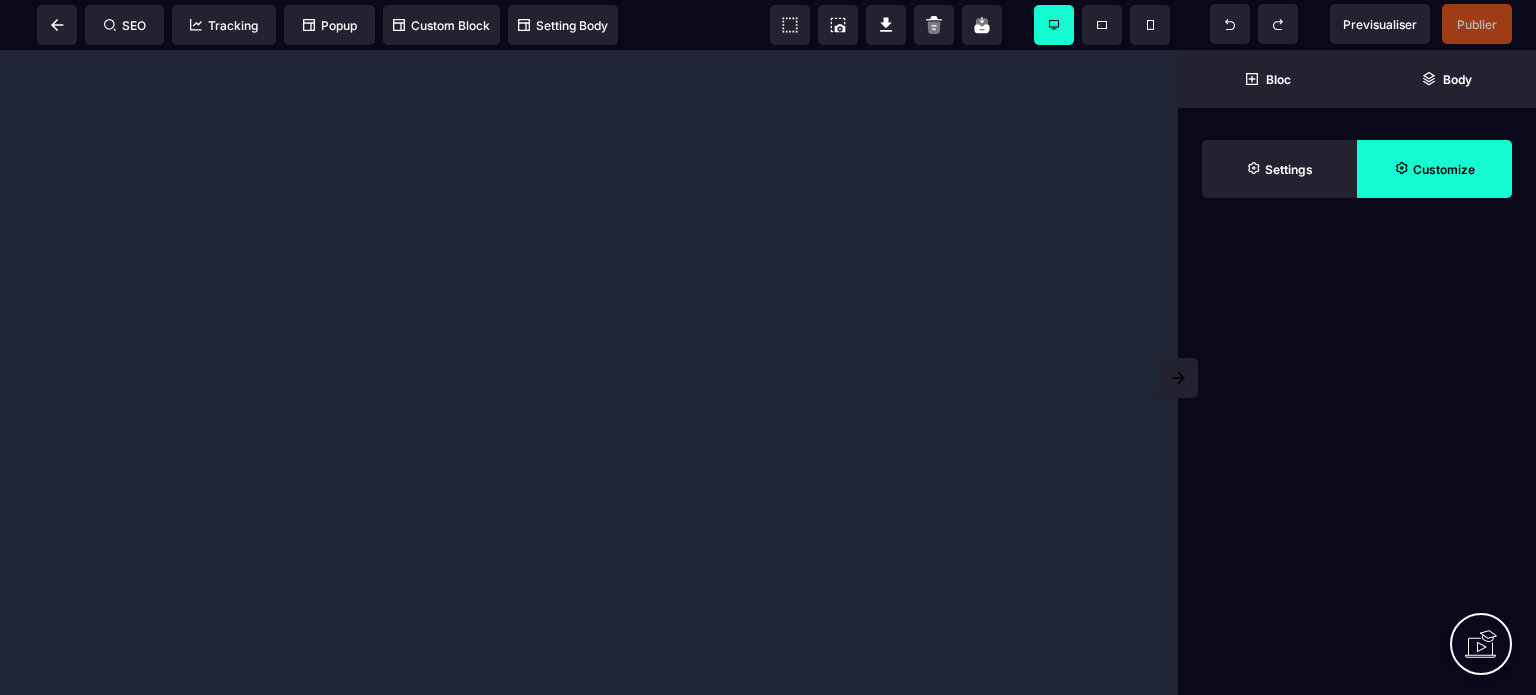 scroll, scrollTop: 0, scrollLeft: 0, axis: both 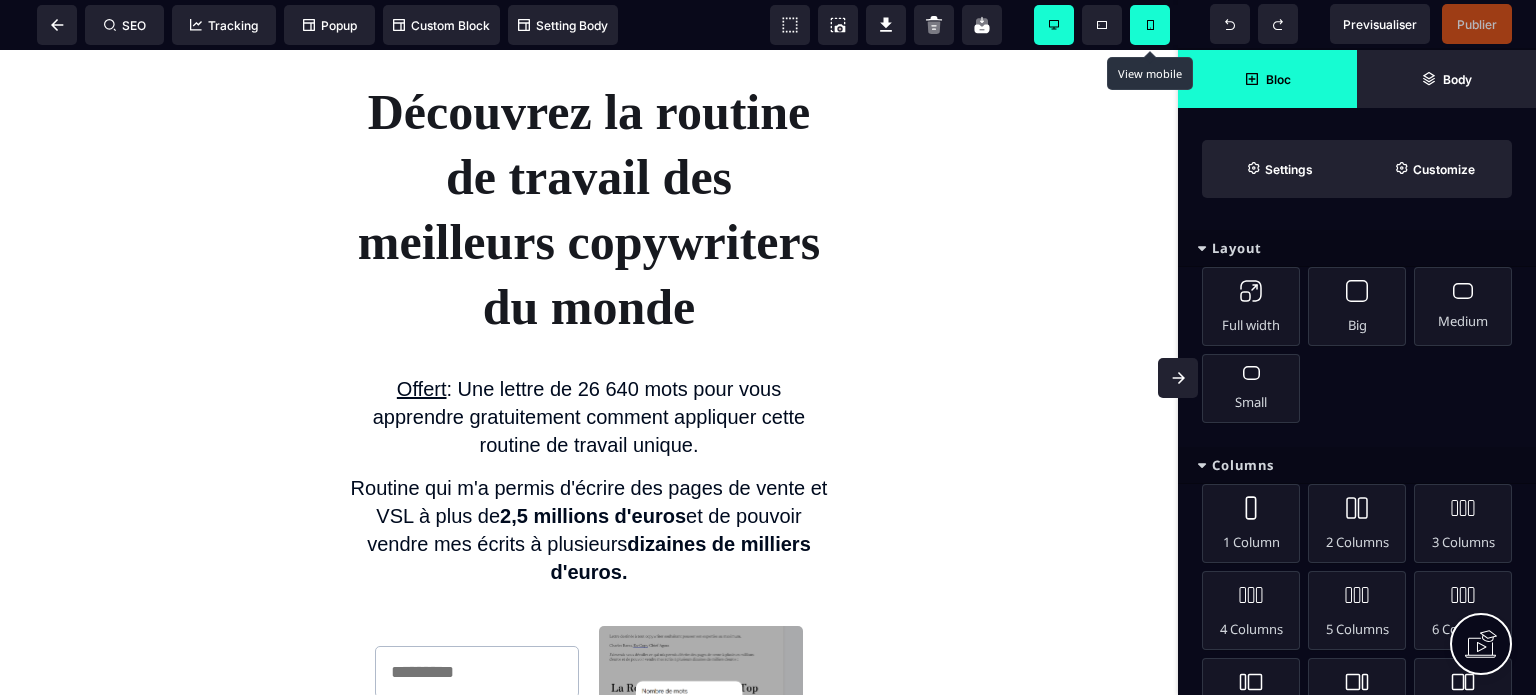 click 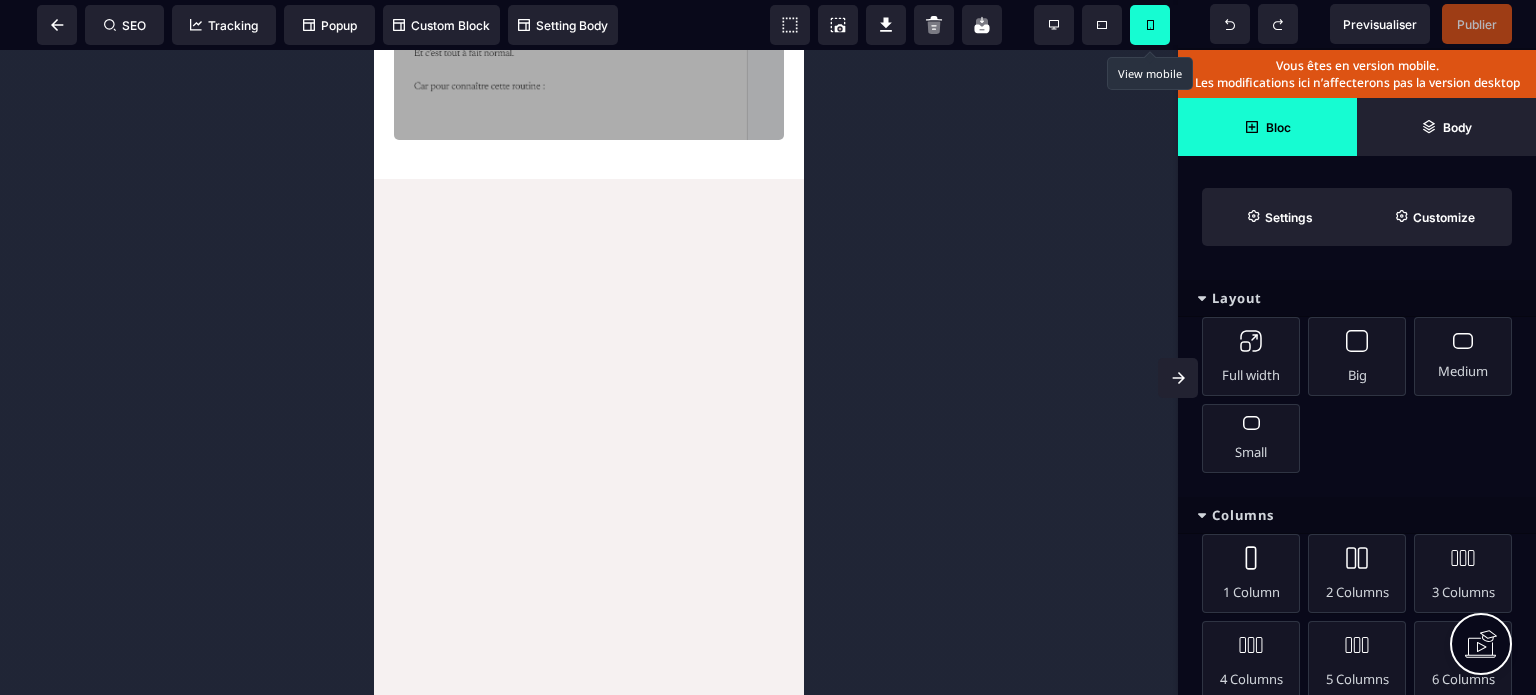 scroll, scrollTop: 1128, scrollLeft: 0, axis: vertical 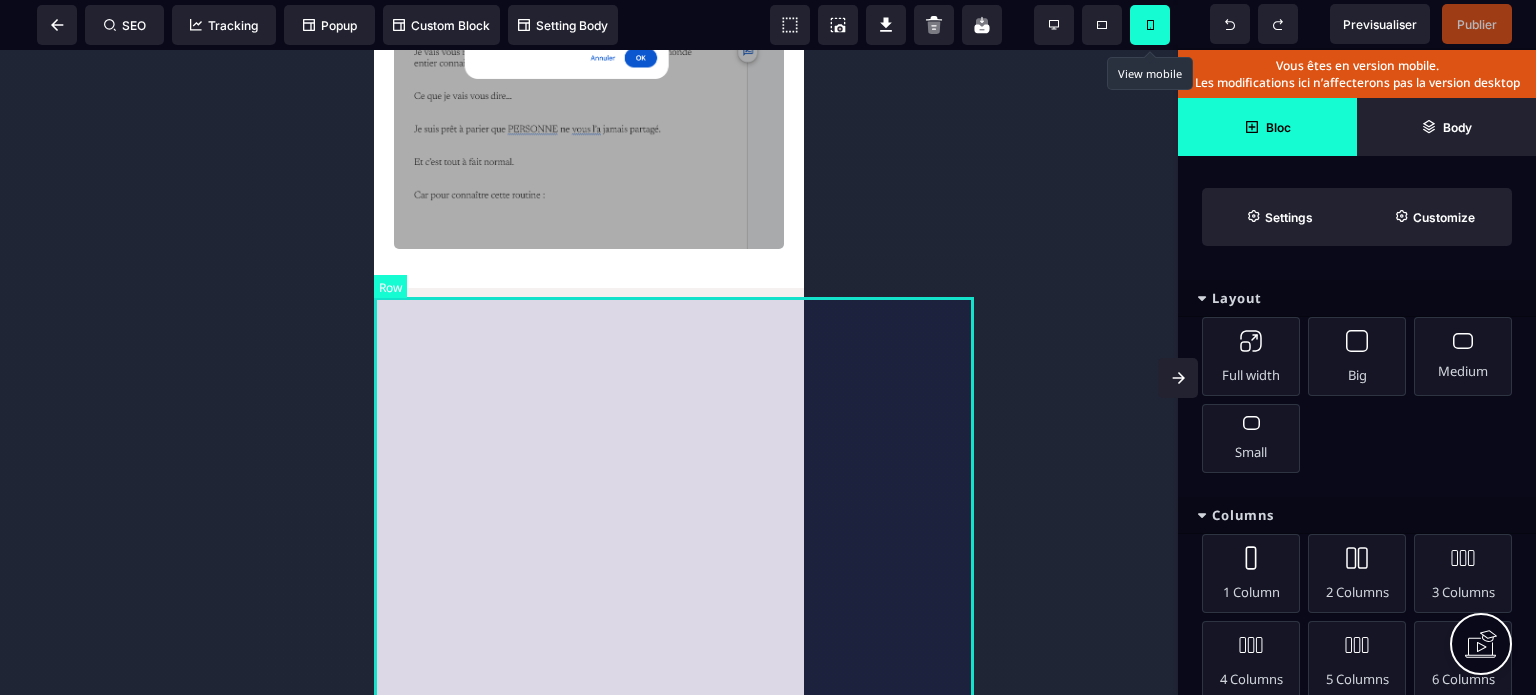 click at bounding box center (674, 693) 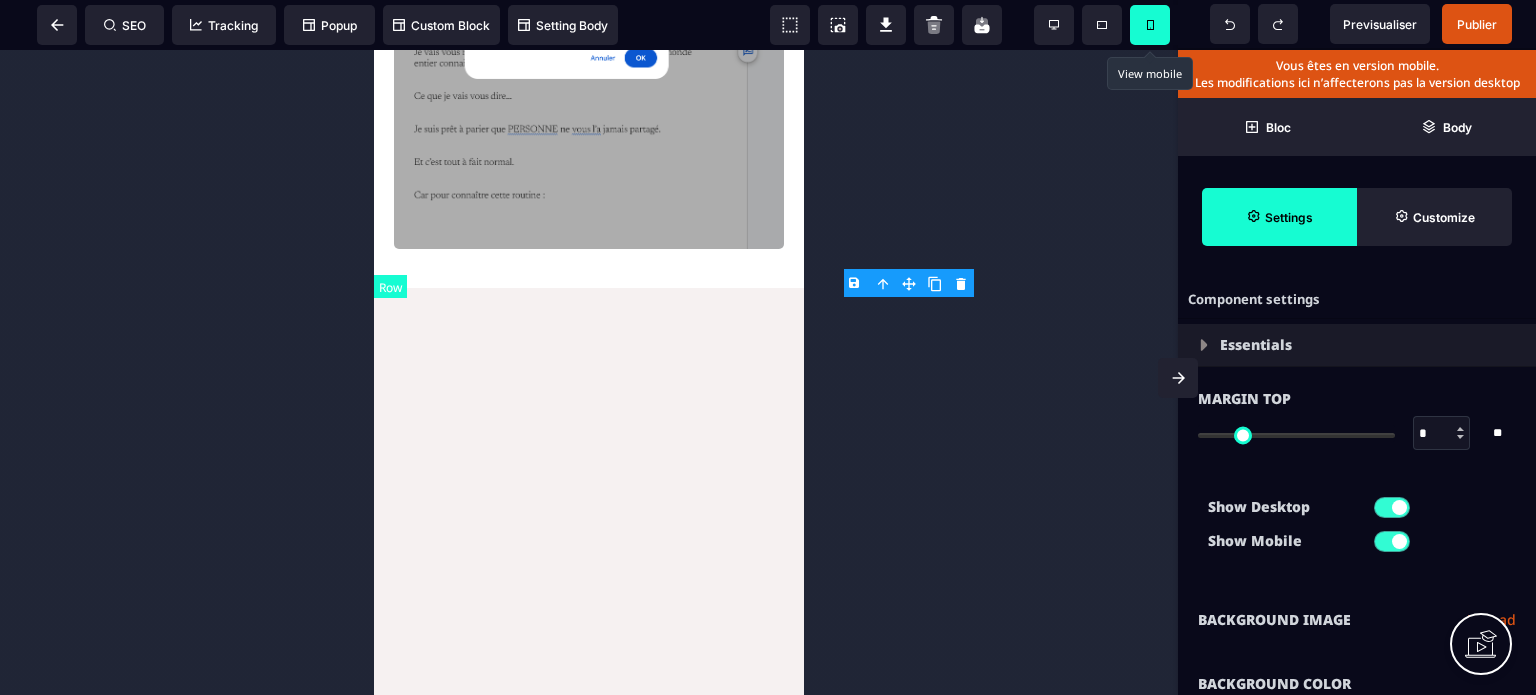 type on "*" 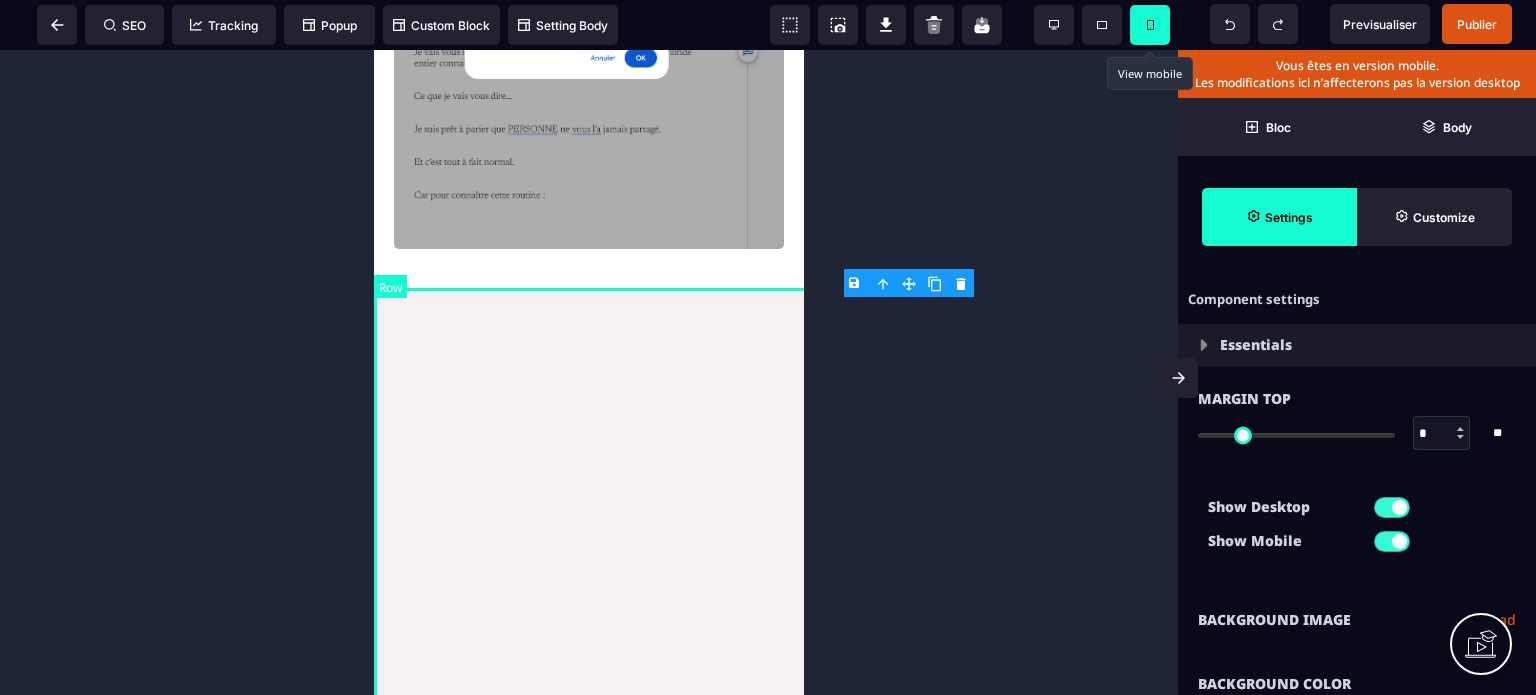 select 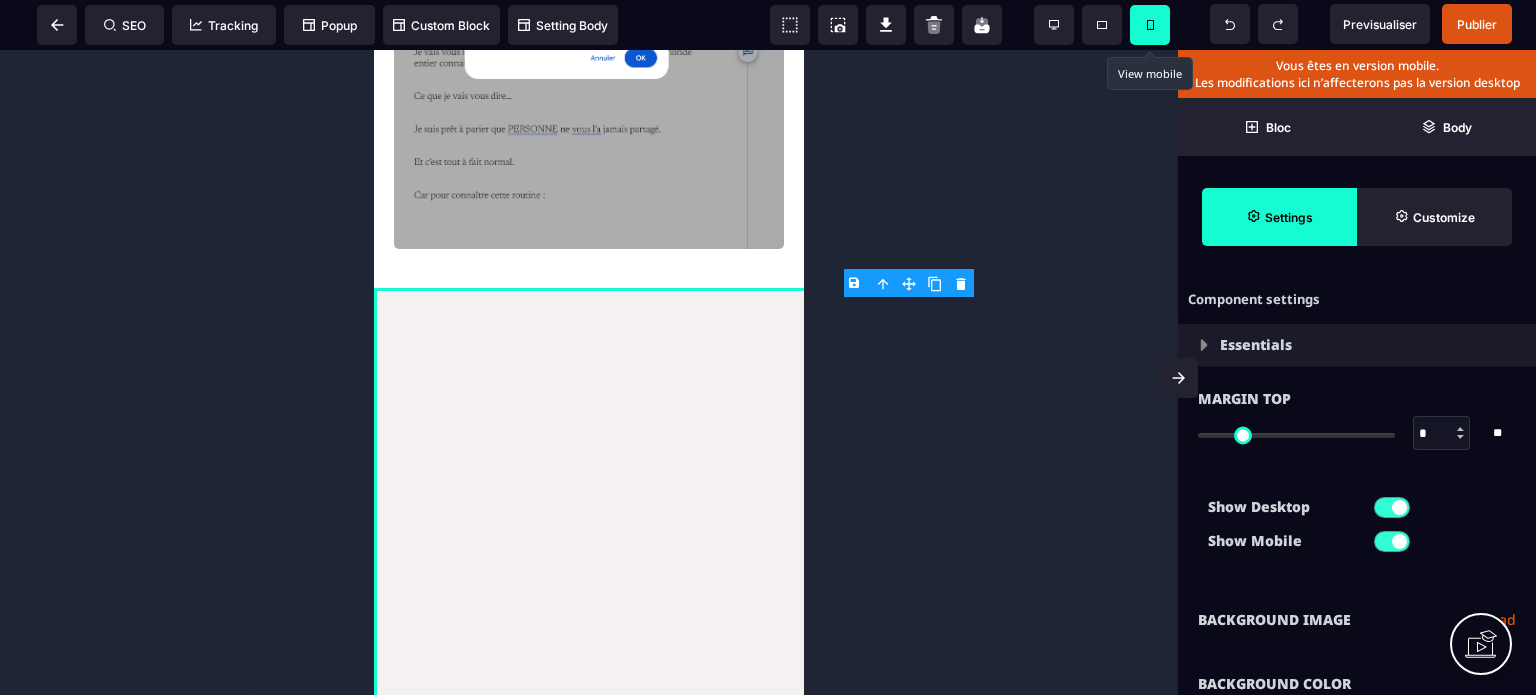 click on "Show Desktop
Show Mobile" at bounding box center (1357, 529) 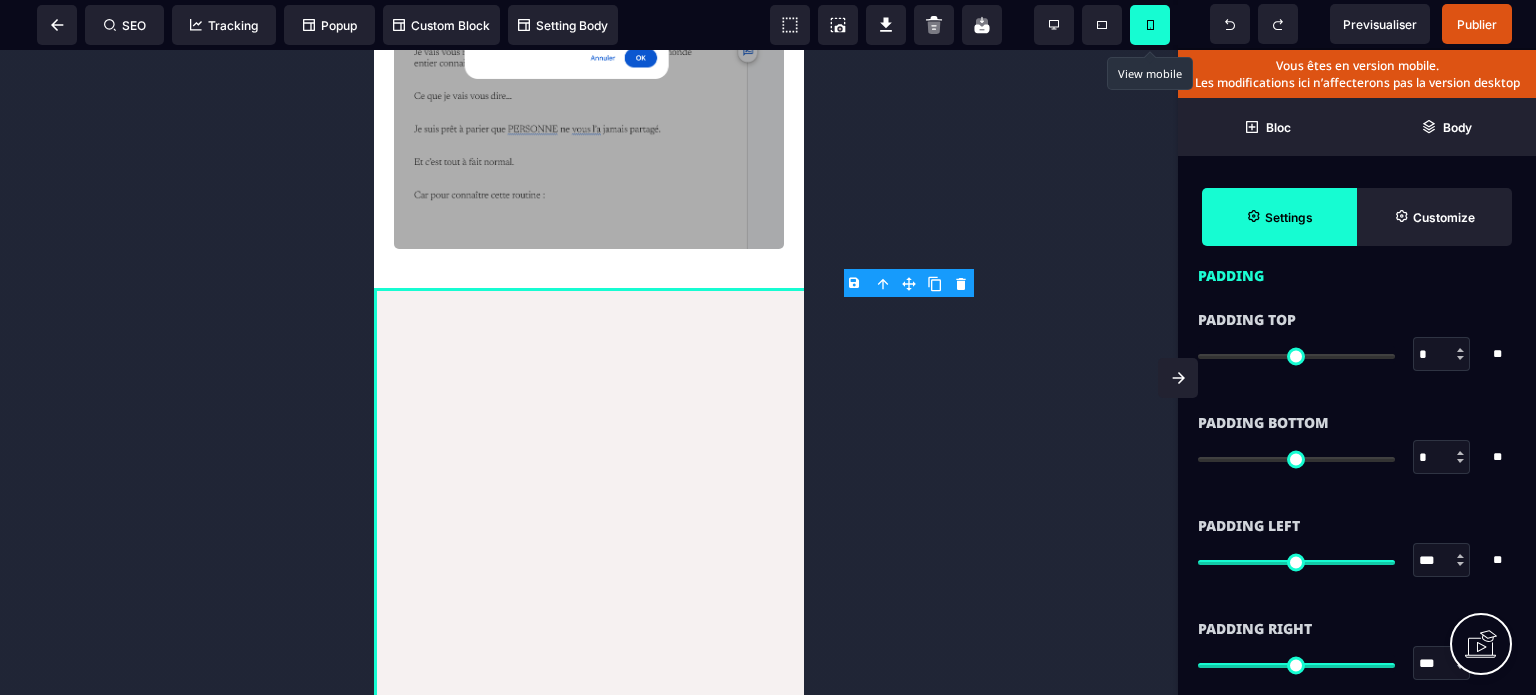 scroll, scrollTop: 1840, scrollLeft: 0, axis: vertical 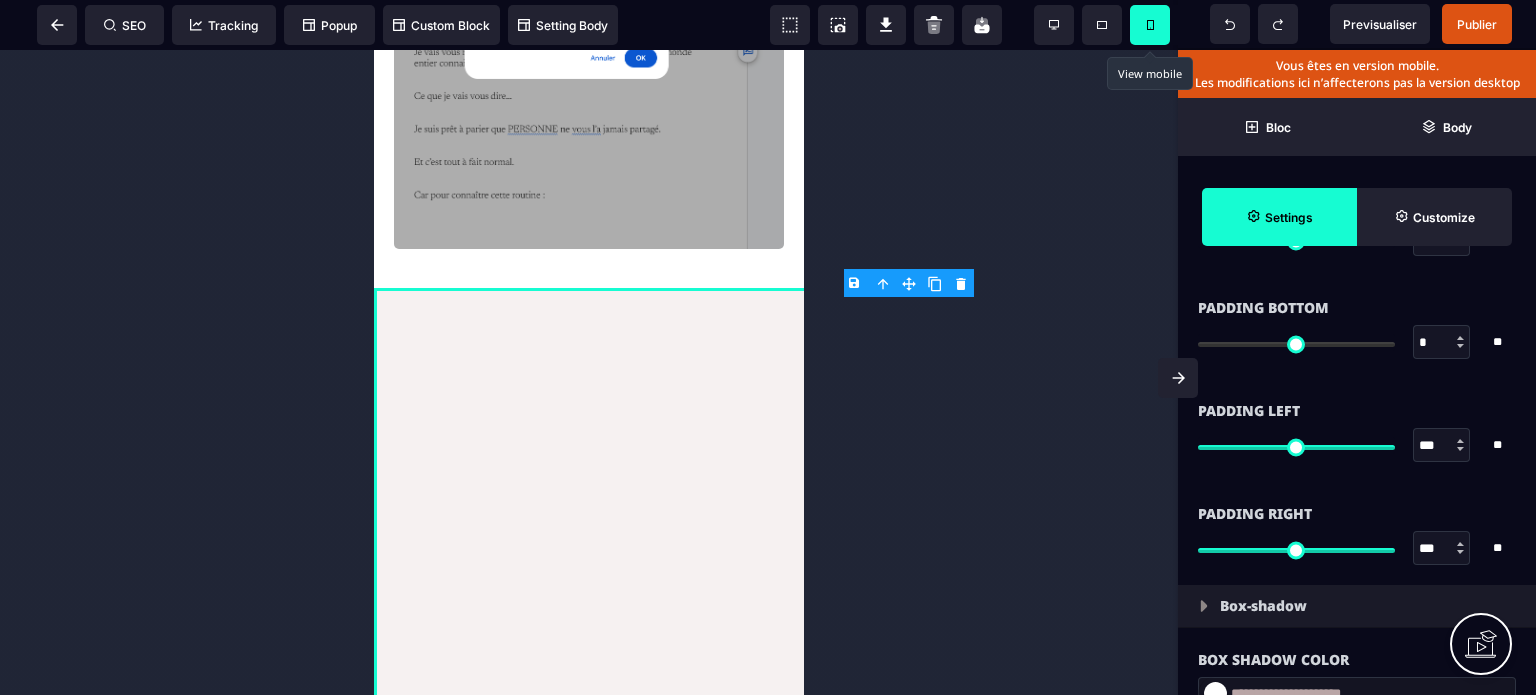 drag, startPoint x: 1433, startPoint y: 545, endPoint x: 1392, endPoint y: 554, distance: 41.976185 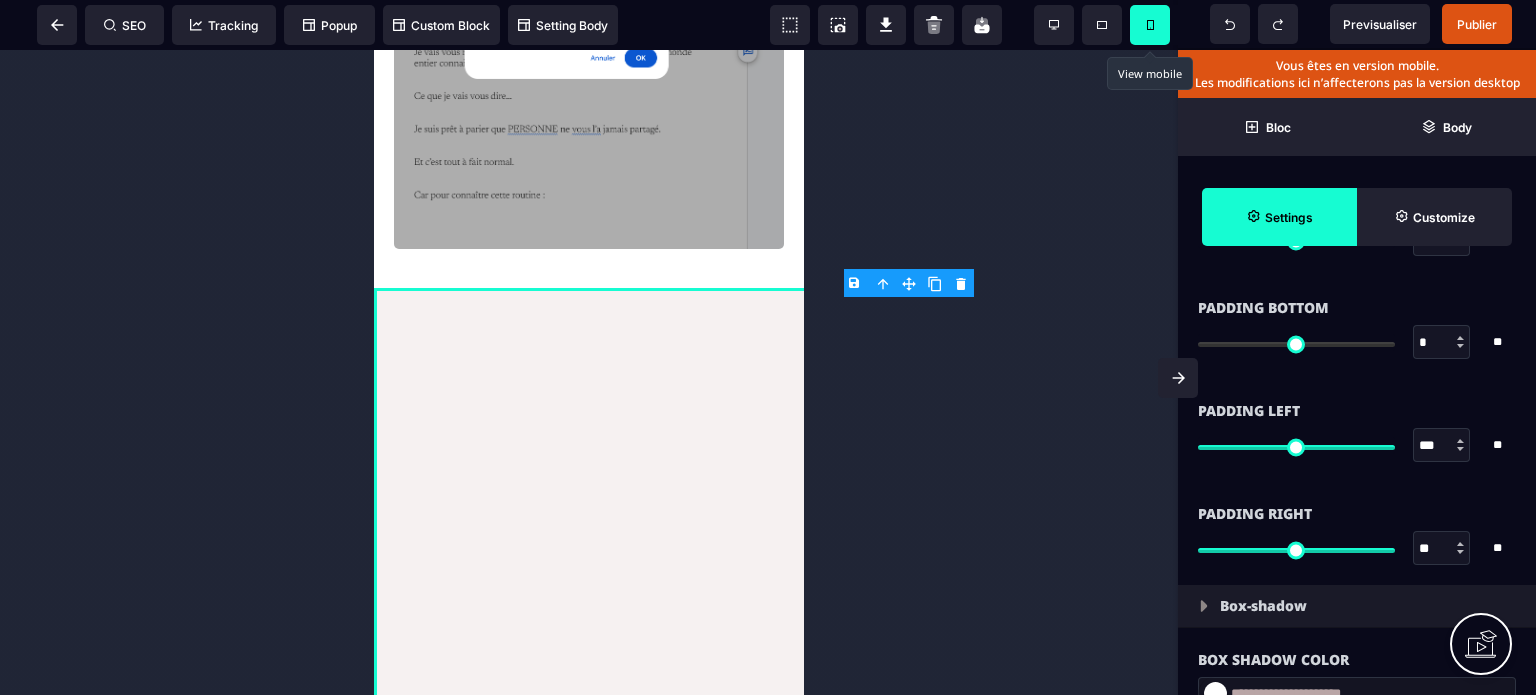 type on "**" 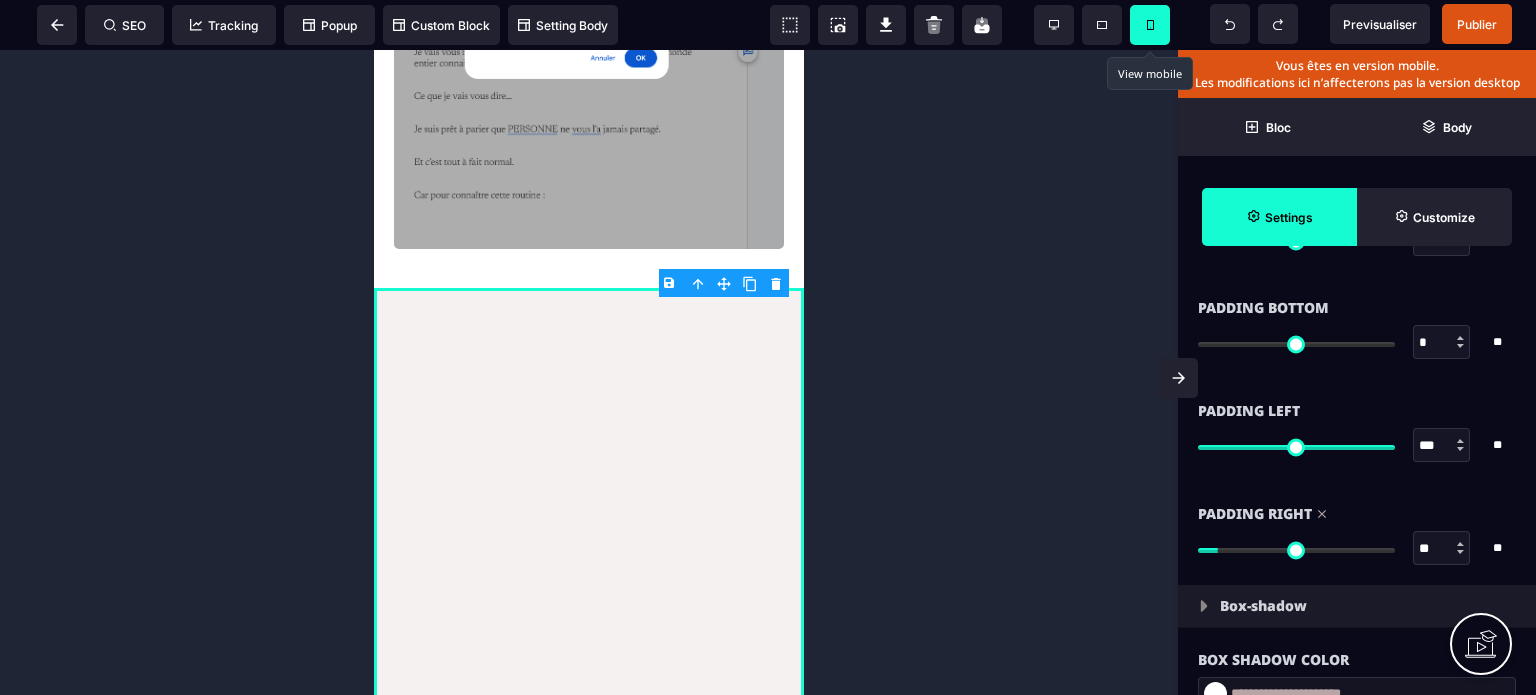 drag, startPoint x: 1436, startPoint y: 438, endPoint x: 1394, endPoint y: 453, distance: 44.598206 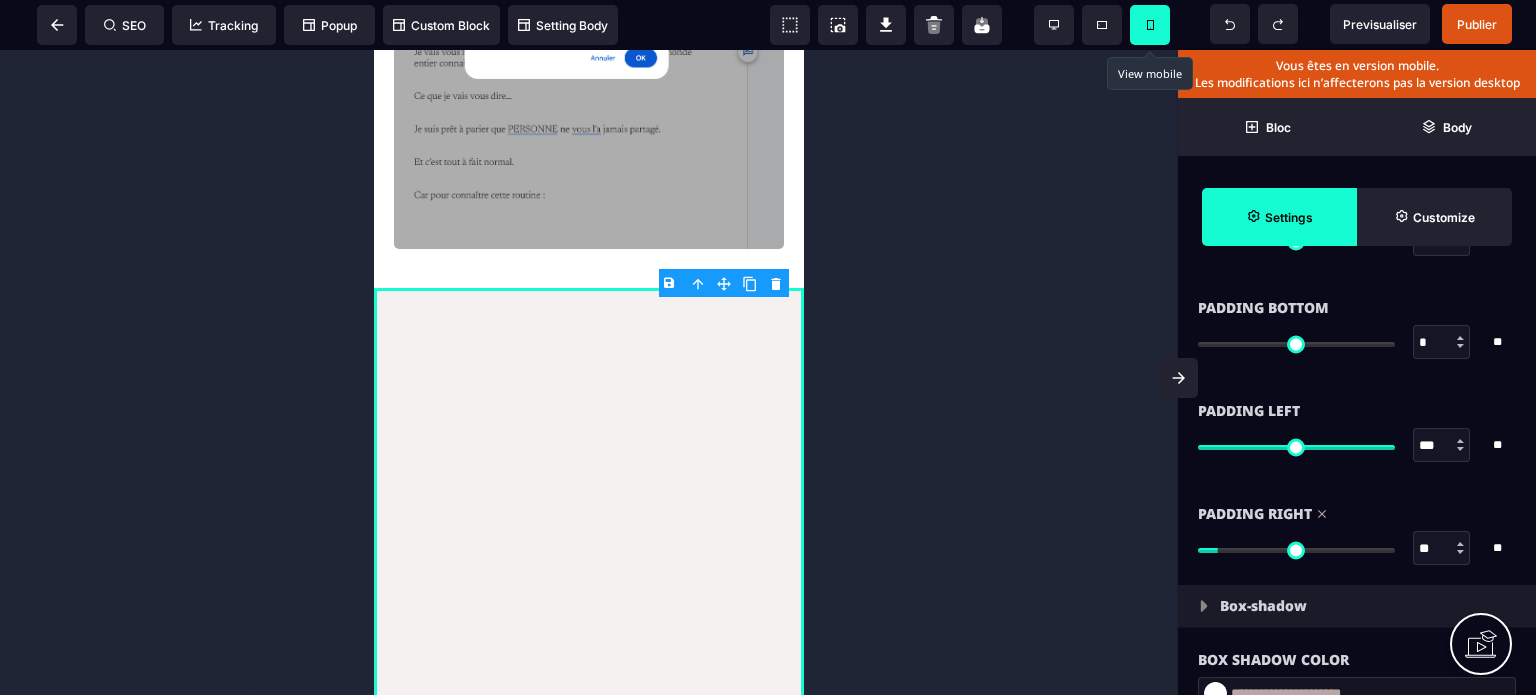 click on "***
*
**" at bounding box center [1357, 445] 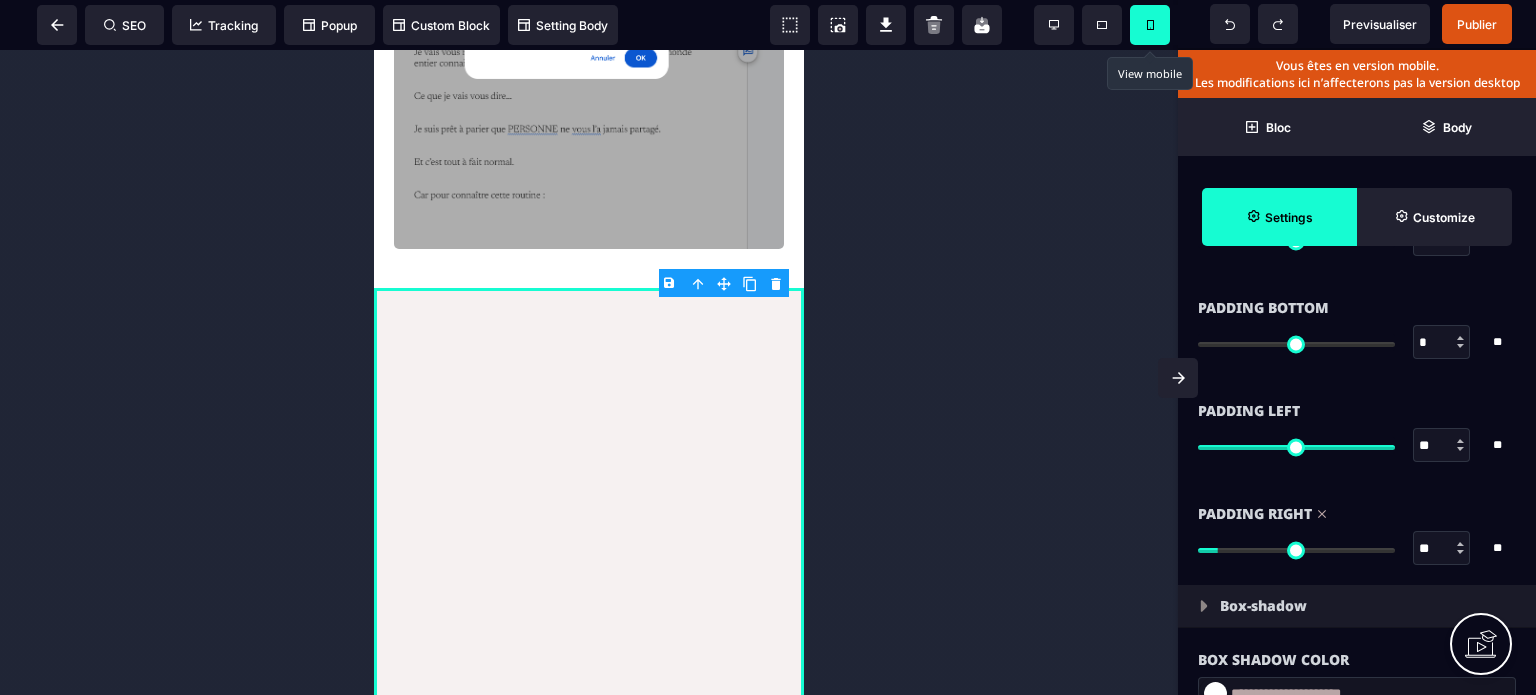 type on "**" 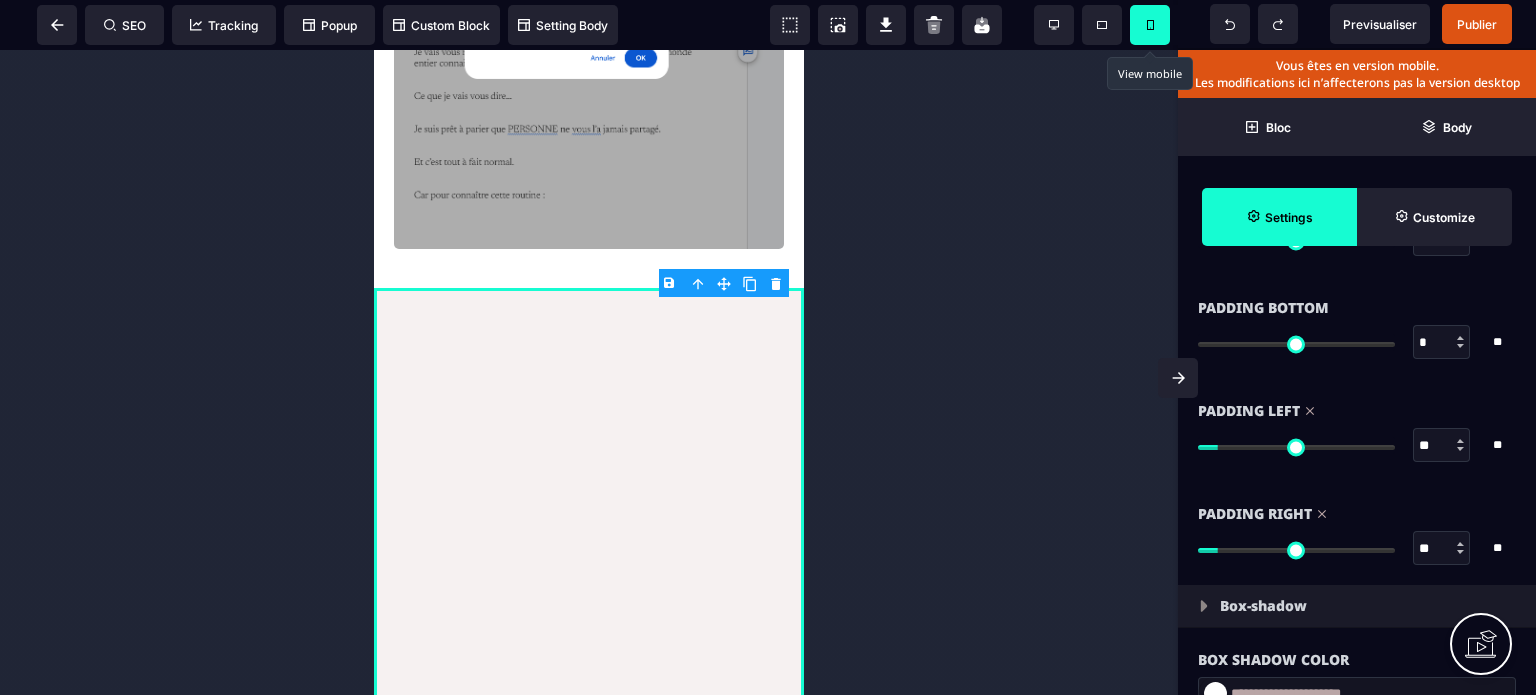 click on "Padding Left
**
*
**
All" at bounding box center (1357, 430) 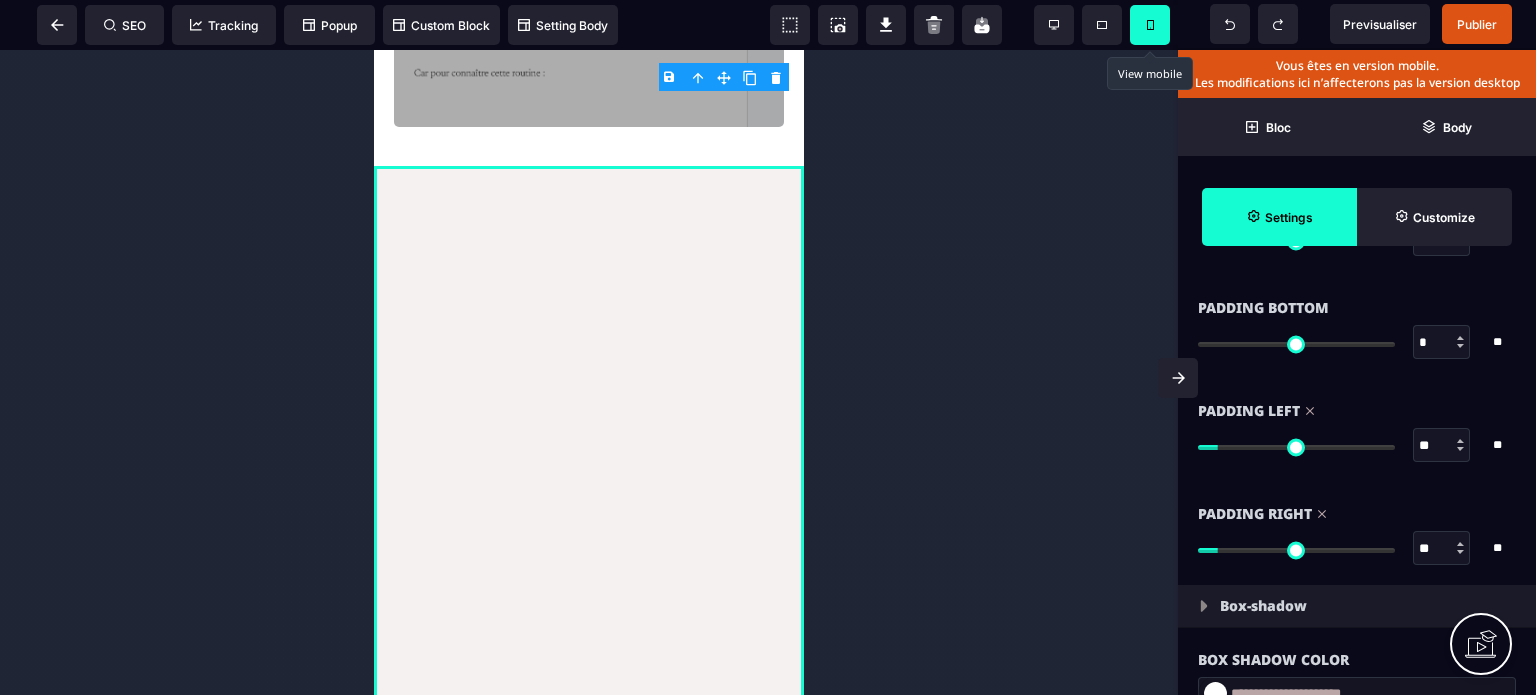scroll, scrollTop: 1233, scrollLeft: 0, axis: vertical 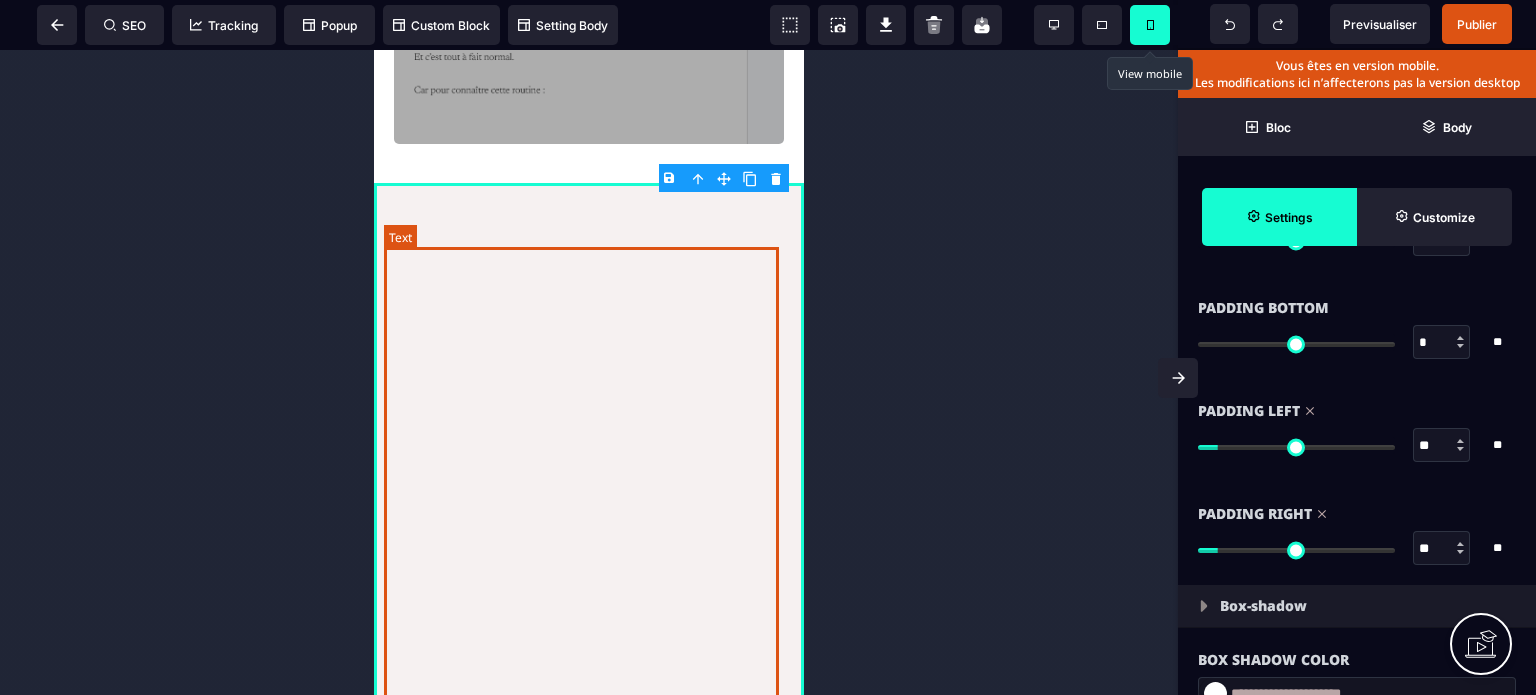 click at bounding box center [589, 588] 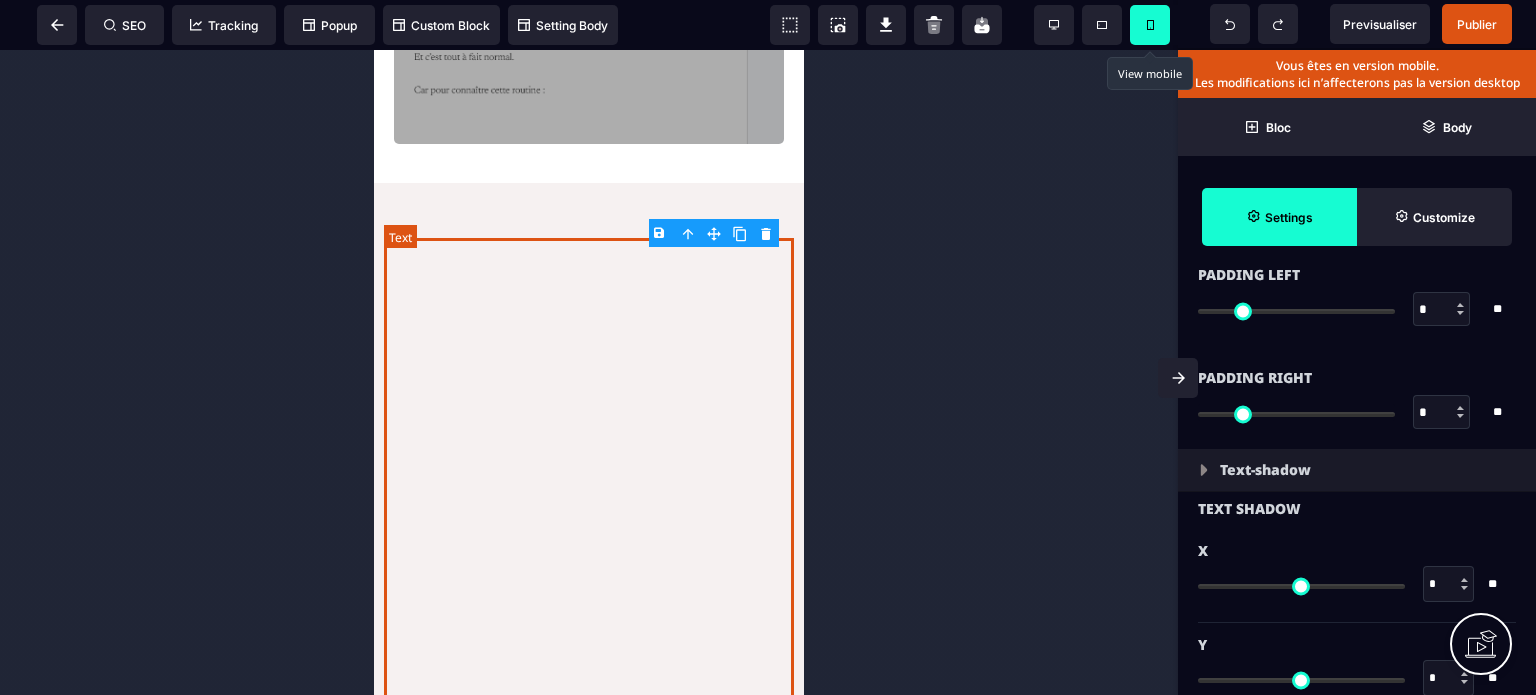 scroll, scrollTop: 0, scrollLeft: 0, axis: both 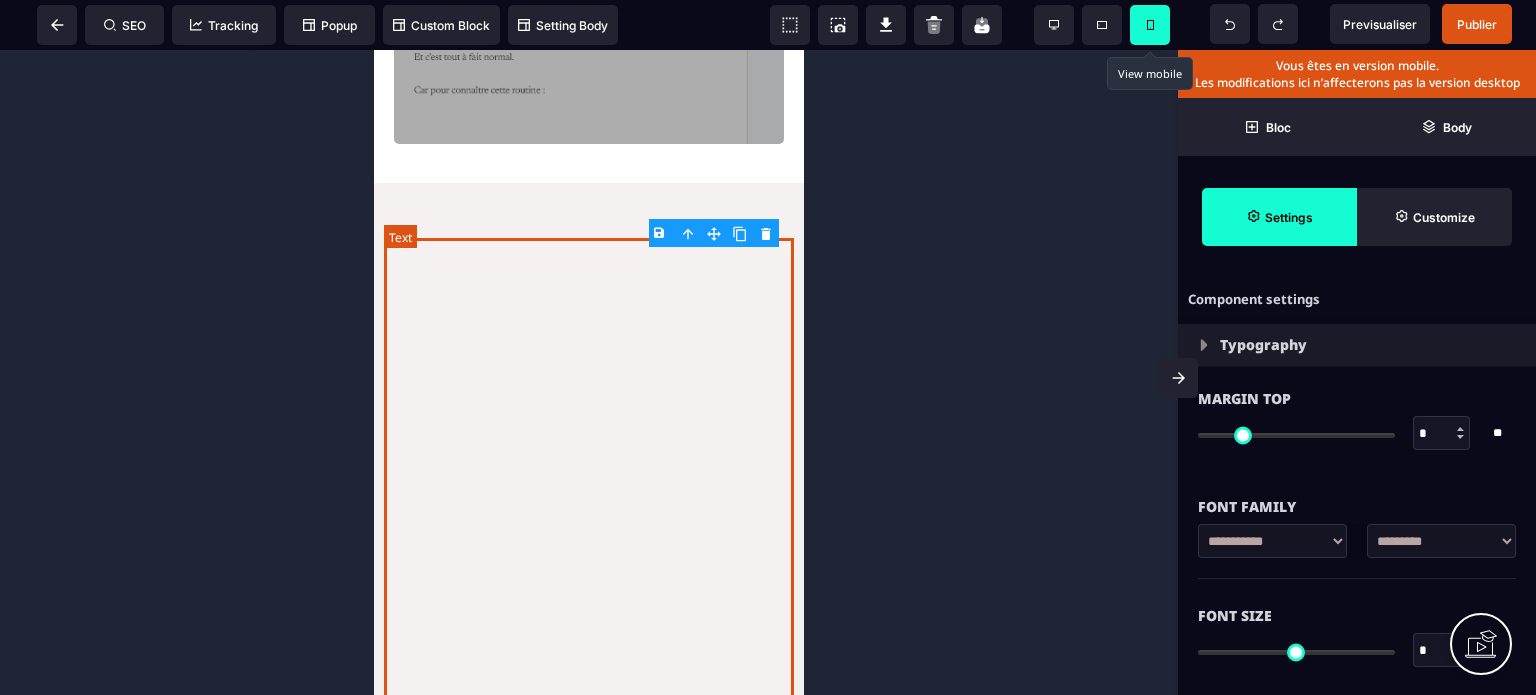 type on "**" 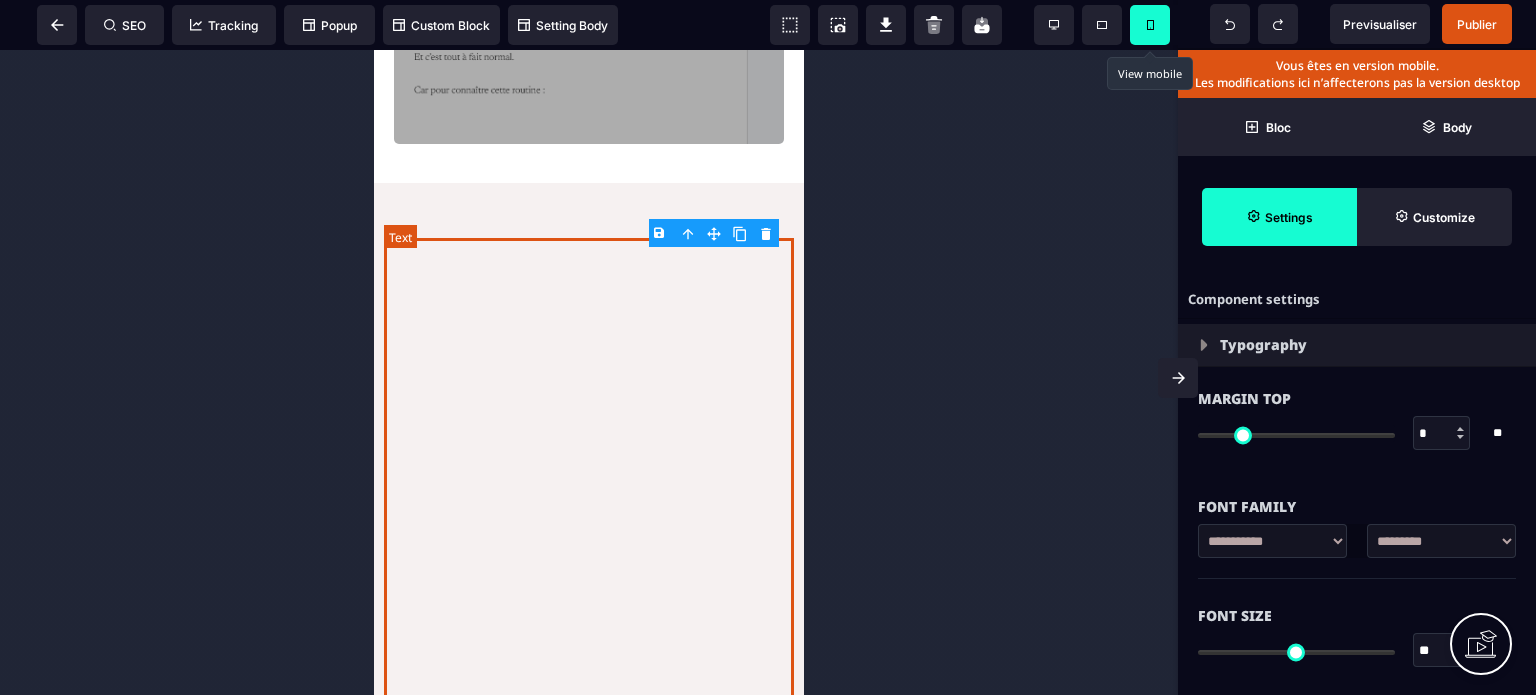 type on "*" 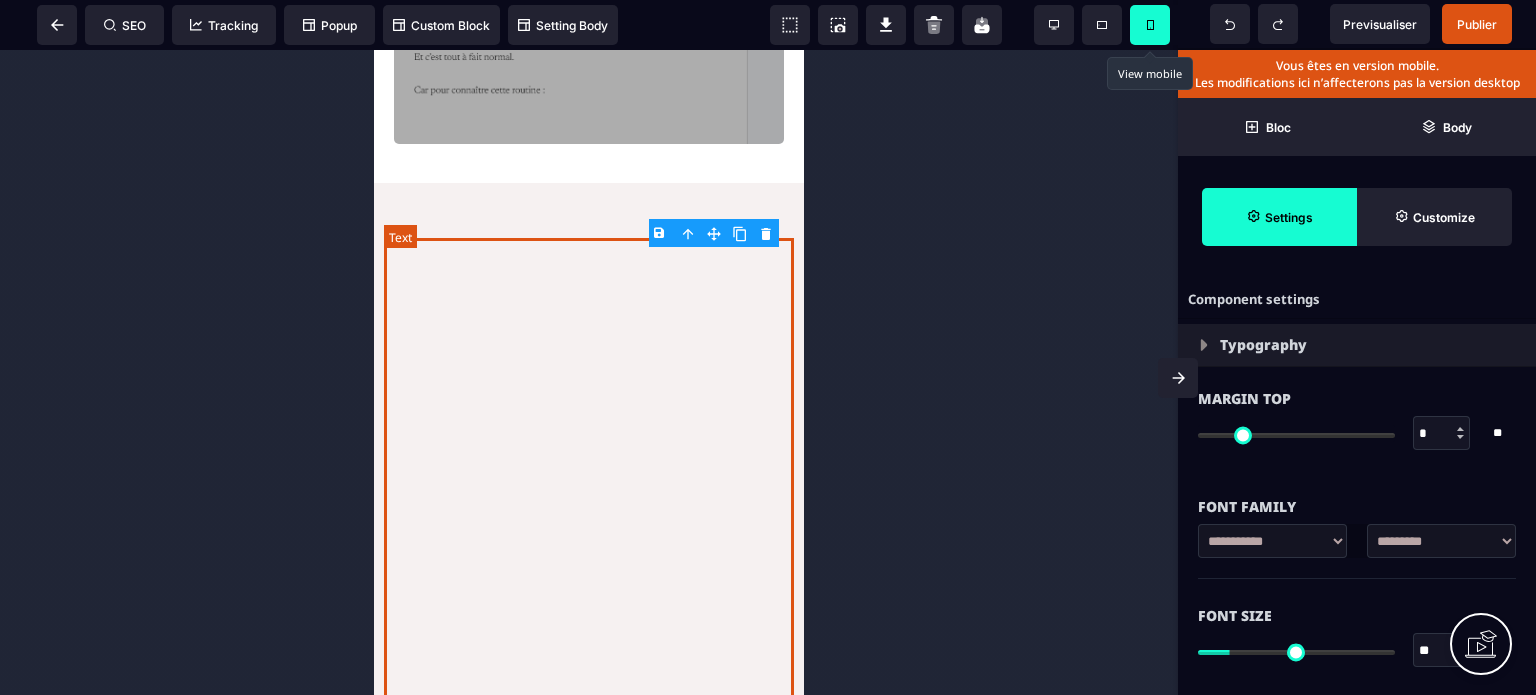 click at bounding box center [589, 588] 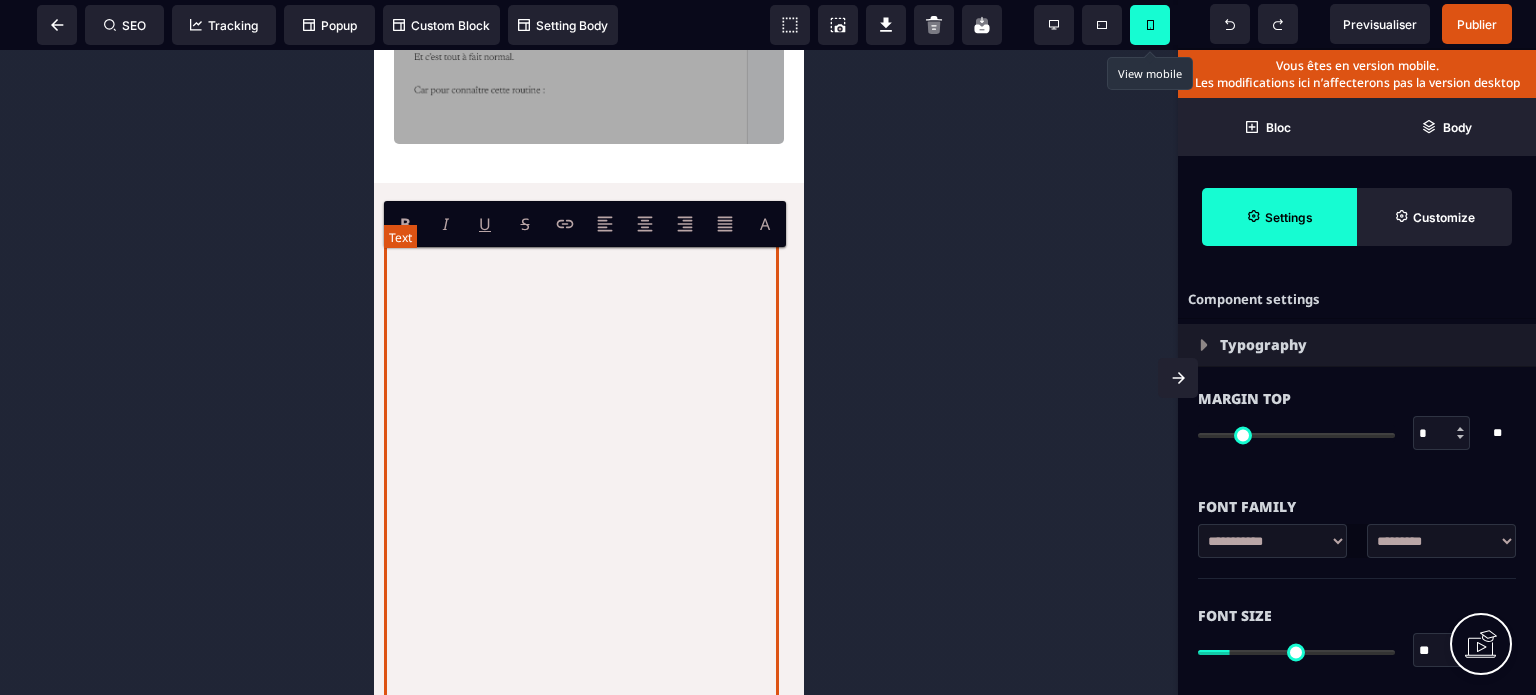 drag, startPoint x: 535, startPoint y: 290, endPoint x: 688, endPoint y: 559, distance: 309.4673 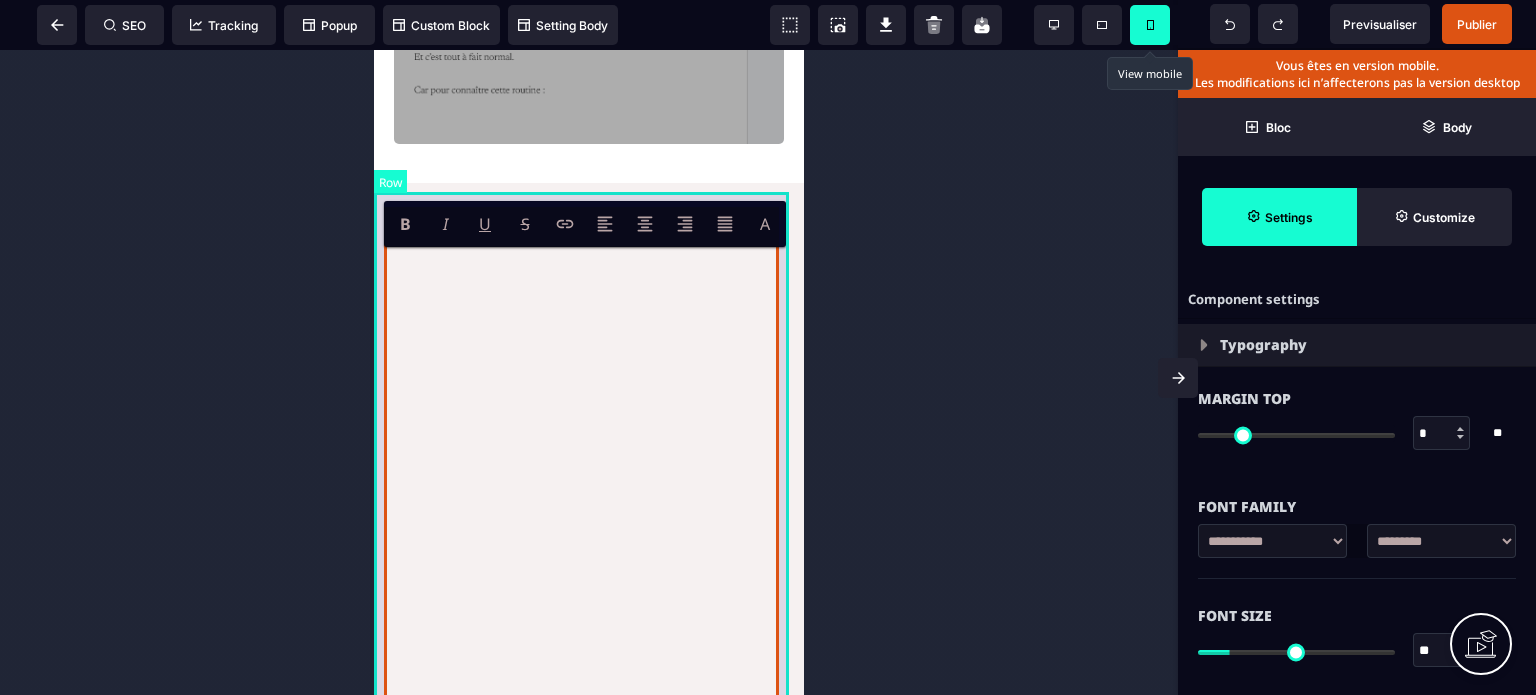 click at bounding box center [589, 588] 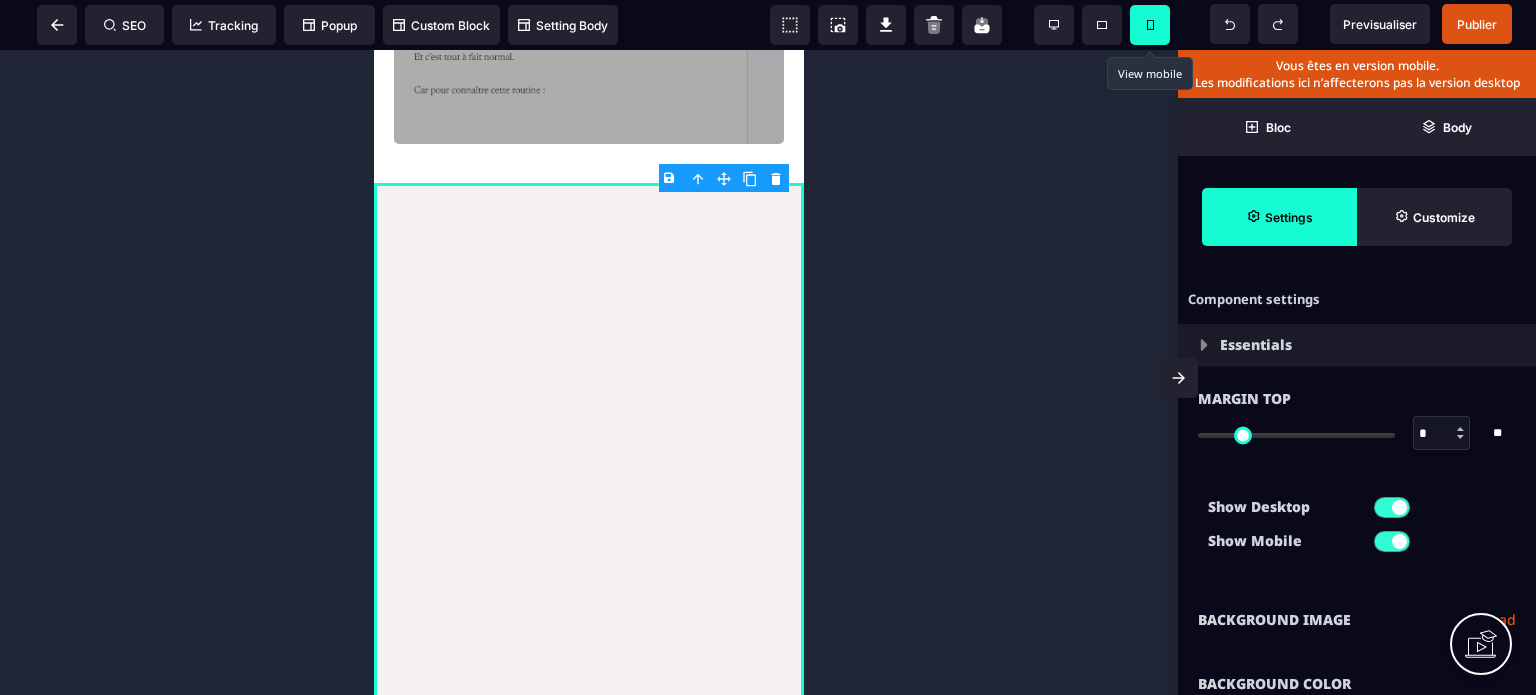 click on "B I U S
A *******
plus
Row
SEO
Tracking
Popup
Bloc" at bounding box center (768, 347) 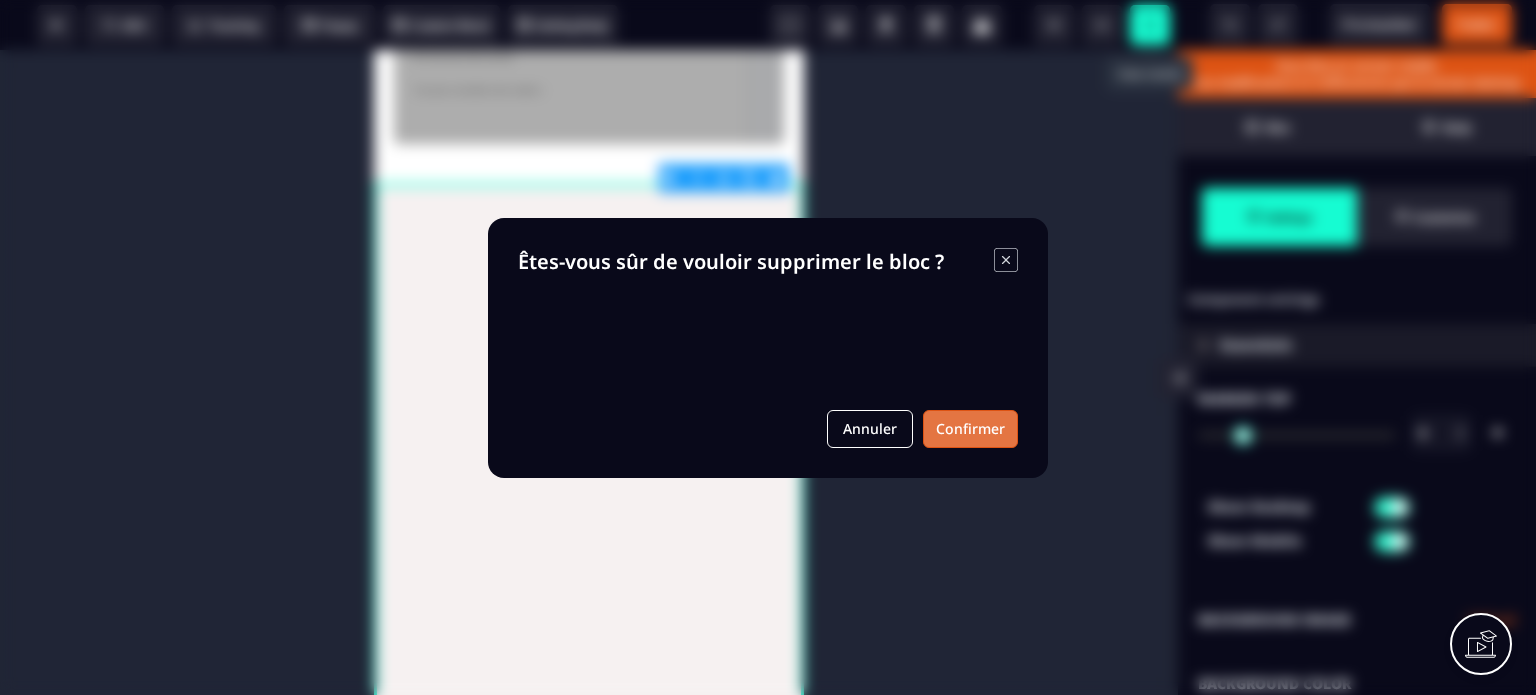 click on "Confirmer" at bounding box center (970, 429) 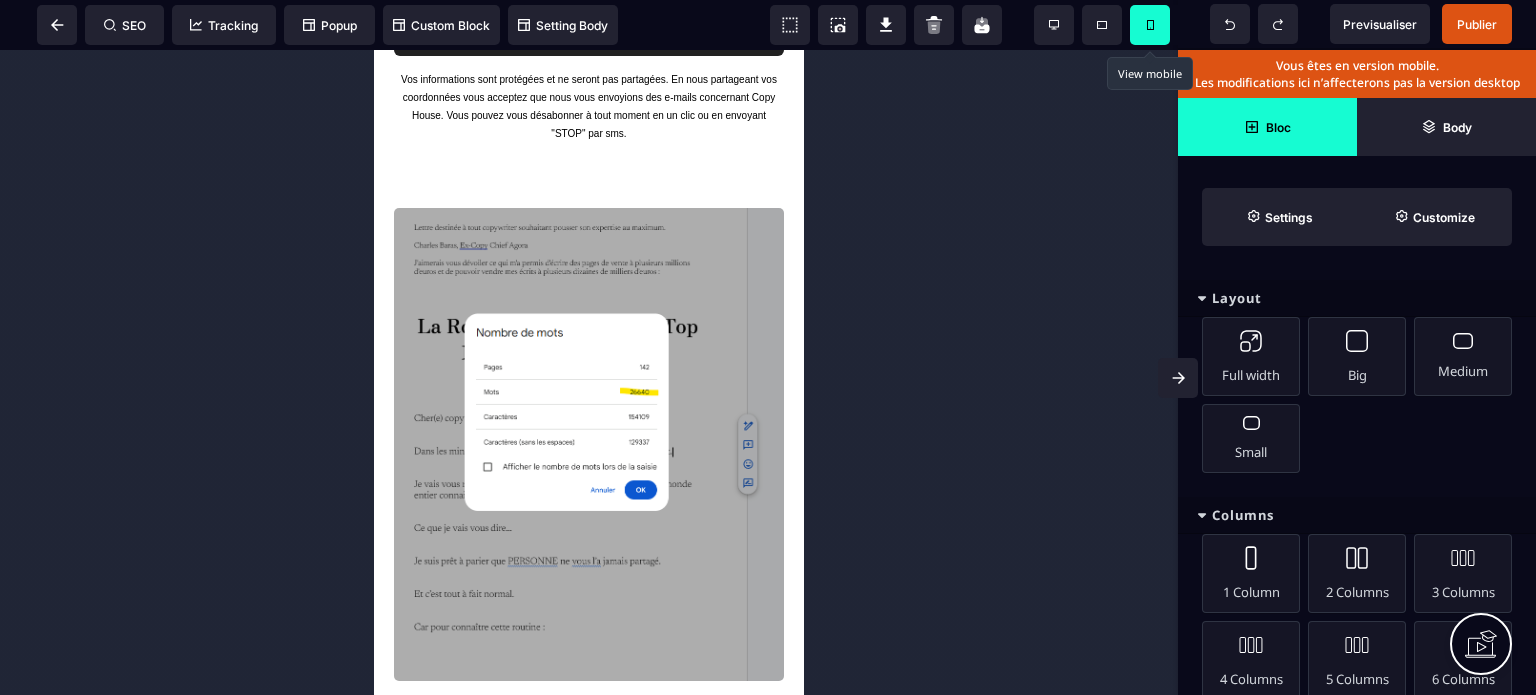 scroll, scrollTop: 0, scrollLeft: 0, axis: both 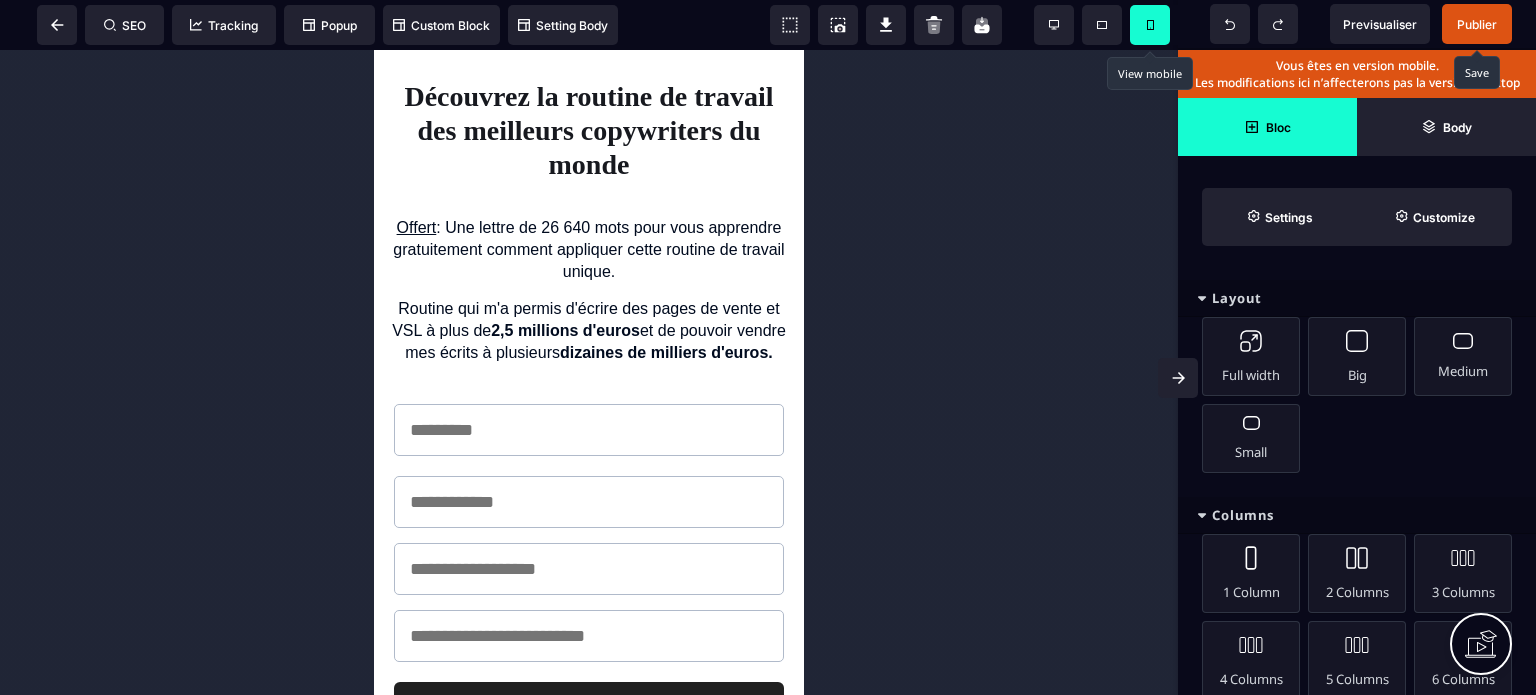 click on "Publier" at bounding box center (1477, 24) 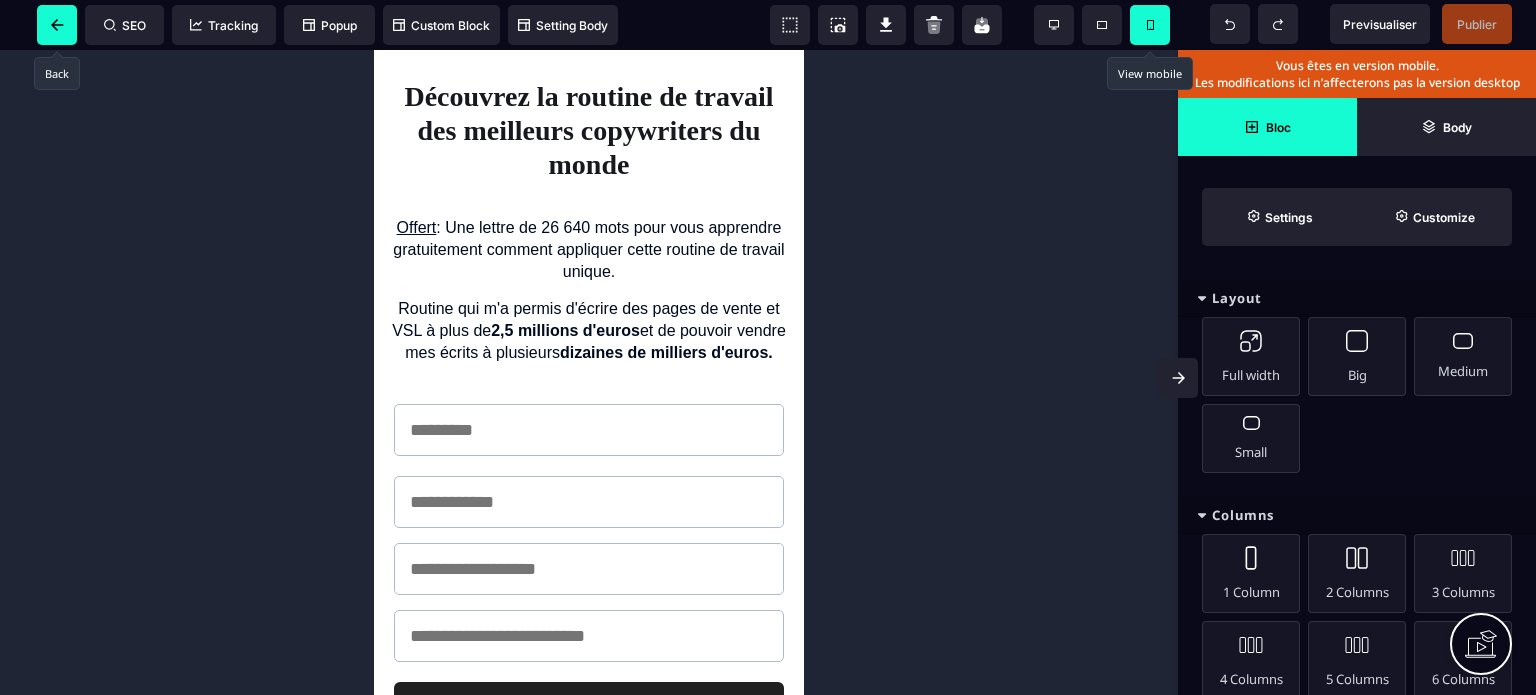 click at bounding box center [57, 25] 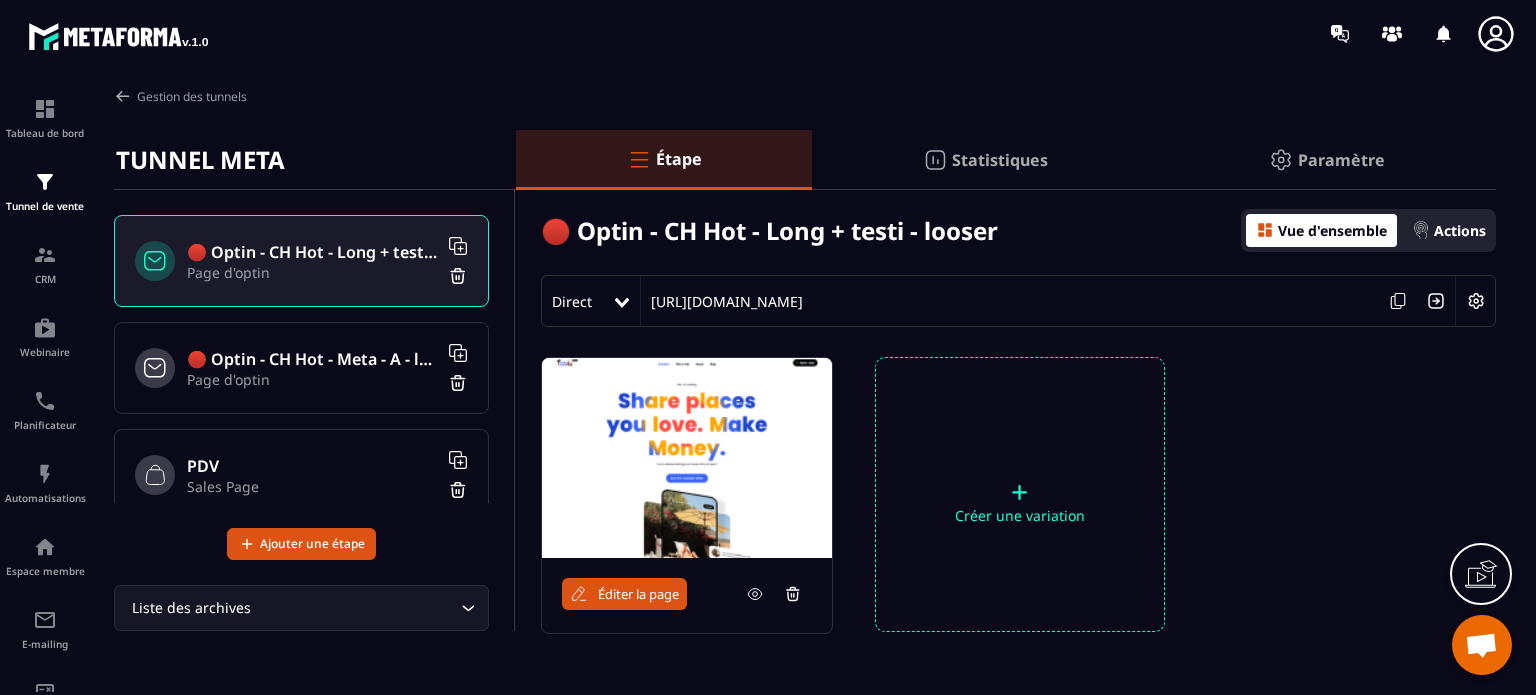 click on "Page d'optin" at bounding box center (312, 379) 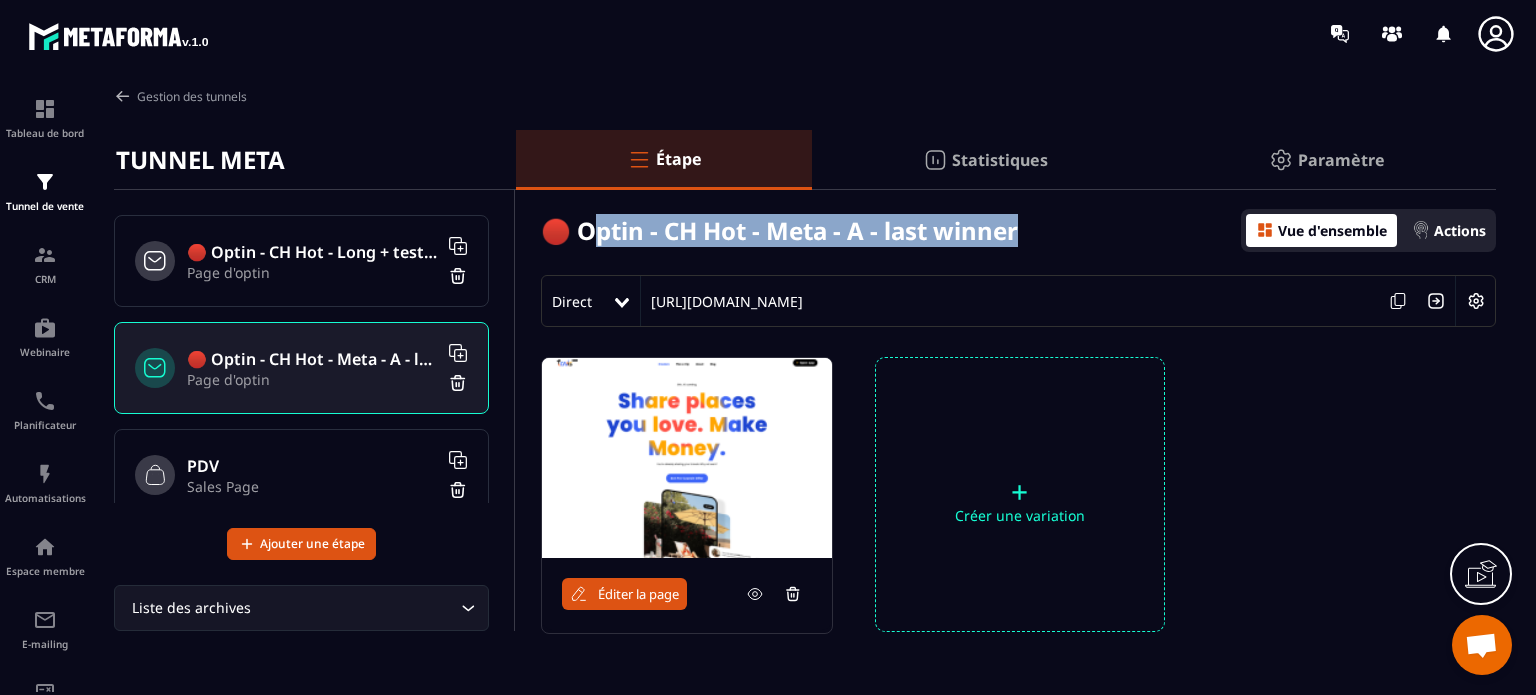 drag, startPoint x: 1041, startPoint y: 239, endPoint x: 591, endPoint y: 224, distance: 450.24994 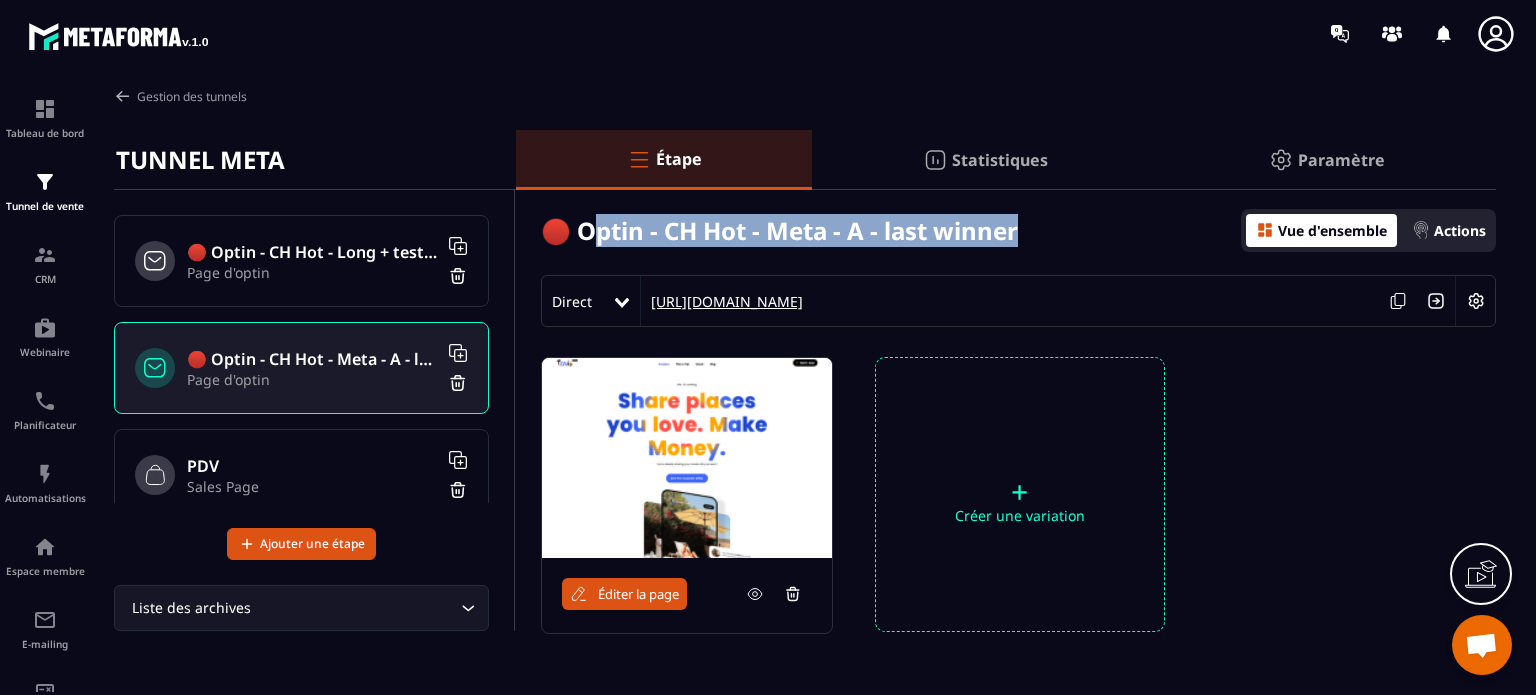 click on "[URL][DOMAIN_NAME]" at bounding box center [722, 301] 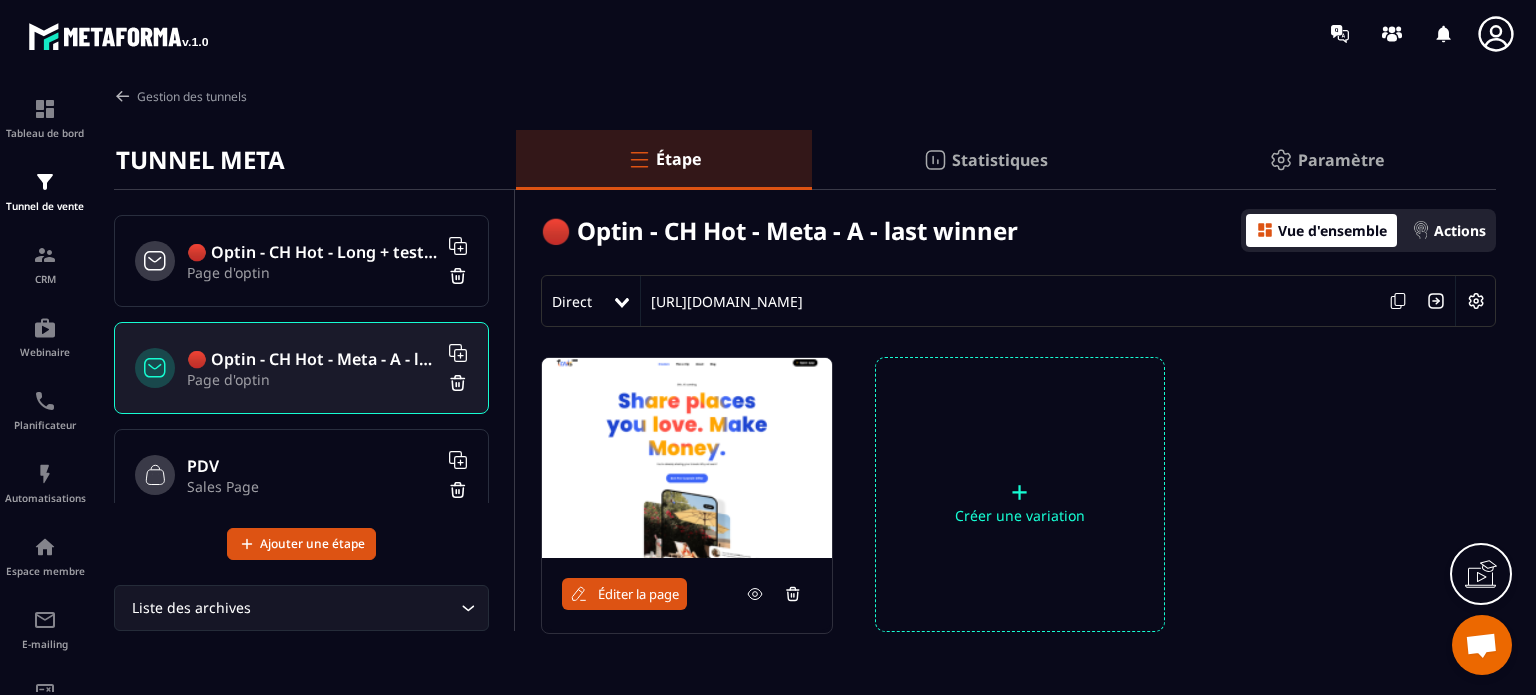 click on "PDV Sales Page" at bounding box center (301, 475) 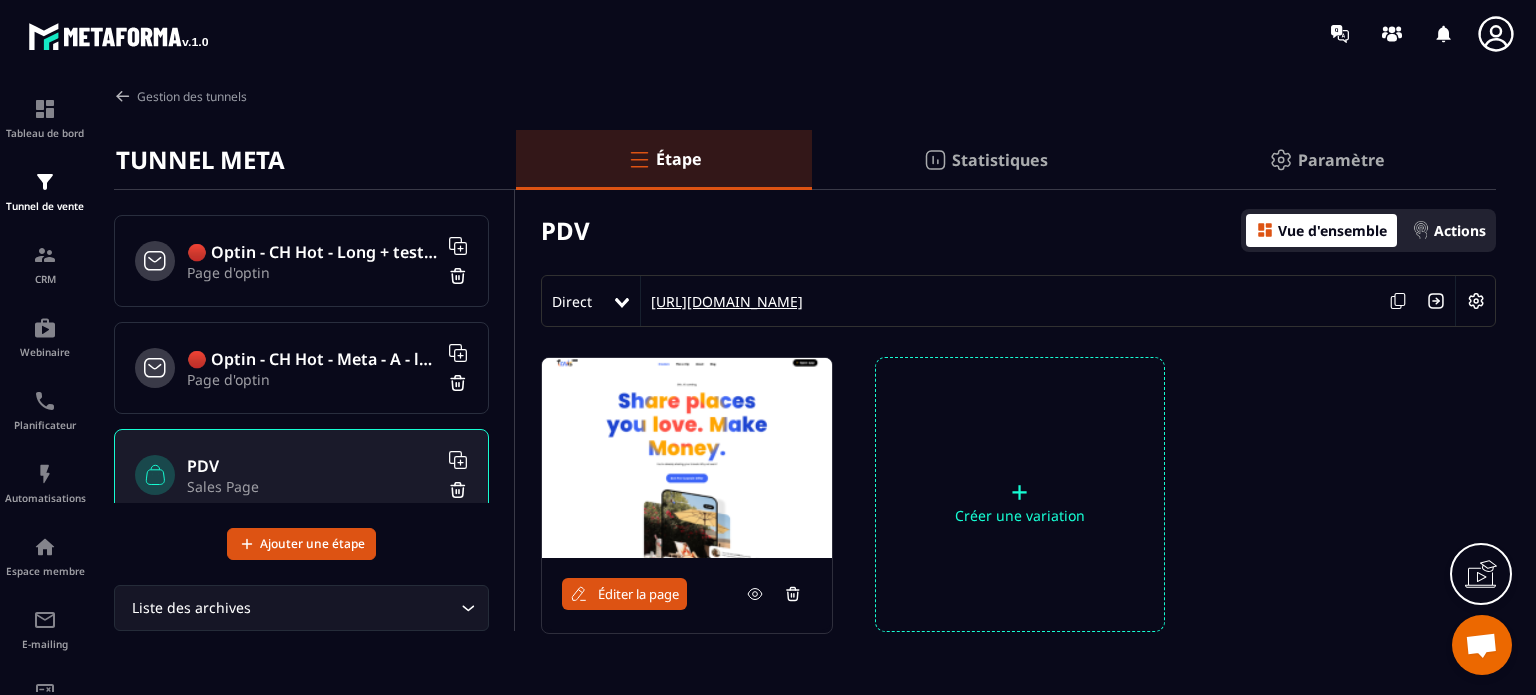 click on "[URL][DOMAIN_NAME]" at bounding box center (722, 301) 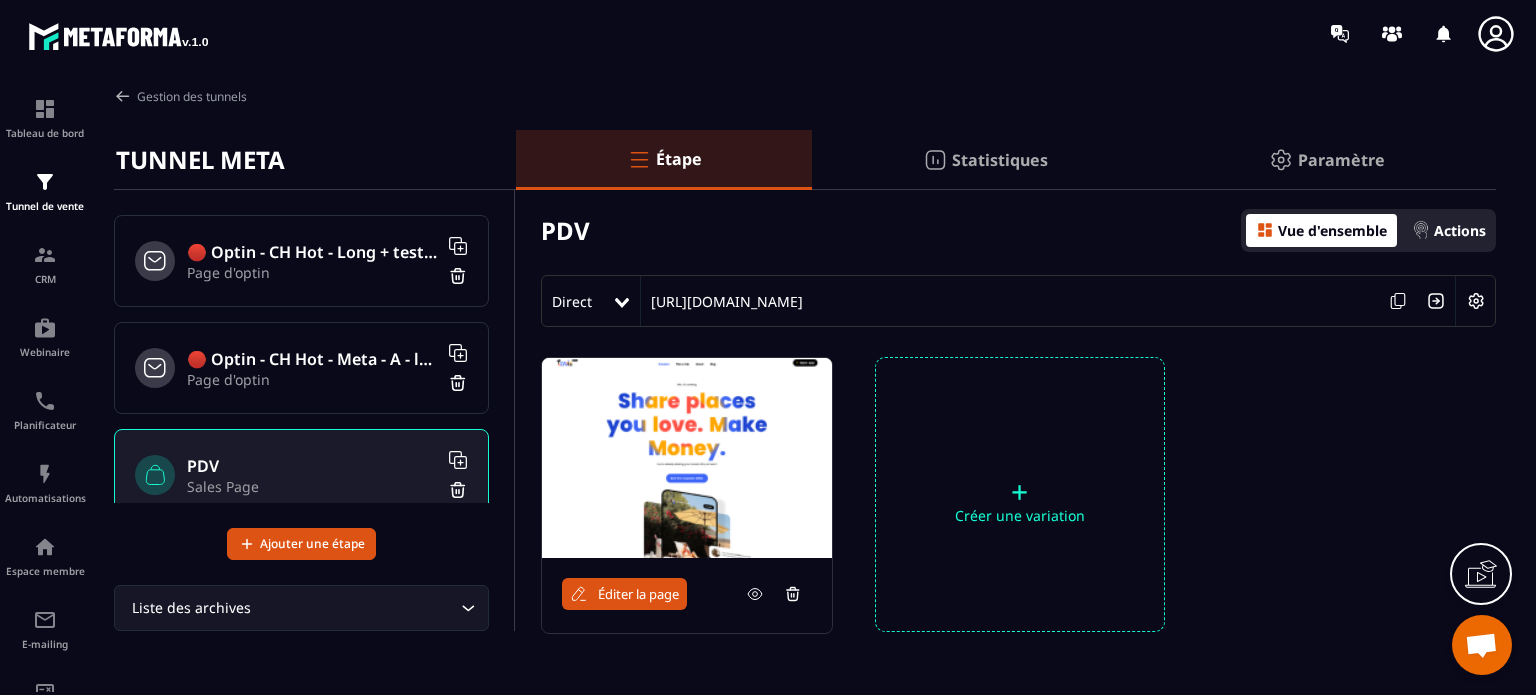 click at bounding box center [1476, 301] 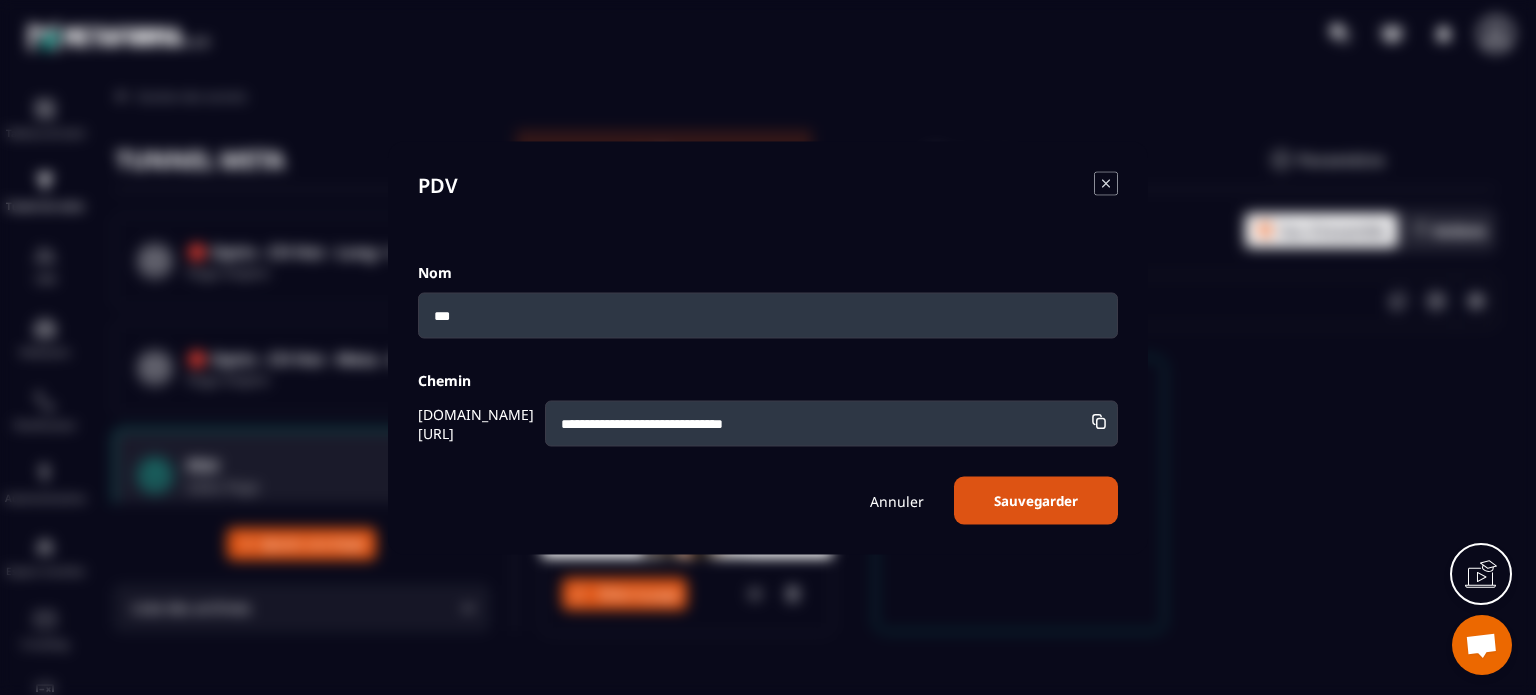 drag, startPoint x: 799, startPoint y: 427, endPoint x: 537, endPoint y: 415, distance: 262.27466 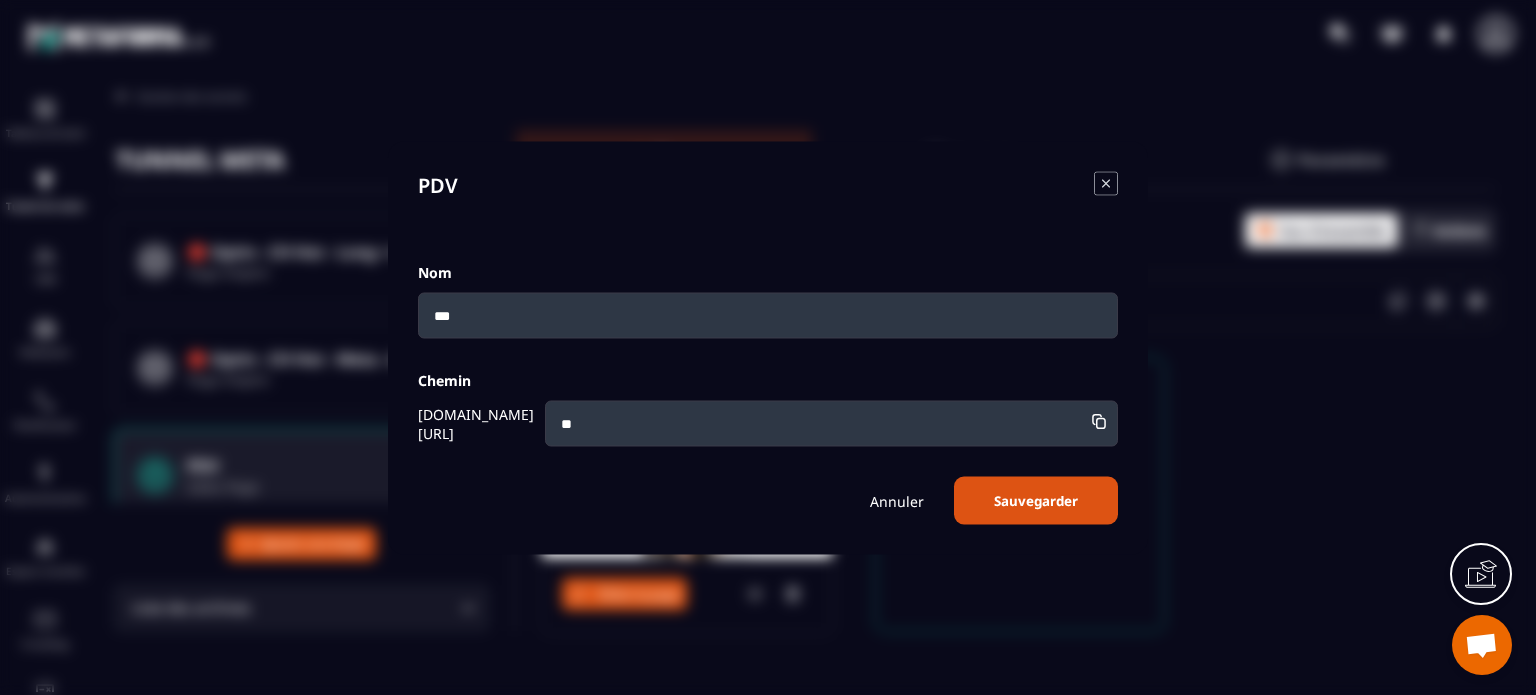 type on "*" 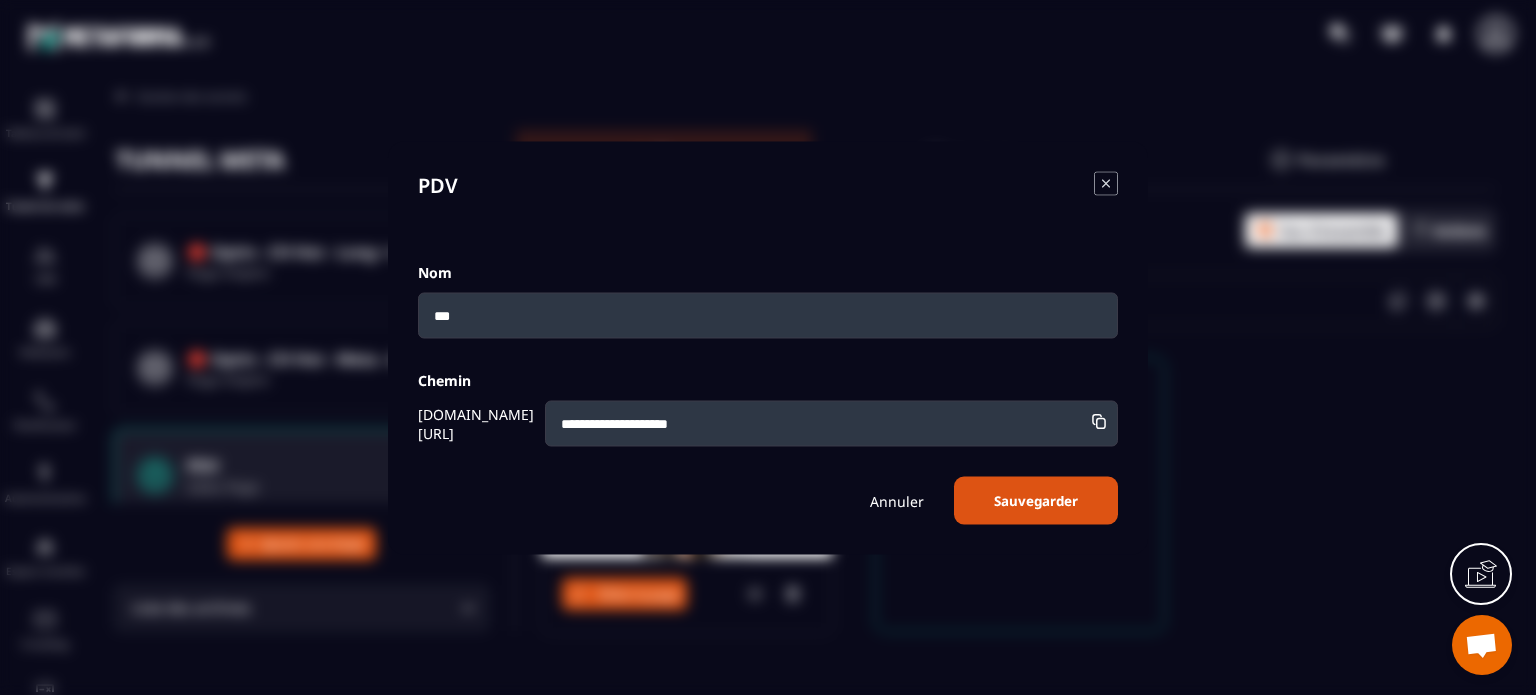 type on "**********" 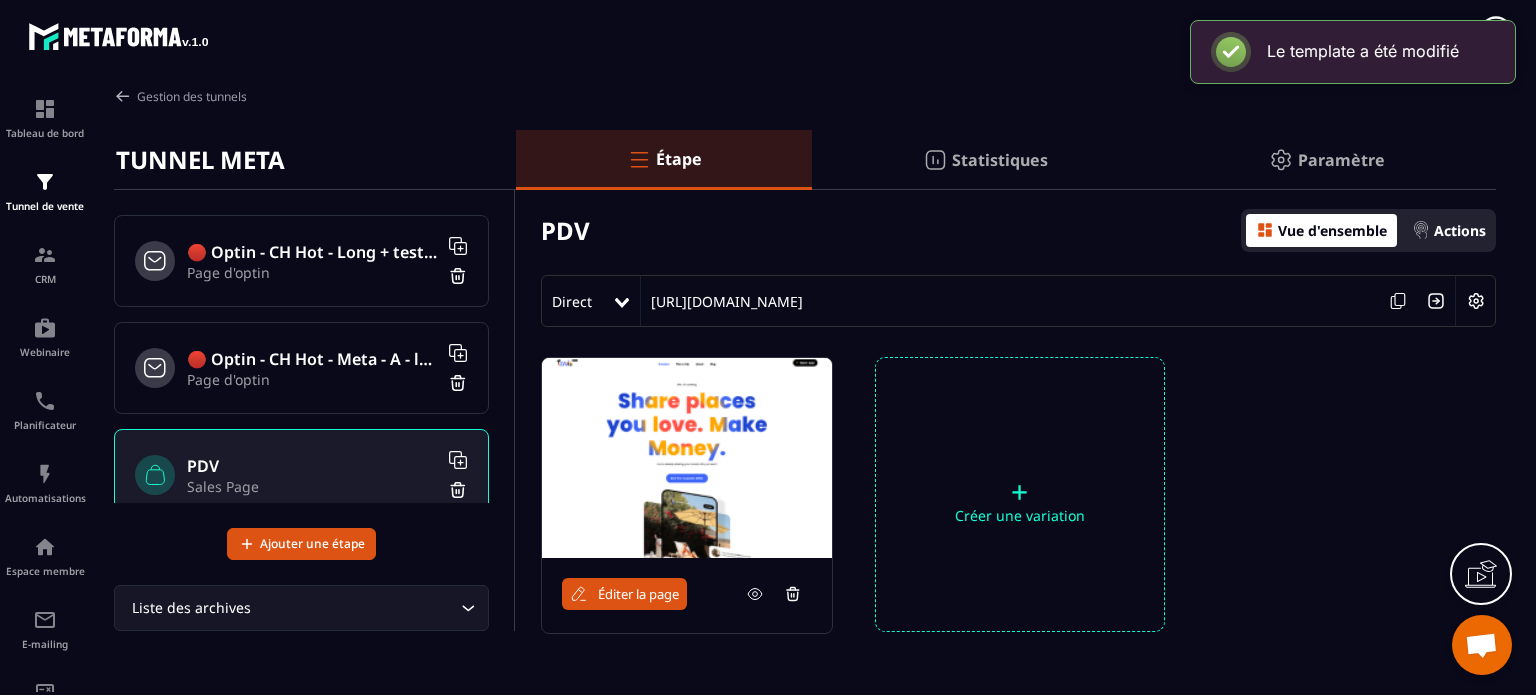 click on "Direct [URL][DOMAIN_NAME]" at bounding box center (1018, 301) 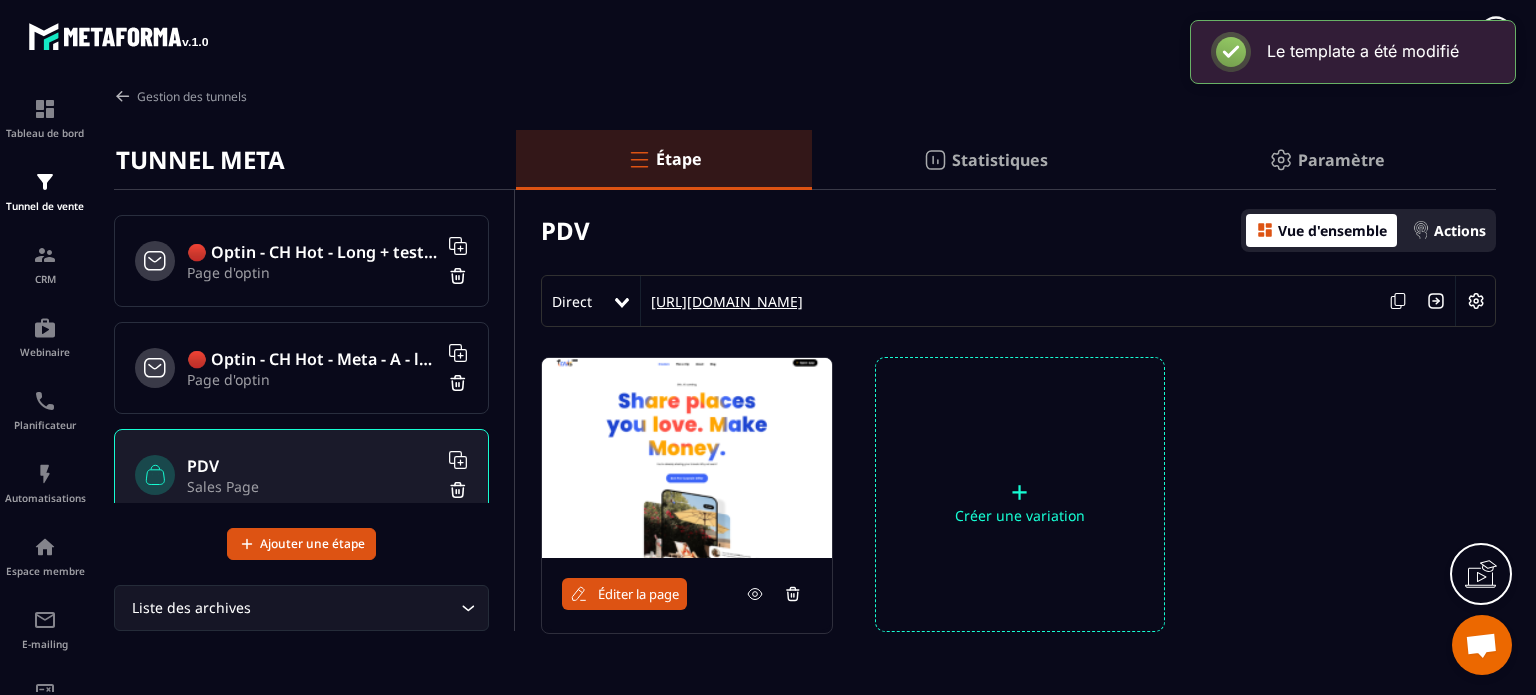 click on "[URL][DOMAIN_NAME]" at bounding box center (722, 301) 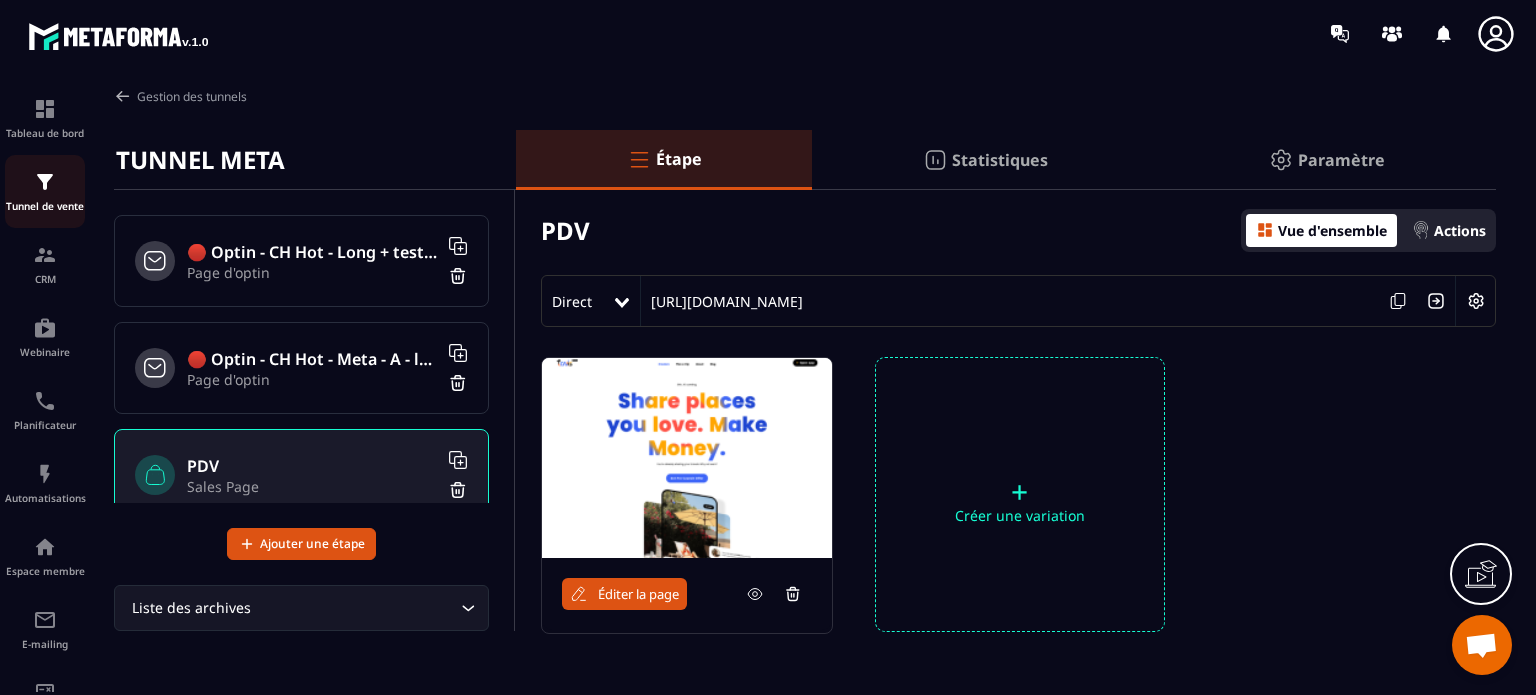 click on "Tunnel de vente" at bounding box center (45, 191) 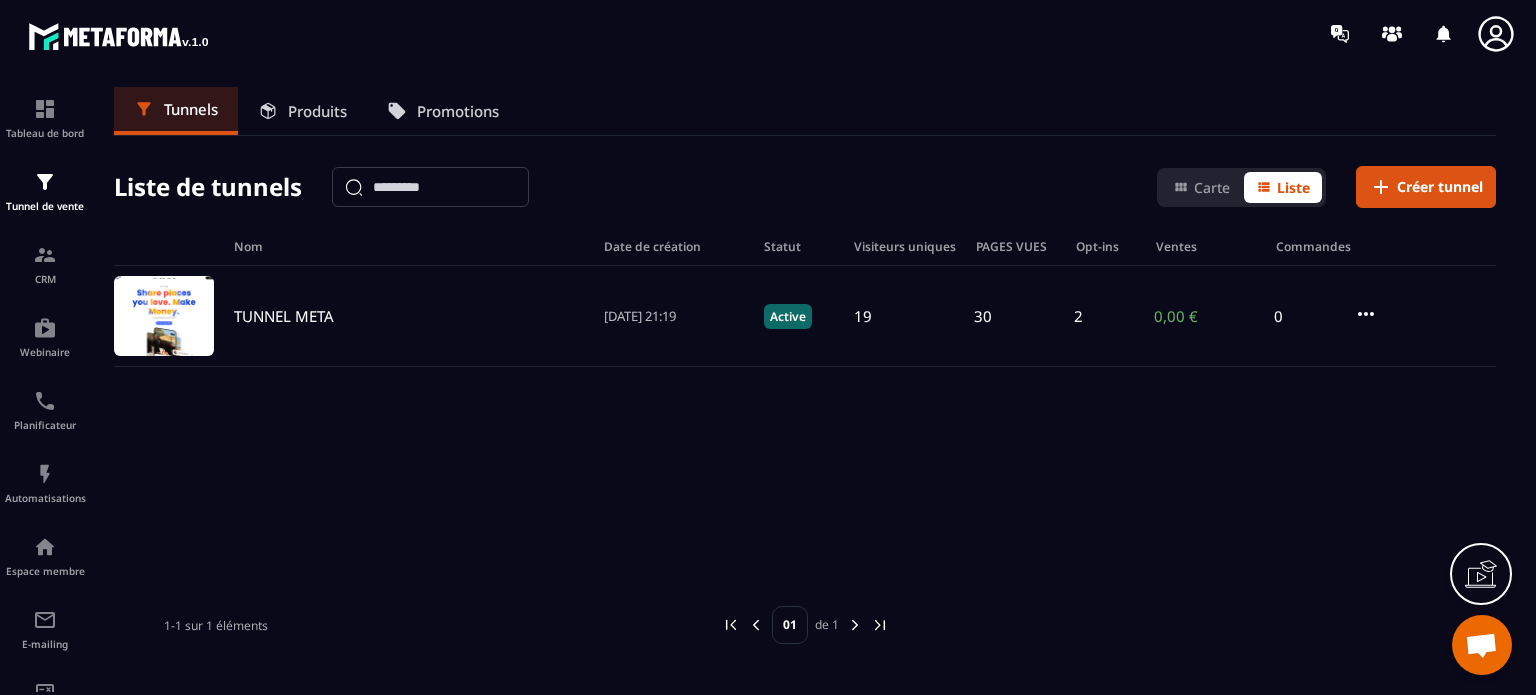 click on "Produits" at bounding box center (317, 111) 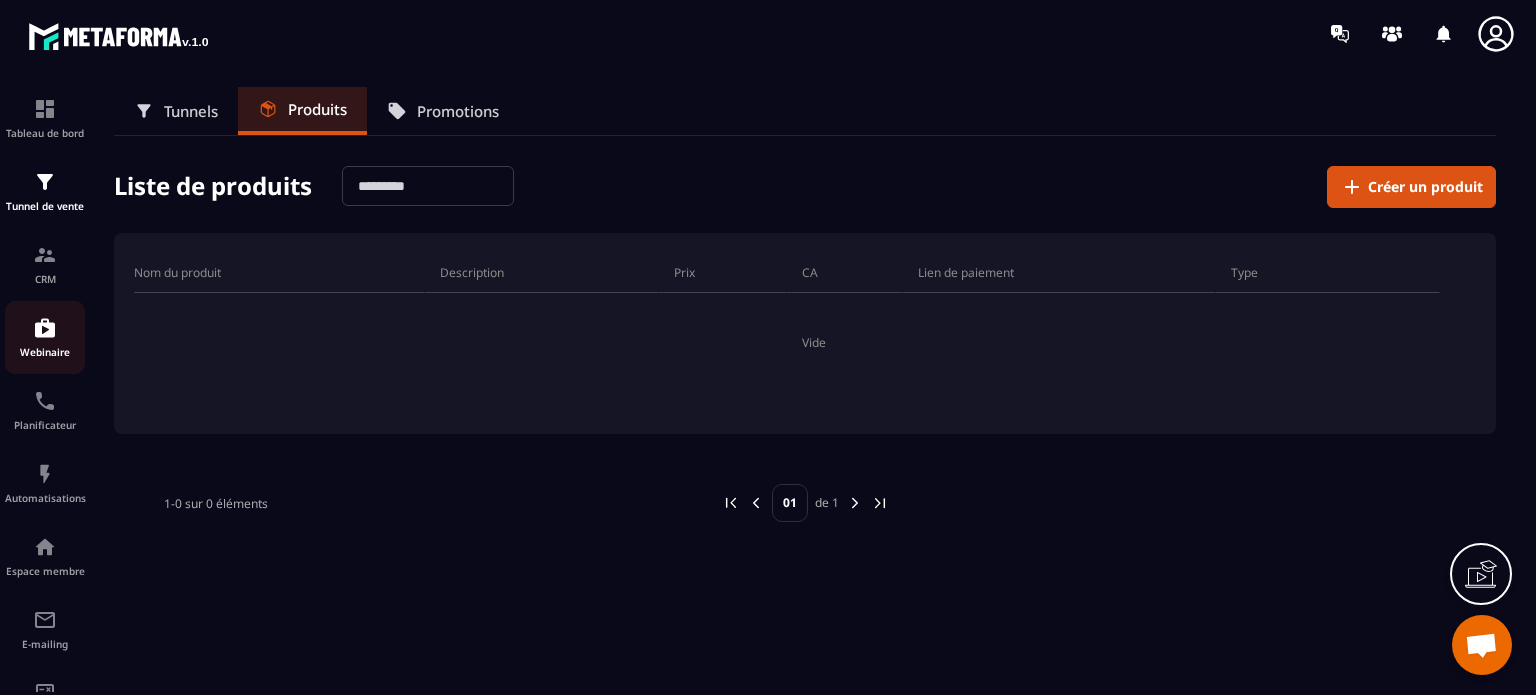 click at bounding box center [45, 328] 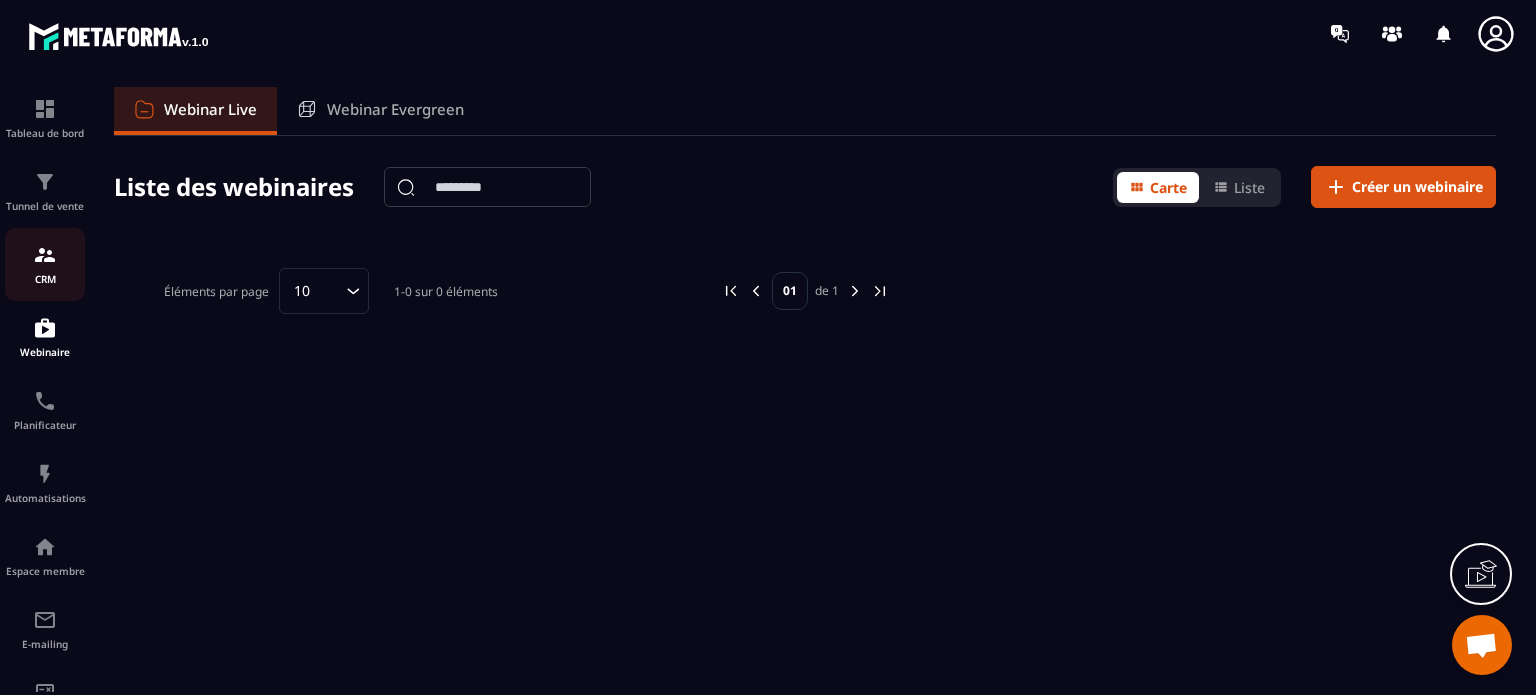click at bounding box center (45, 255) 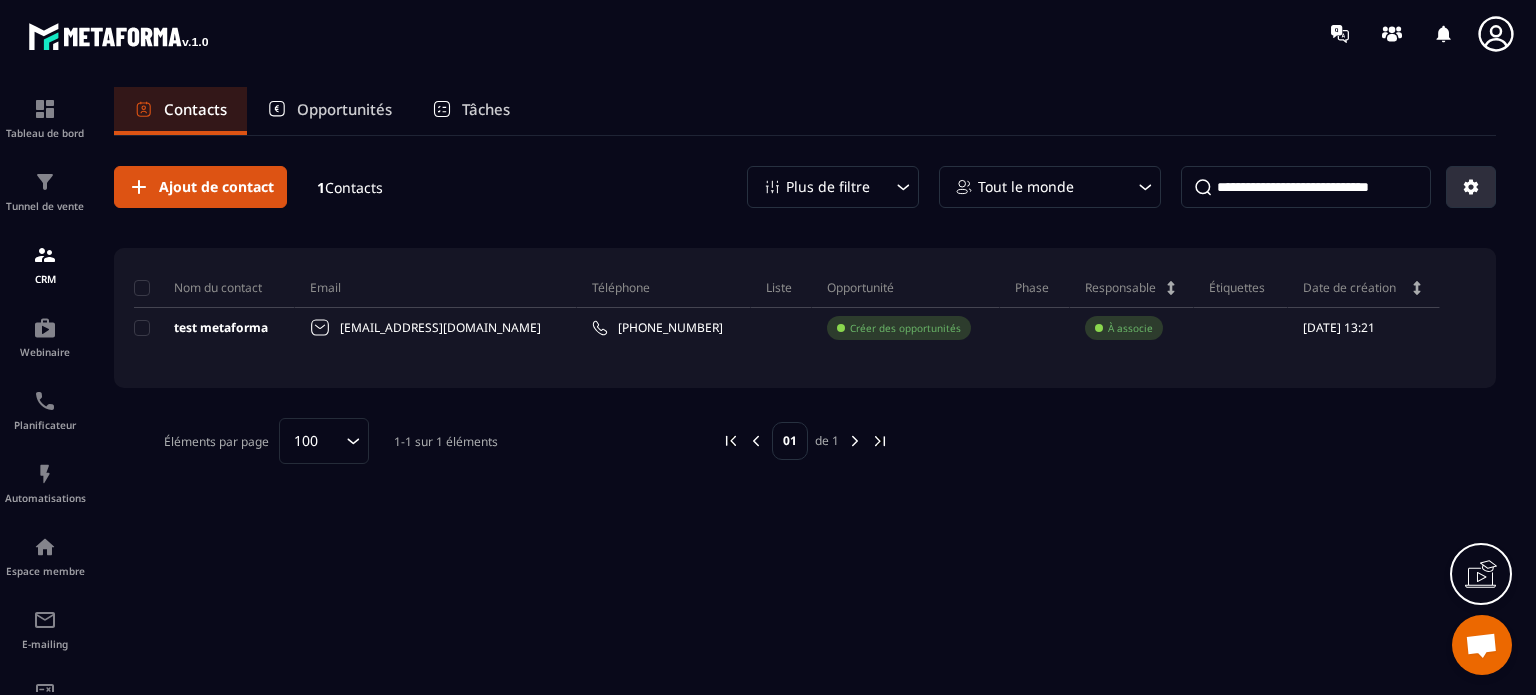click 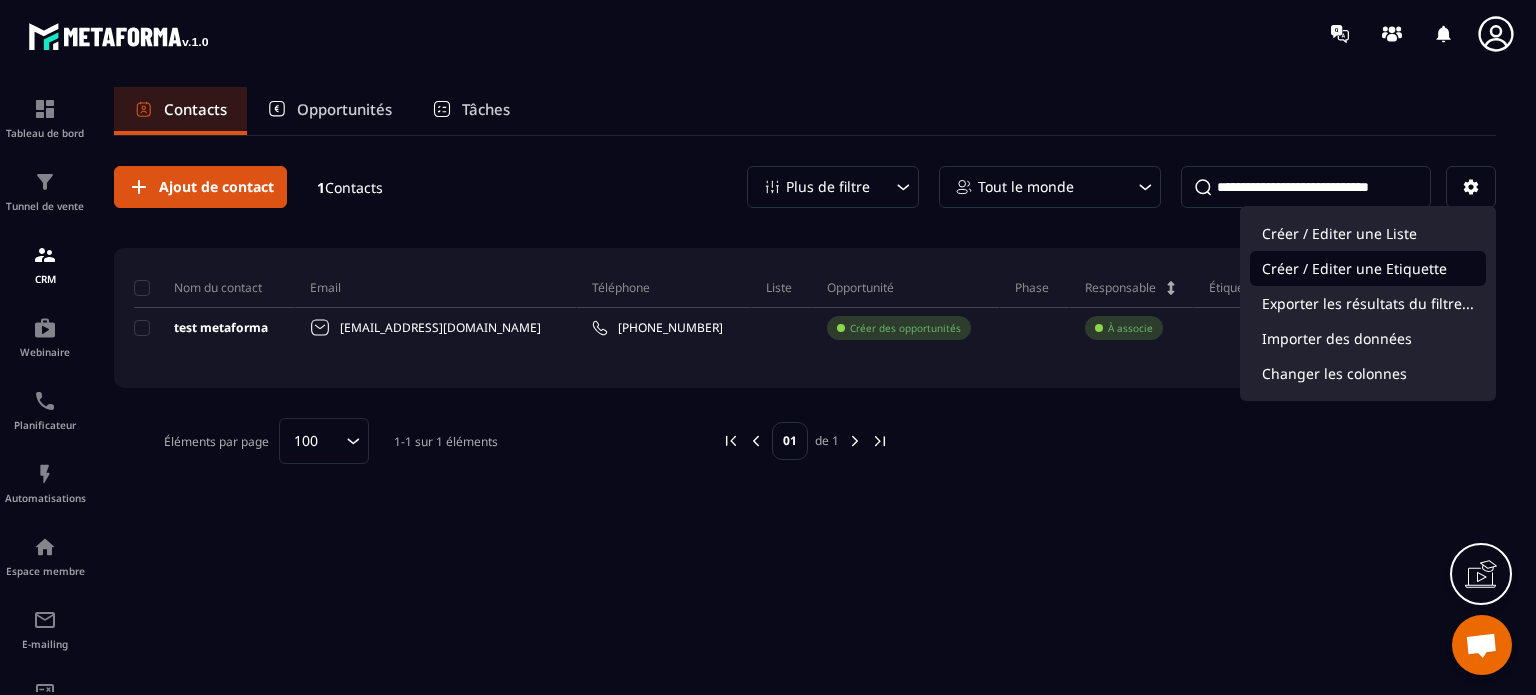 click on "Créer / Editer une Etiquette" at bounding box center [1368, 268] 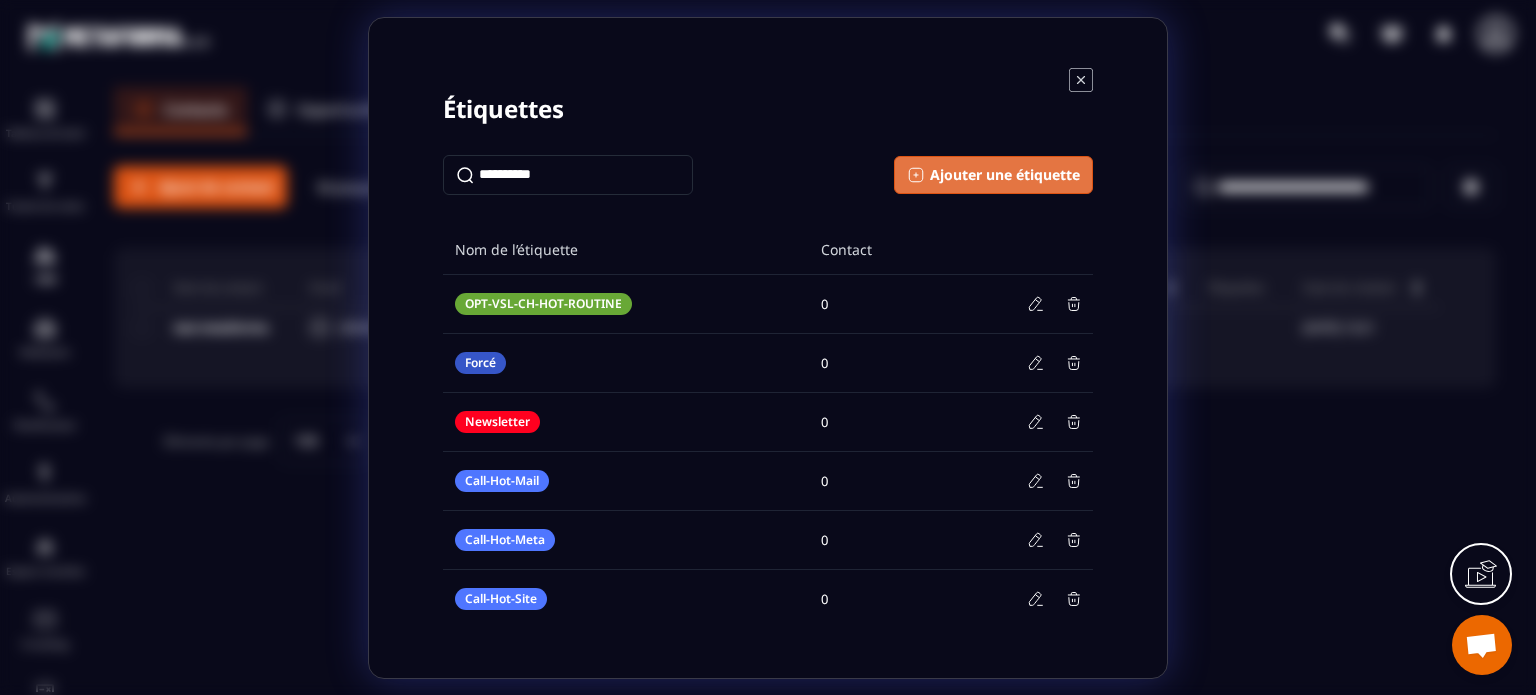 click on "Ajouter une étiquette" at bounding box center (993, 175) 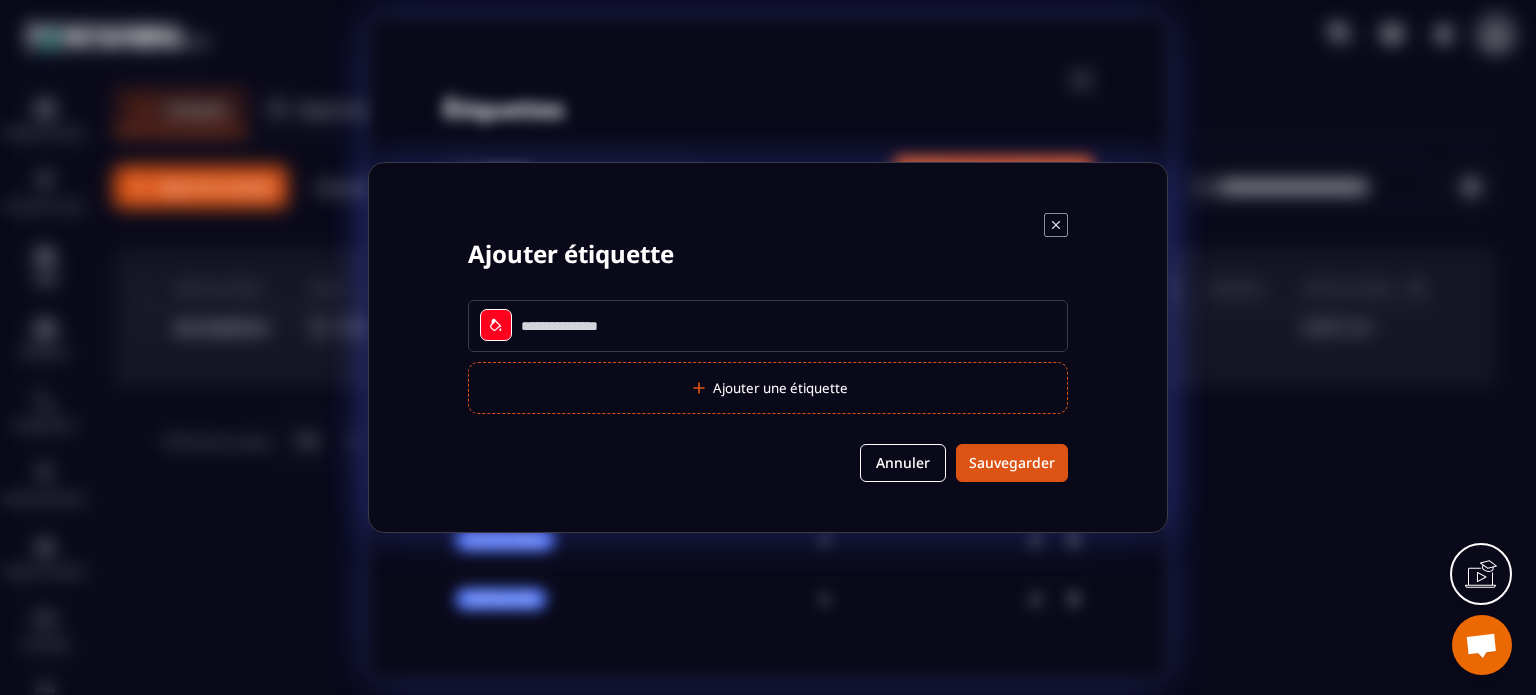 click 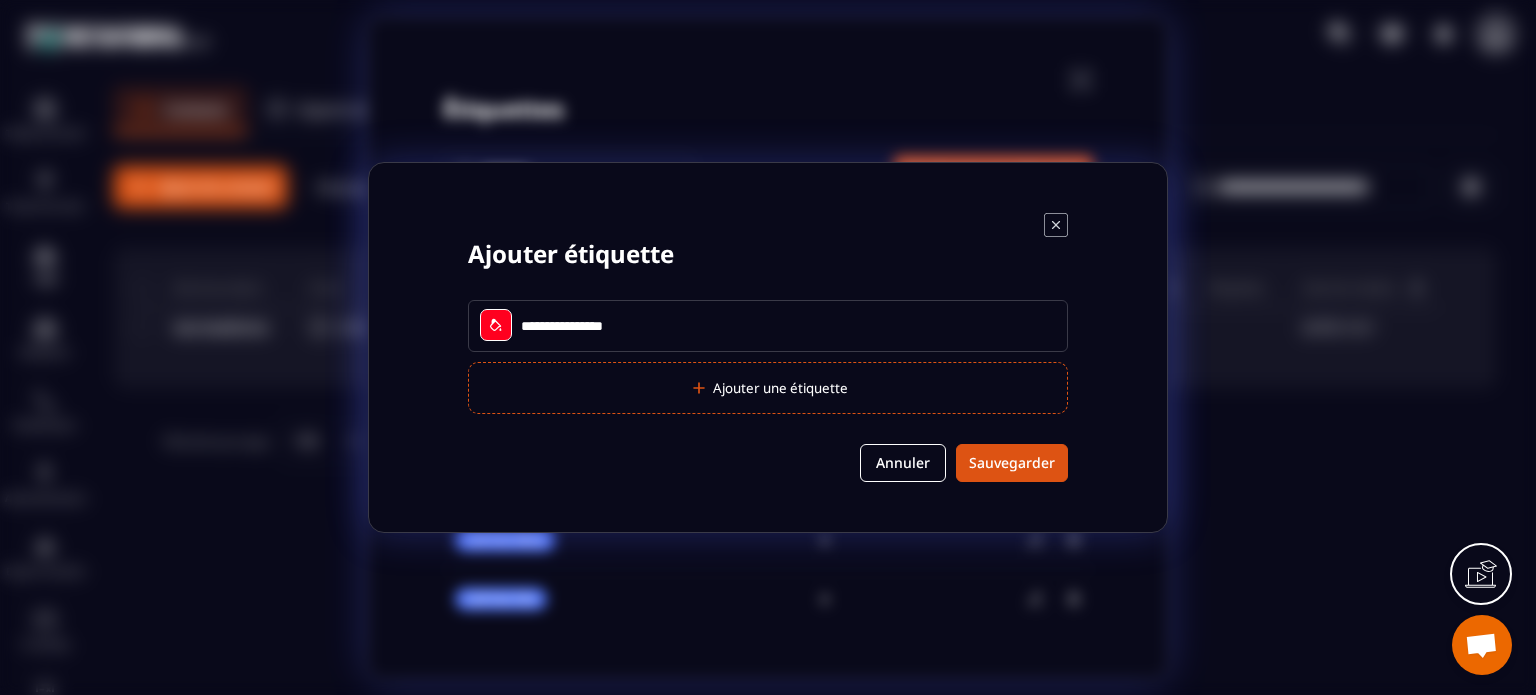 type on "**********" 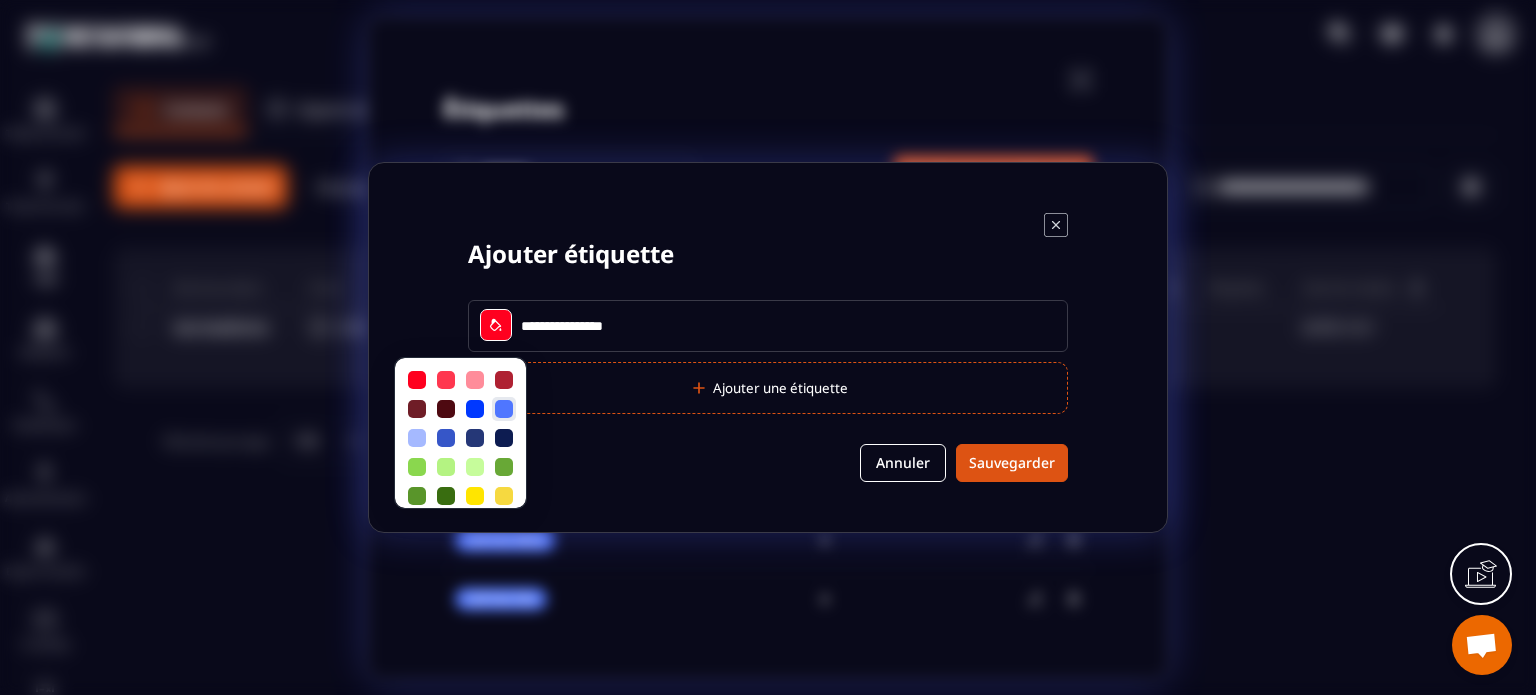 click at bounding box center [504, 409] 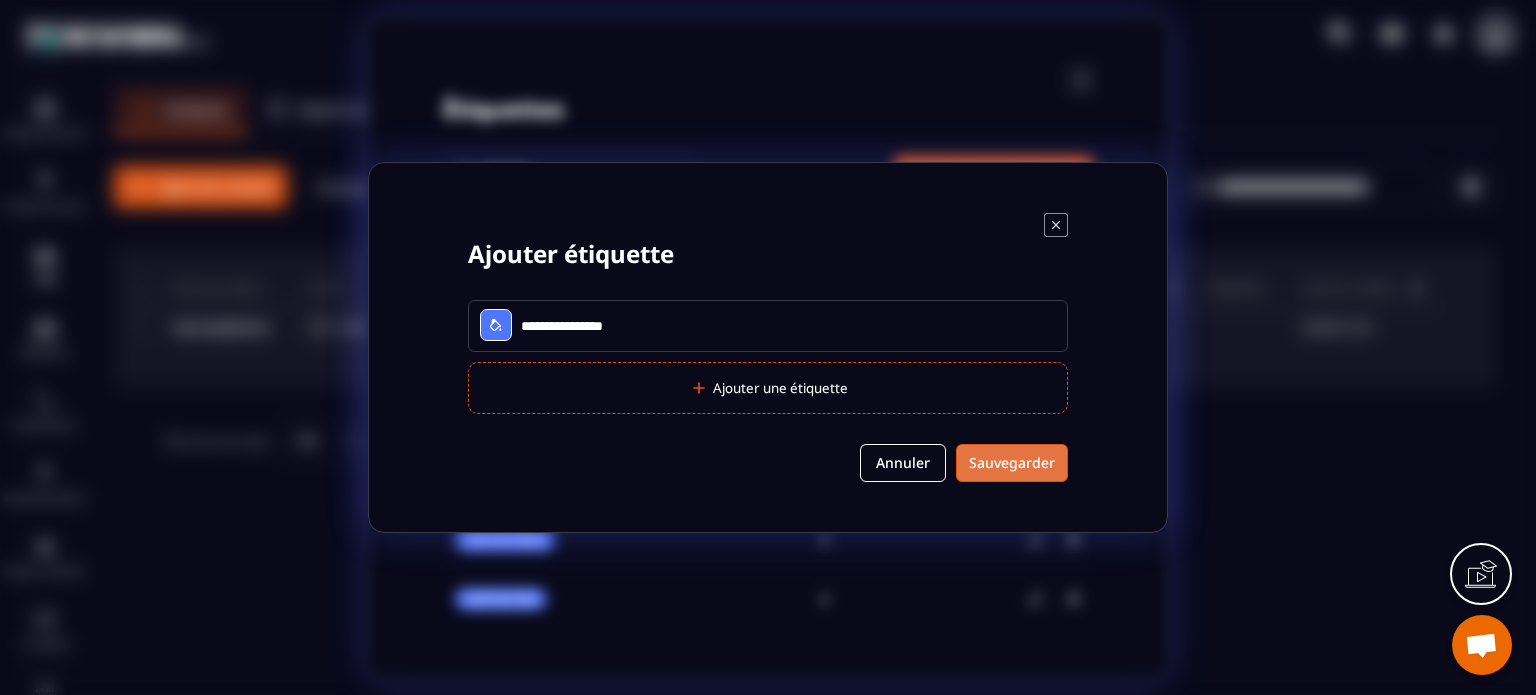click on "Sauvegarder" at bounding box center [1012, 463] 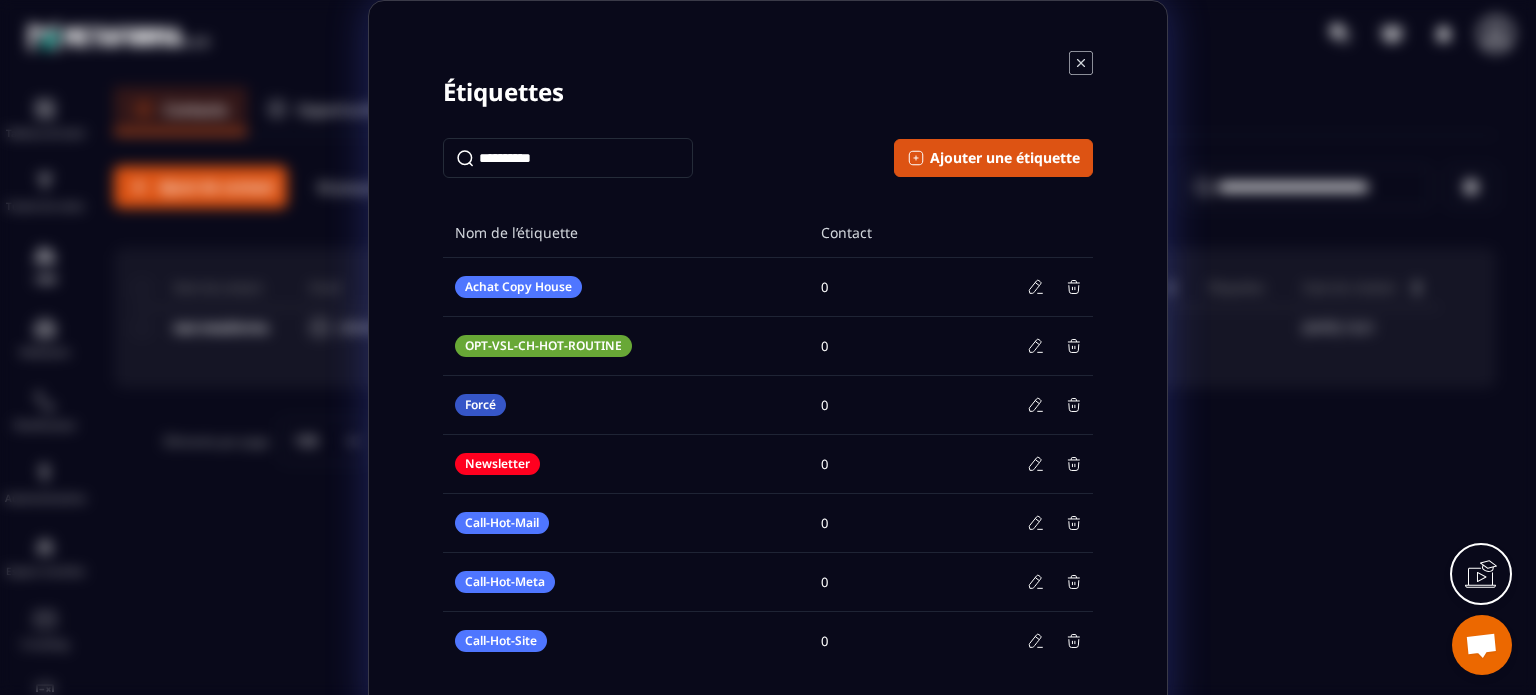click on "Étiquettes Ajouter une étiquette Nom de l’étiquette Contact Achat Copy House 0 OPT-VSL-CH-HOT-ROUTINE 0 Forcé 0 Newsletter 0 Call-Hot-Mail 0 Call-Hot-Meta 0 Call-Hot-Site 0" at bounding box center (768, 360) 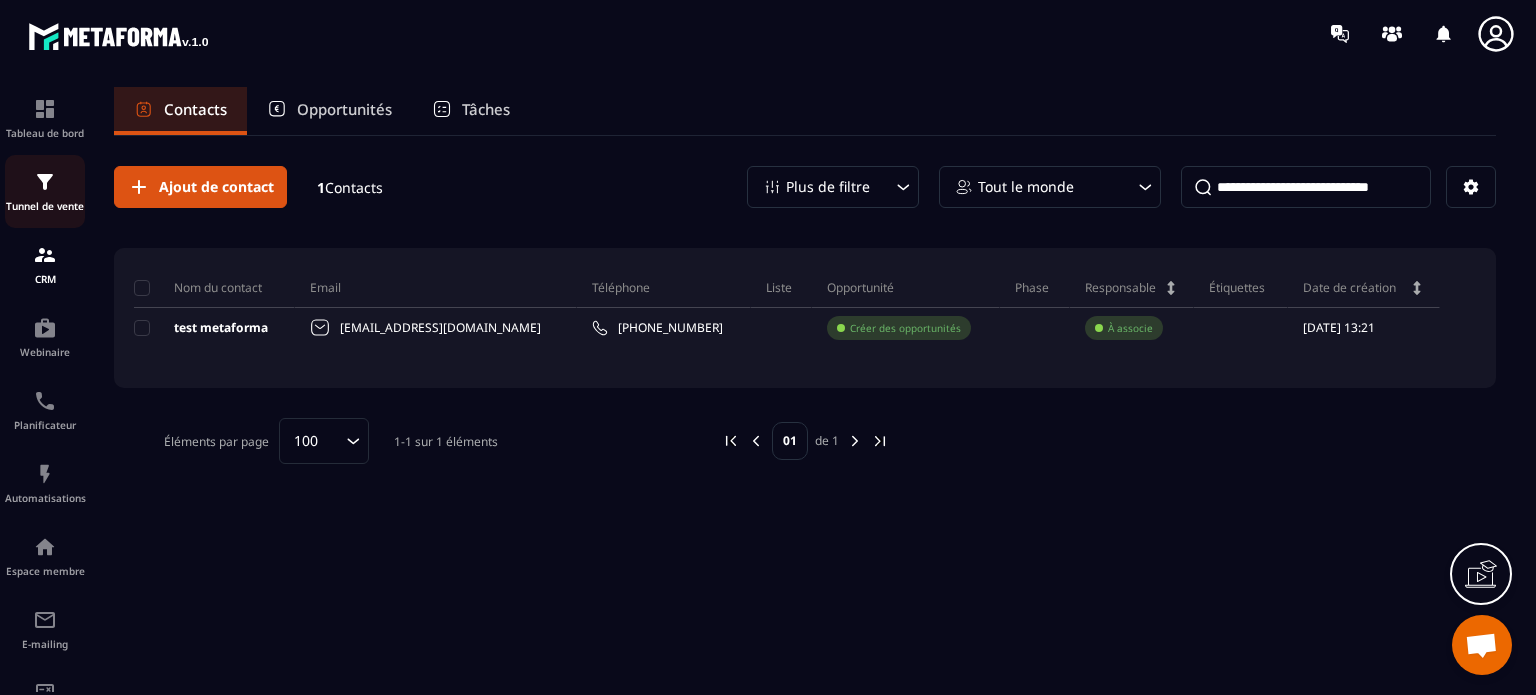 click at bounding box center (45, 182) 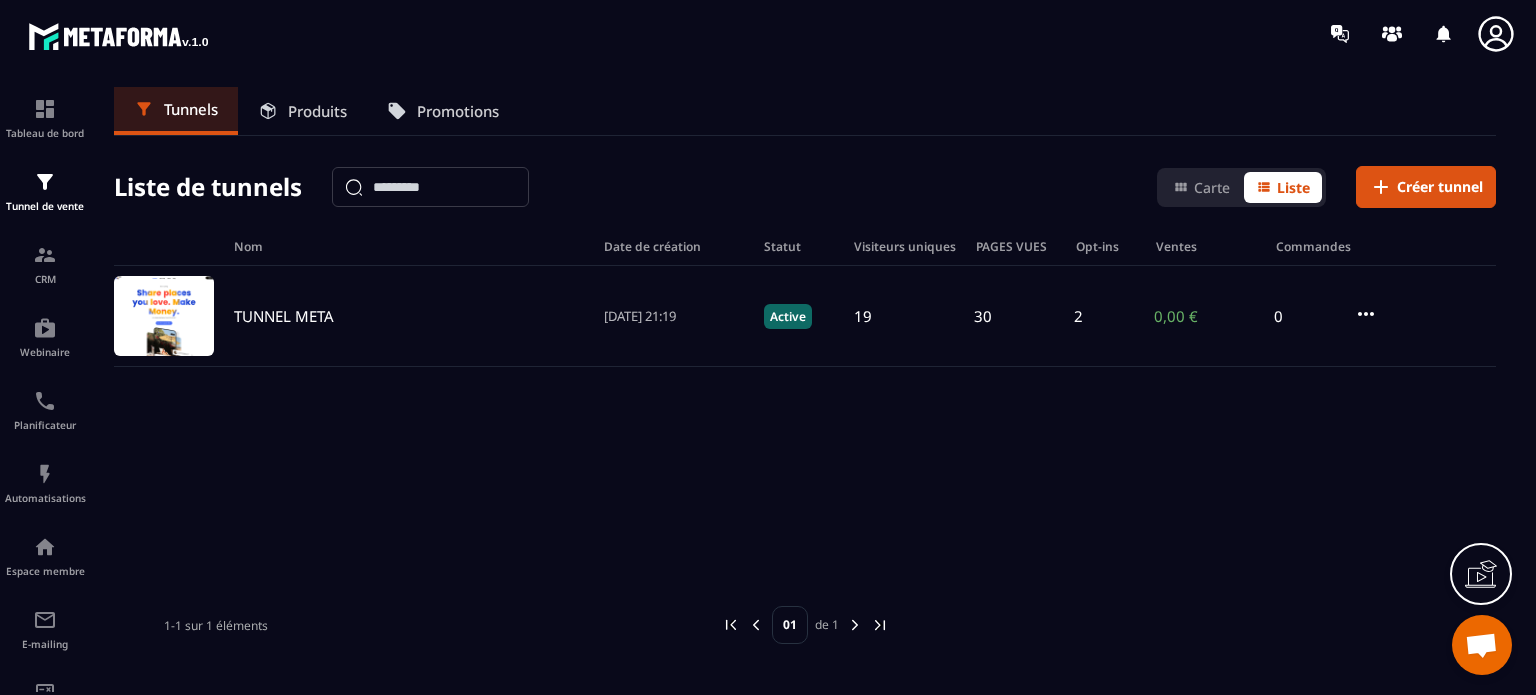 click on "Produits" at bounding box center (317, 111) 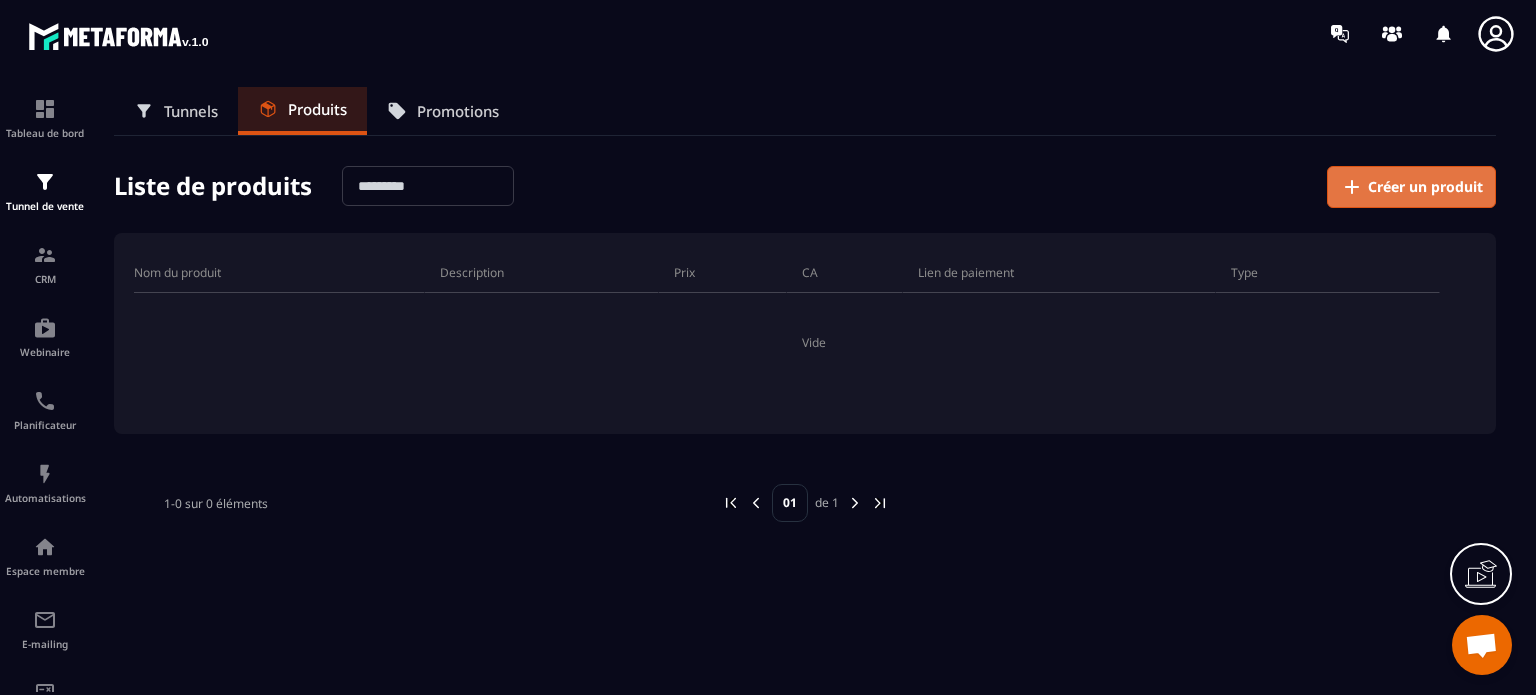 click on "Créer un produit" at bounding box center [1411, 187] 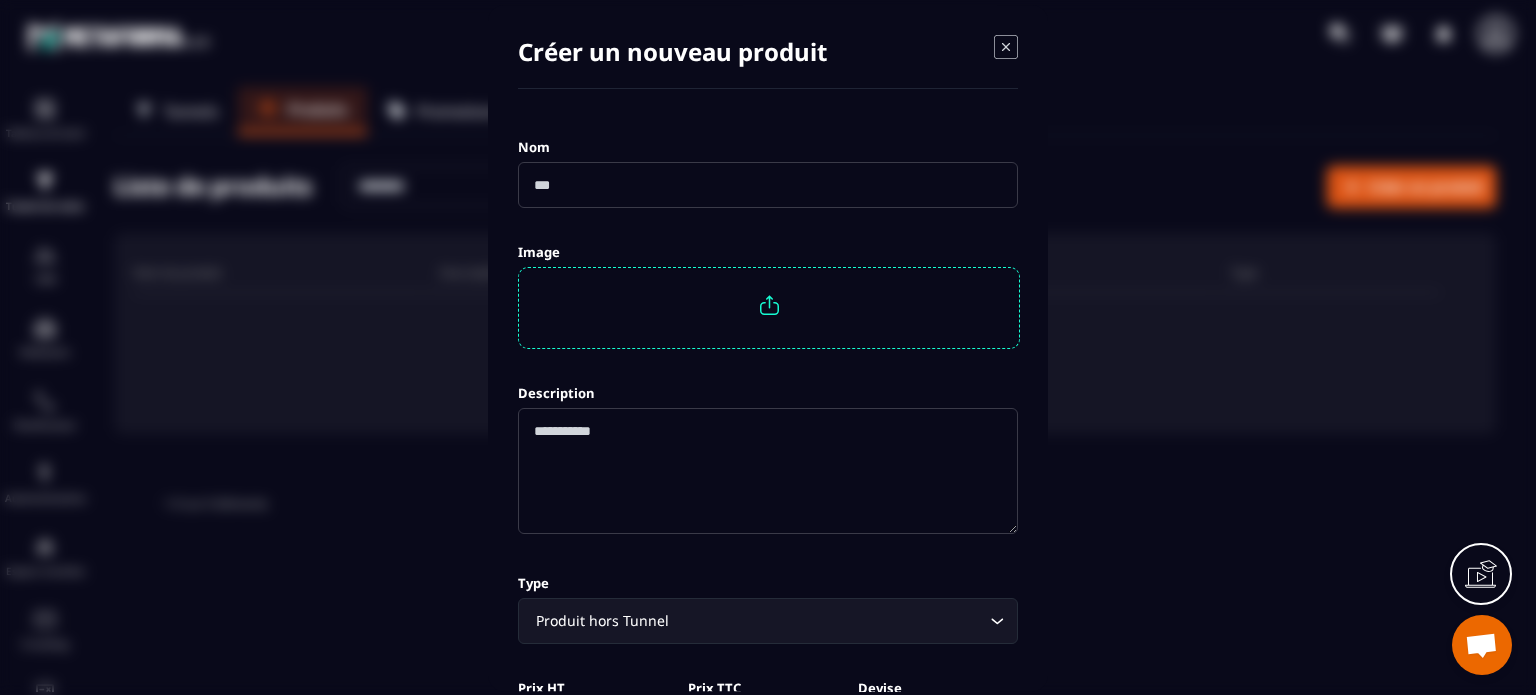 click at bounding box center (768, 185) 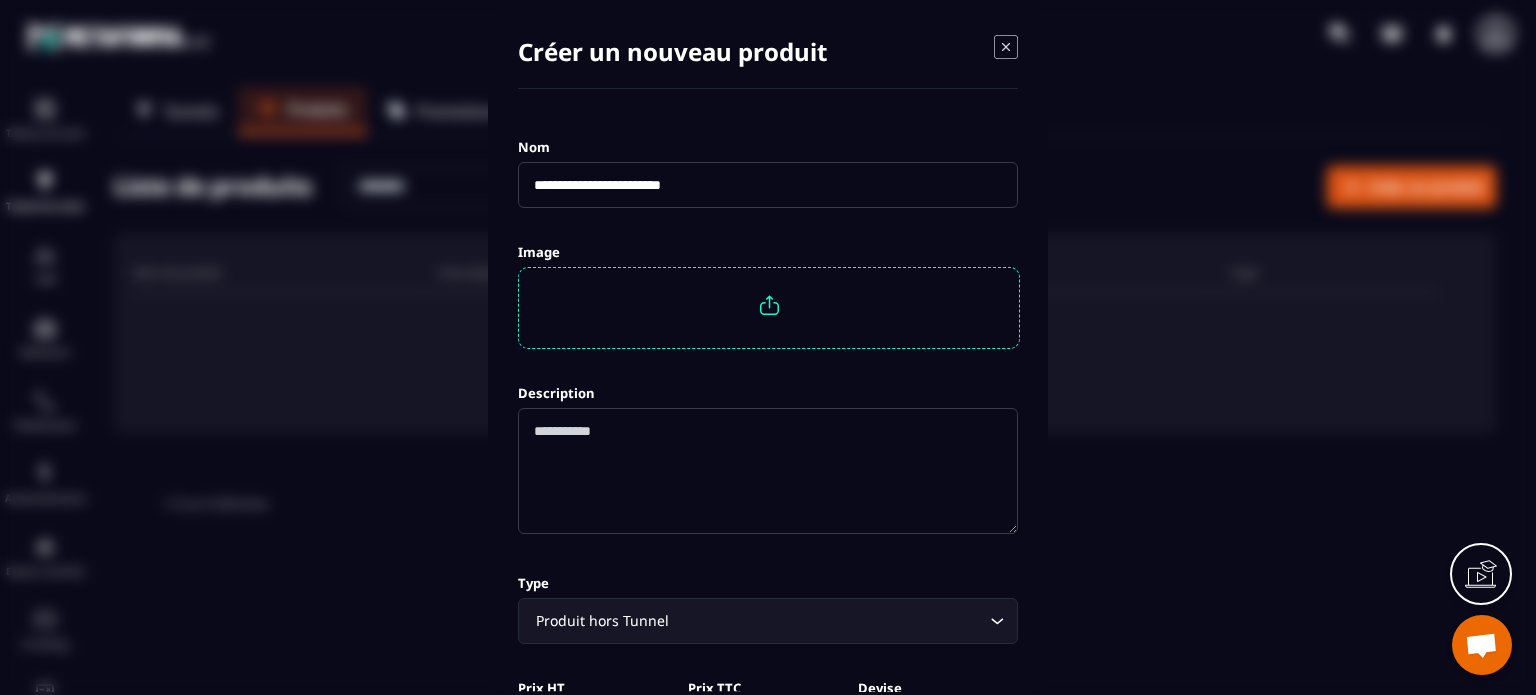 drag, startPoint x: 616, startPoint y: 179, endPoint x: 804, endPoint y: 175, distance: 188.04254 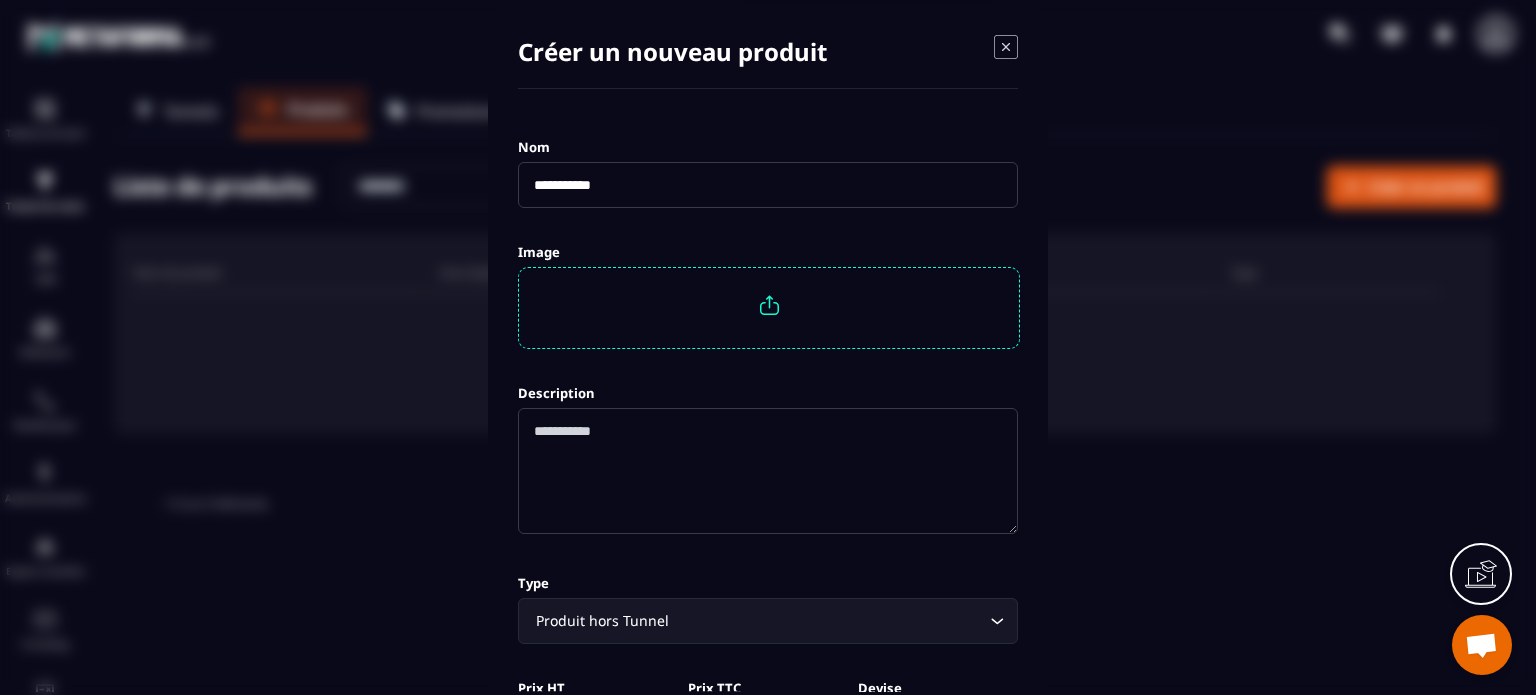 type on "**********" 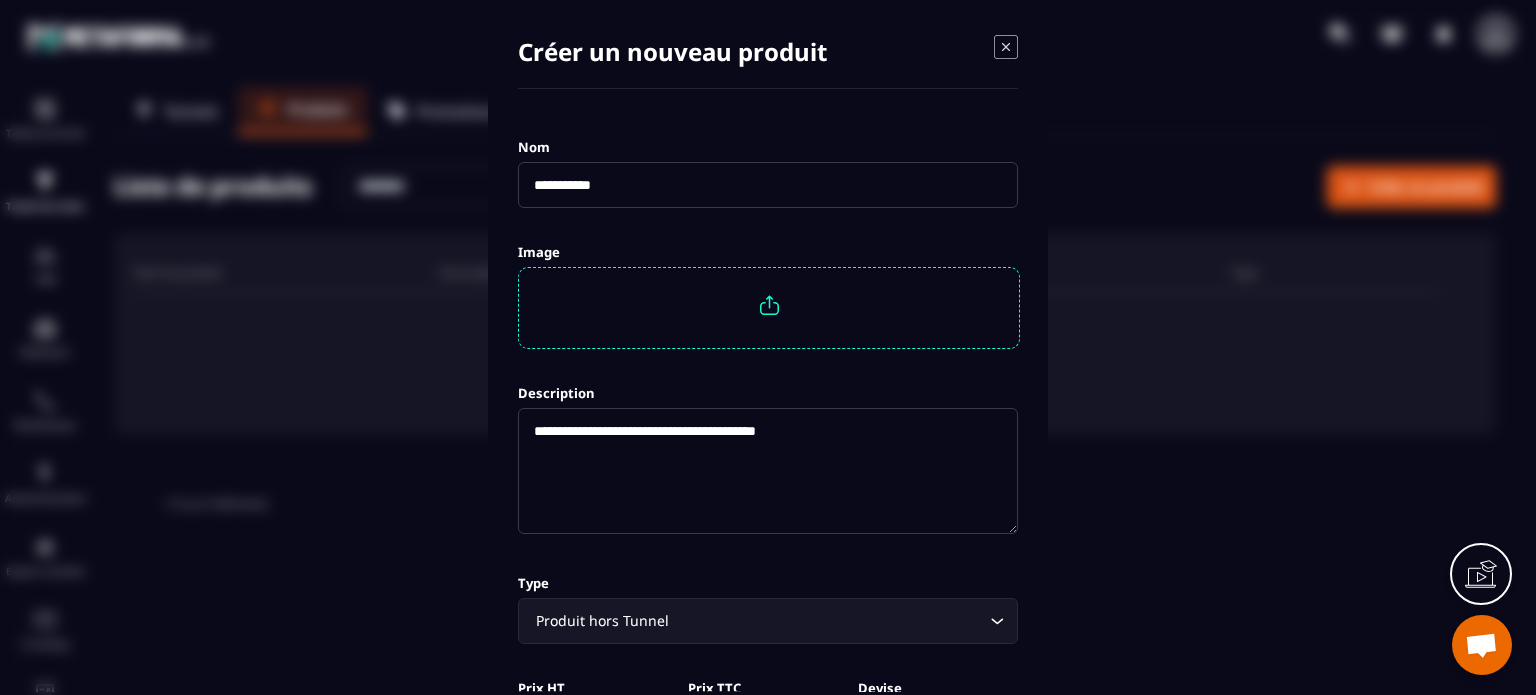 type on "**********" 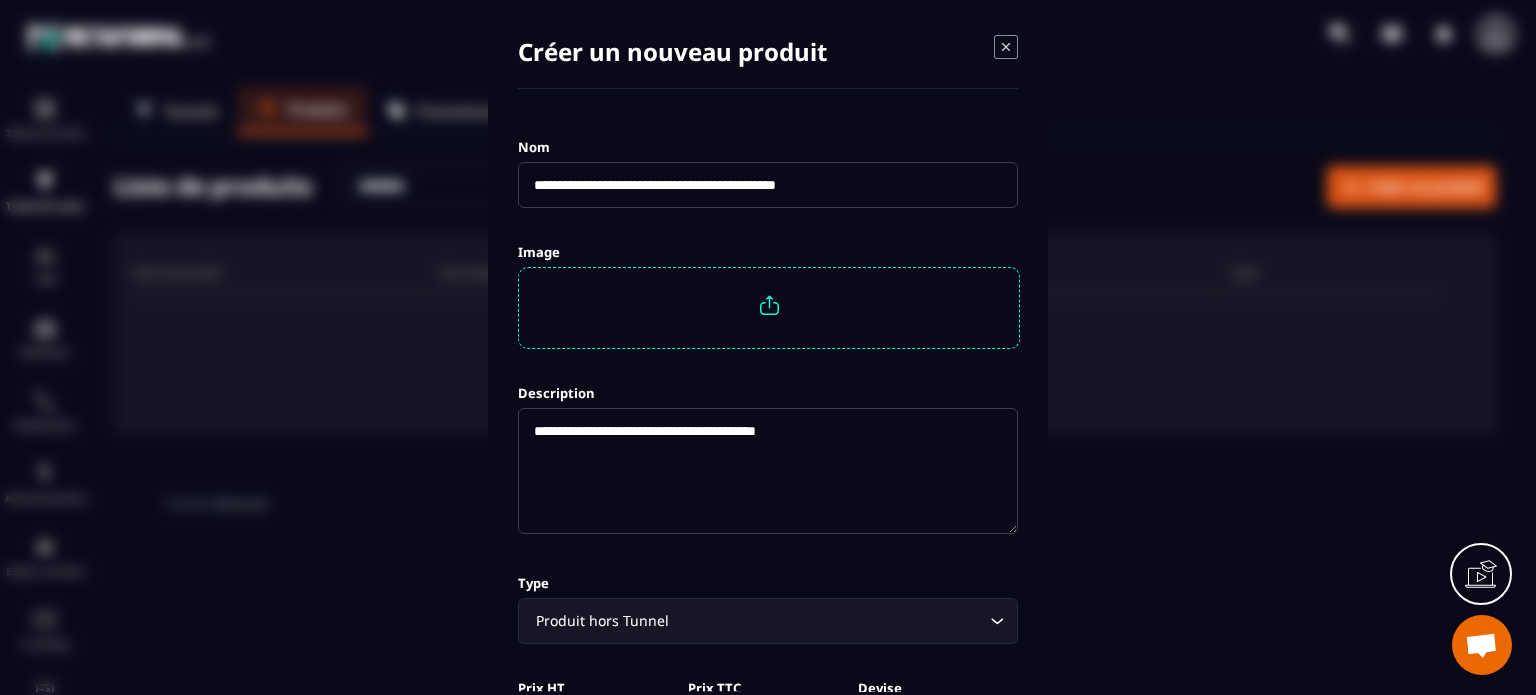 type on "**********" 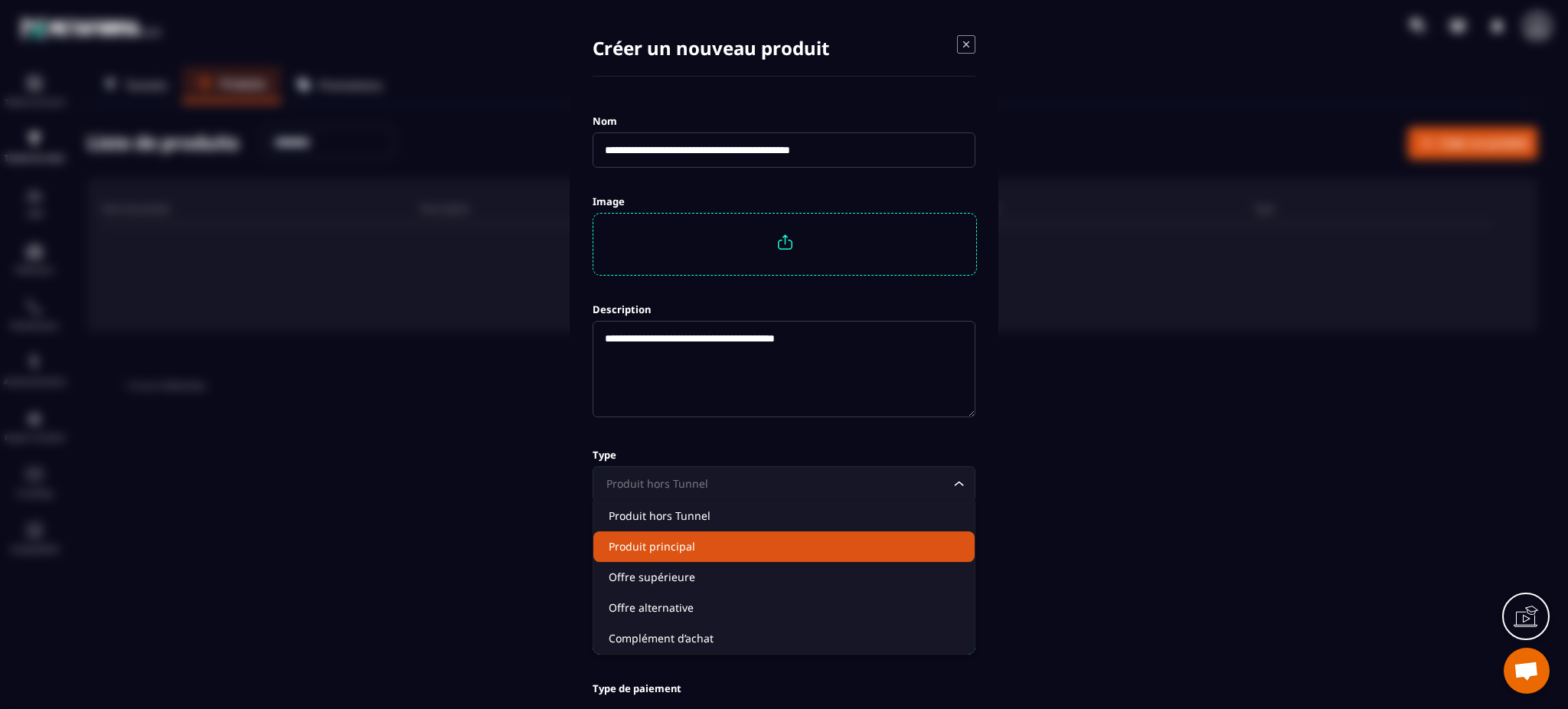 drag, startPoint x: 1142, startPoint y: 15, endPoint x: 730, endPoint y: 538, distance: 665.7875 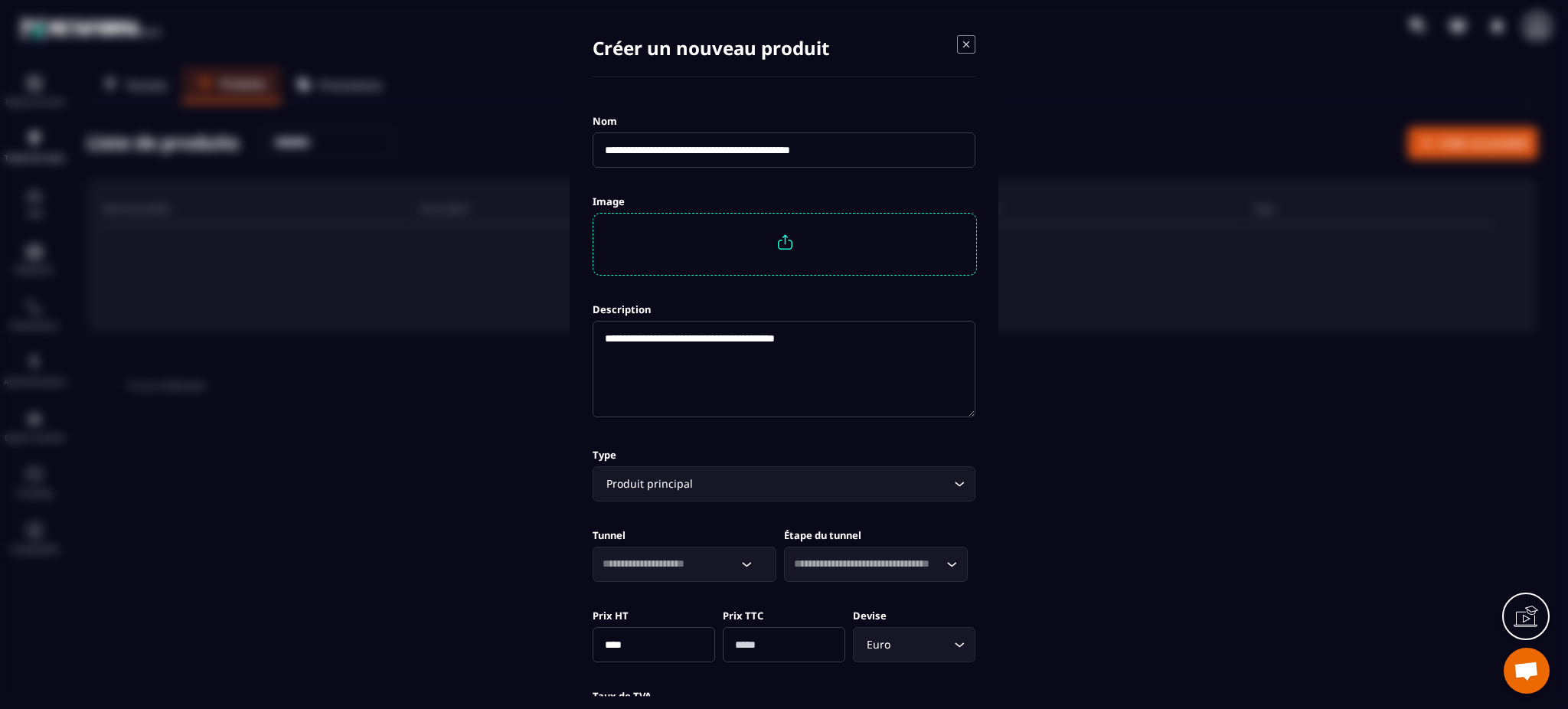 click 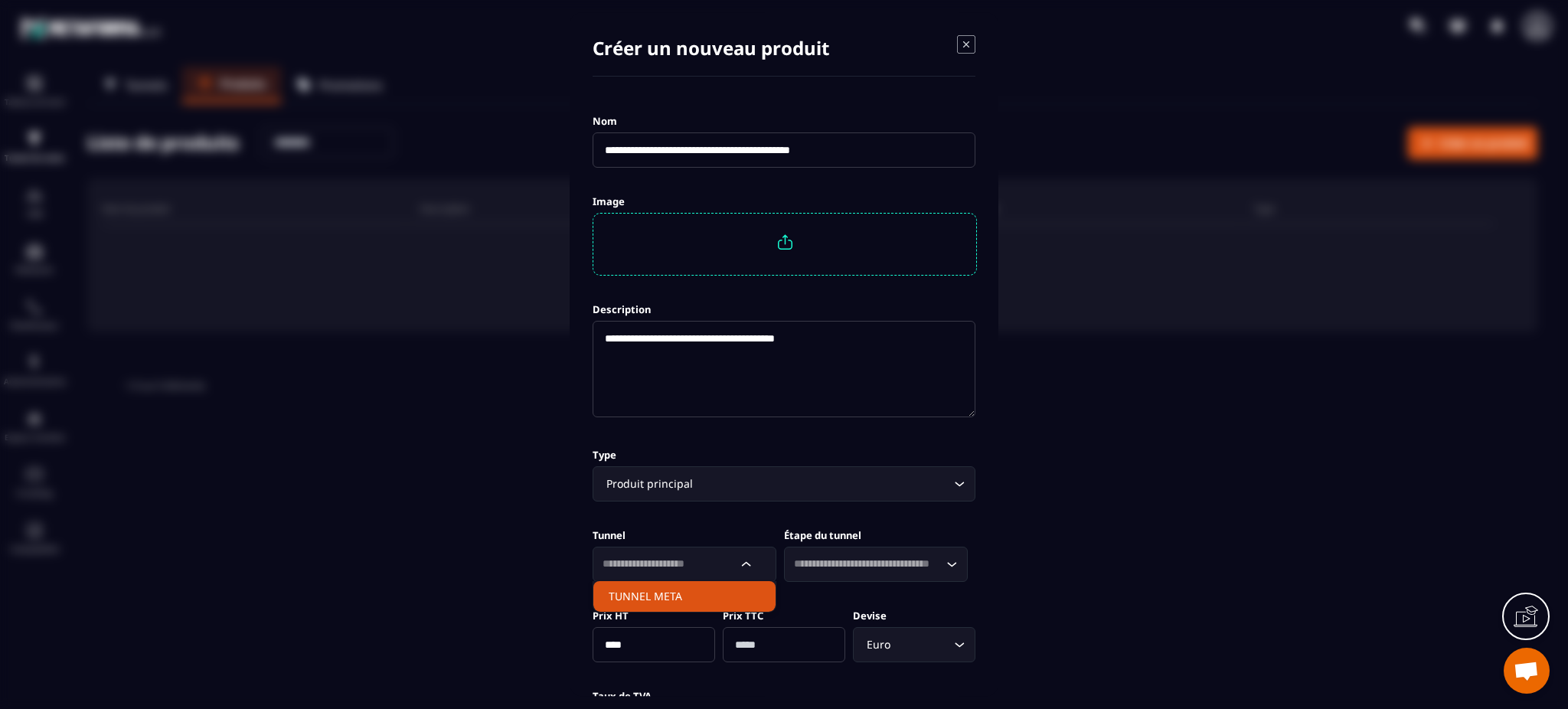 click on "TUNNEL META" 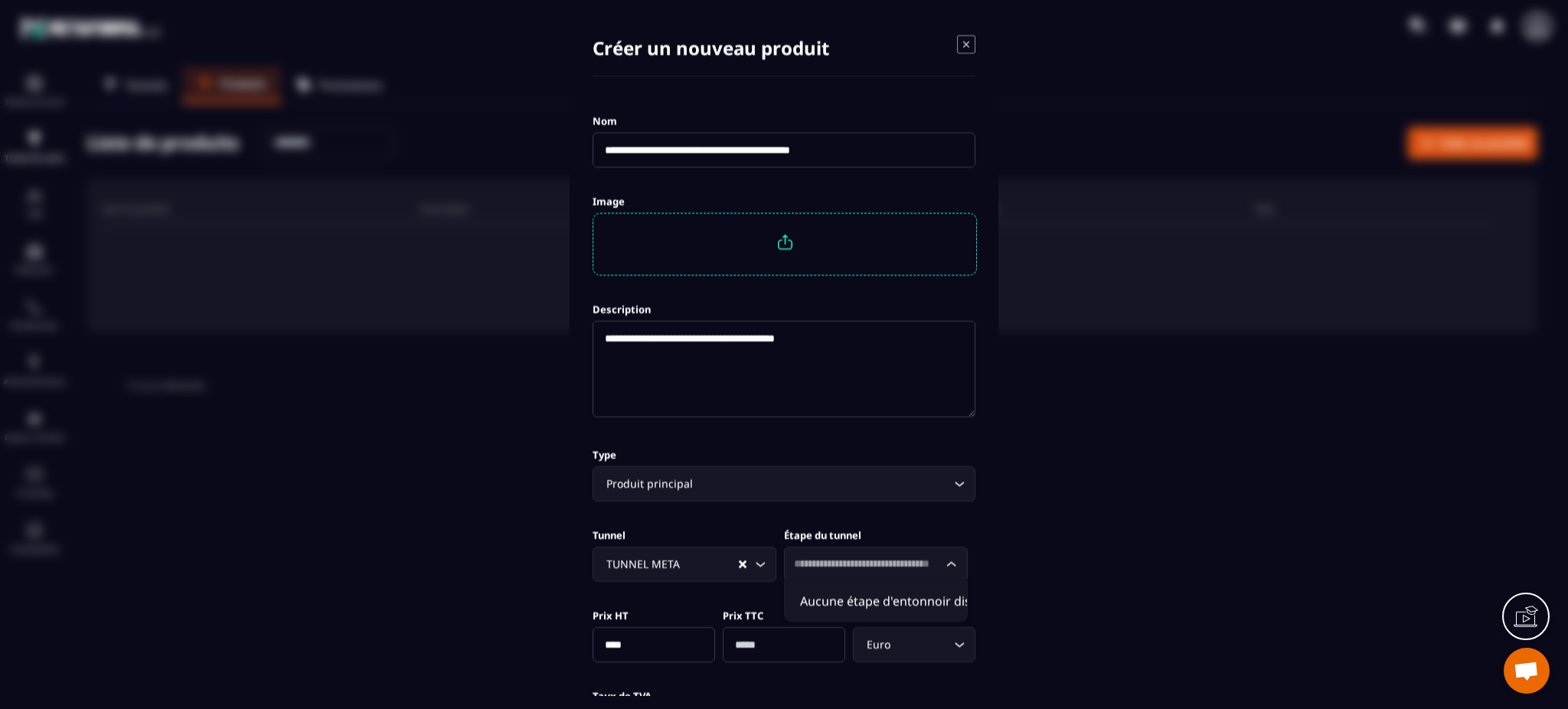 click 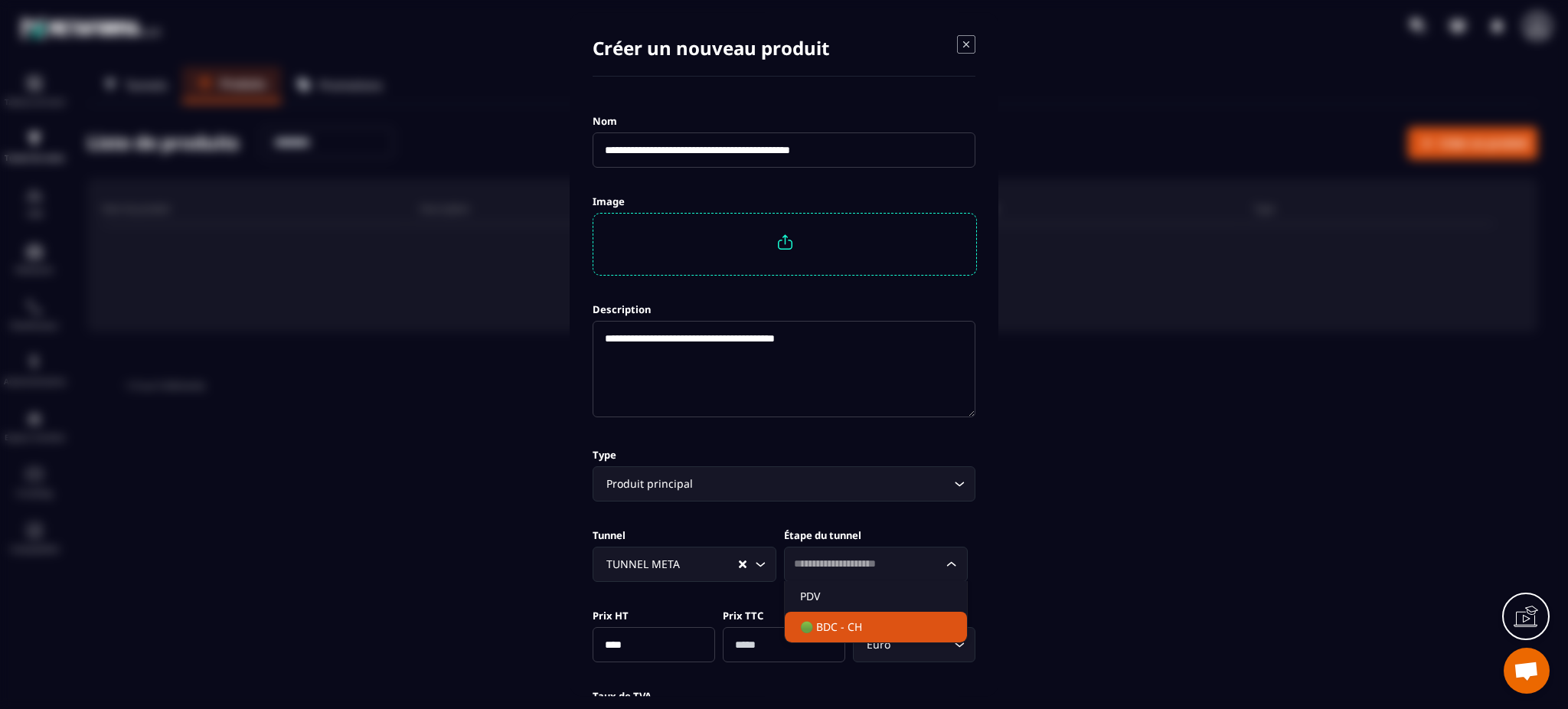 click on "🟢 BDC - CH" 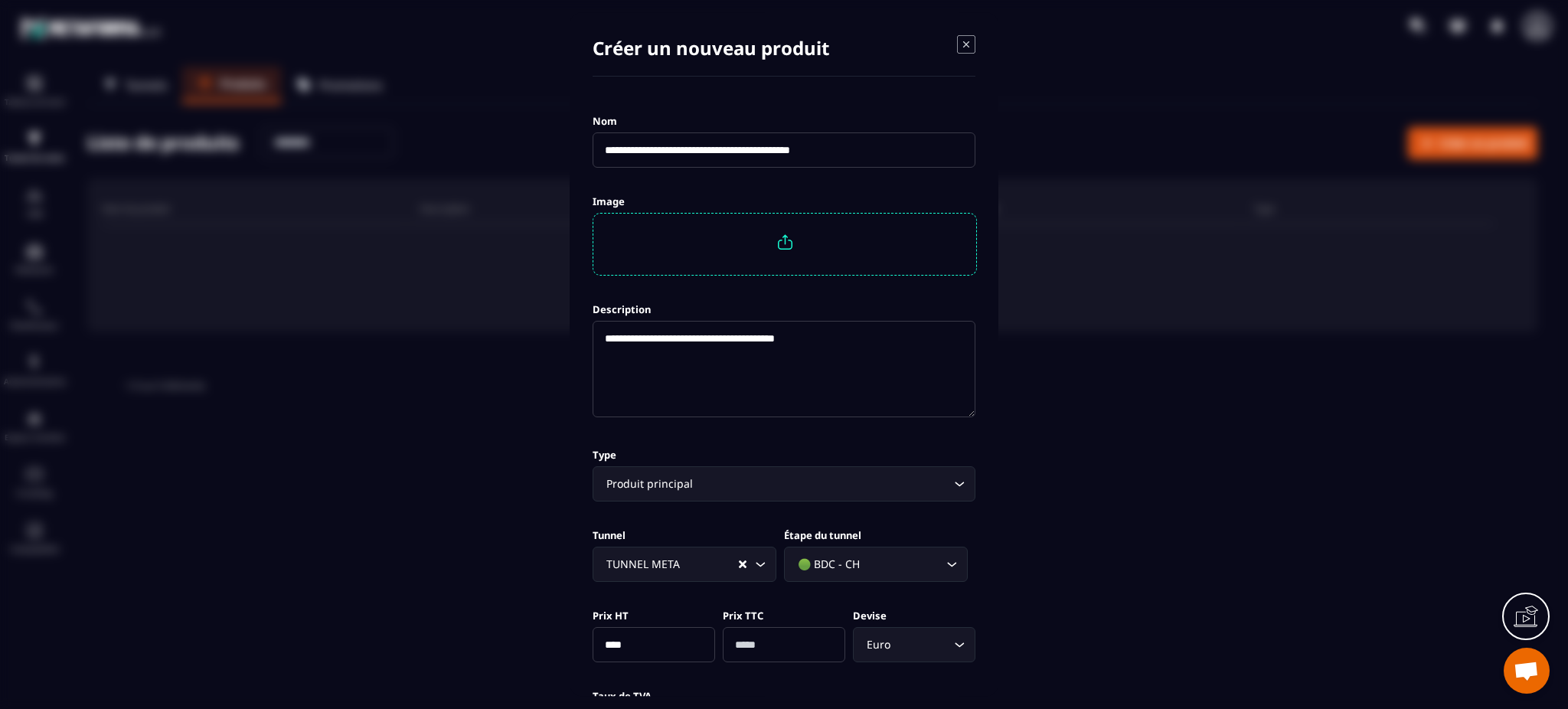 click on "****" at bounding box center (654, 645) 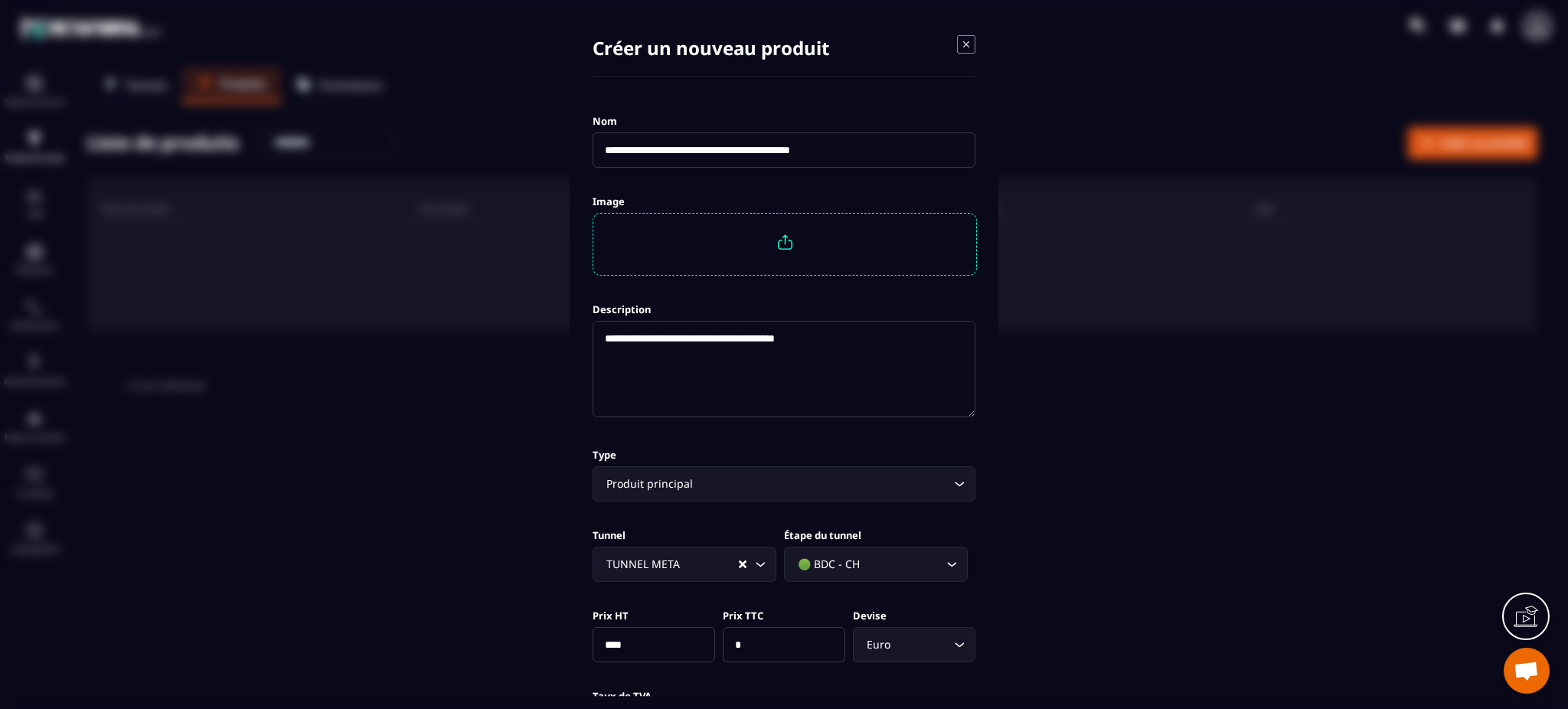 click on "Prix HT ****" at bounding box center [654, 634] 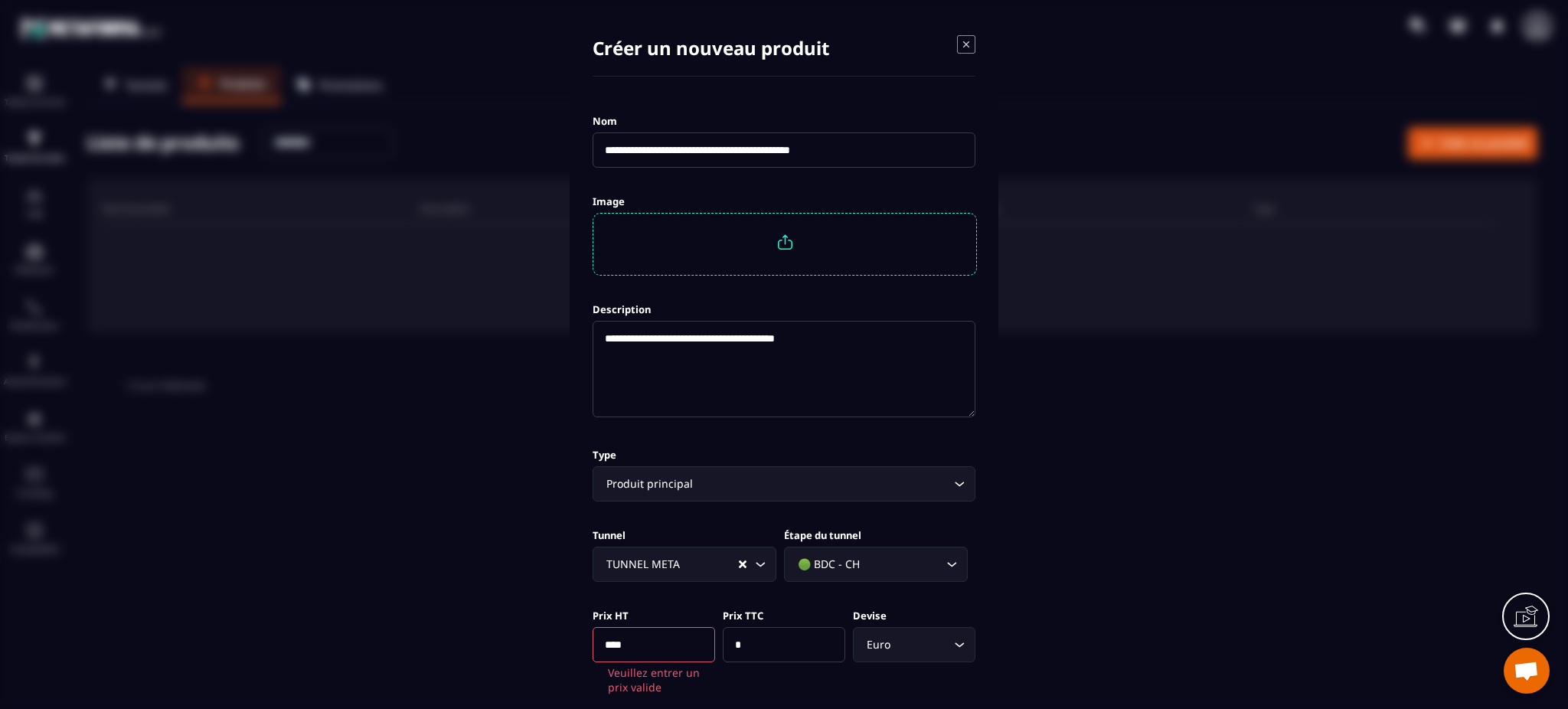 click on "****" at bounding box center [654, 645] 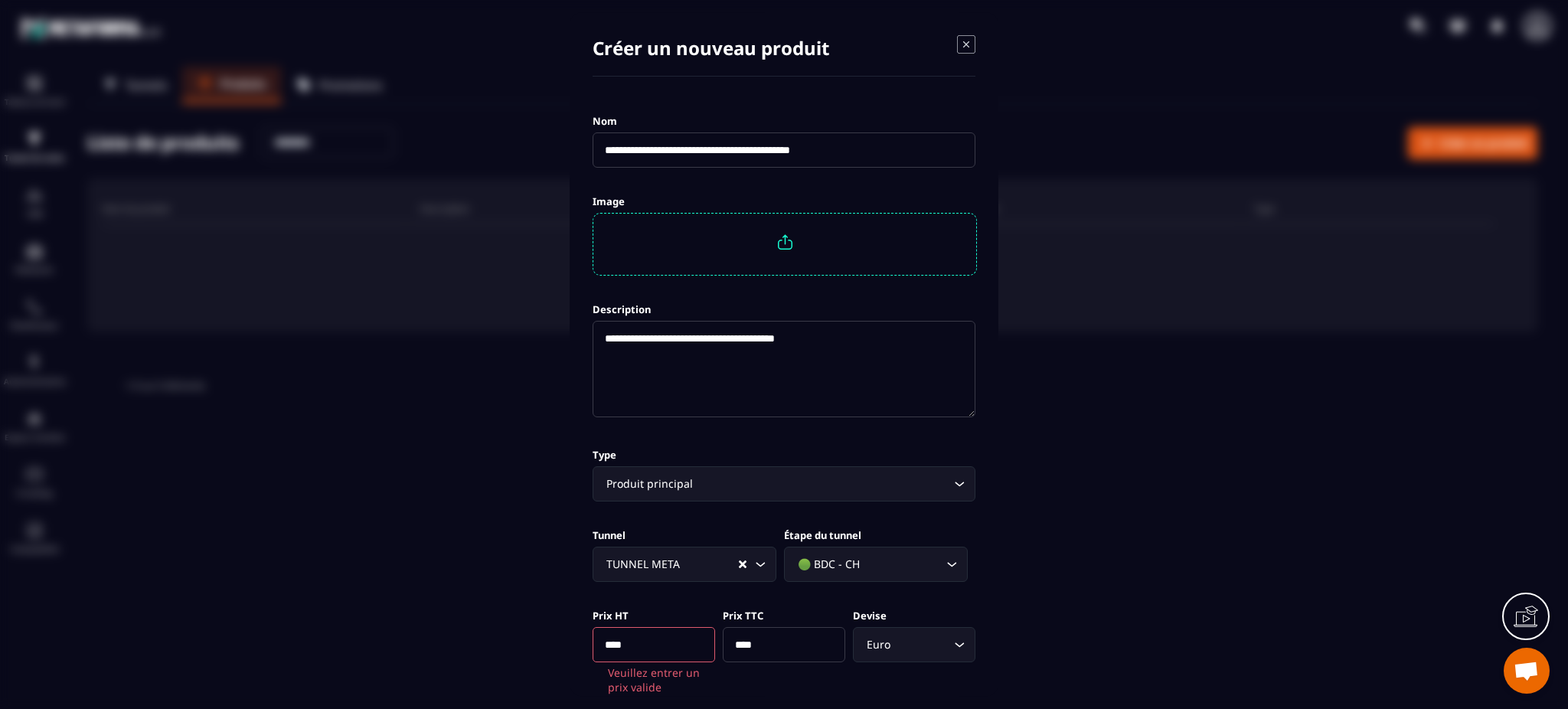 click on "Prix HT **** Veuillez entrer un prix valide (supérieur à 0 et inférieur à 999999,99). Prix TTC **** Devise Euro Loading..." at bounding box center (784, 672) 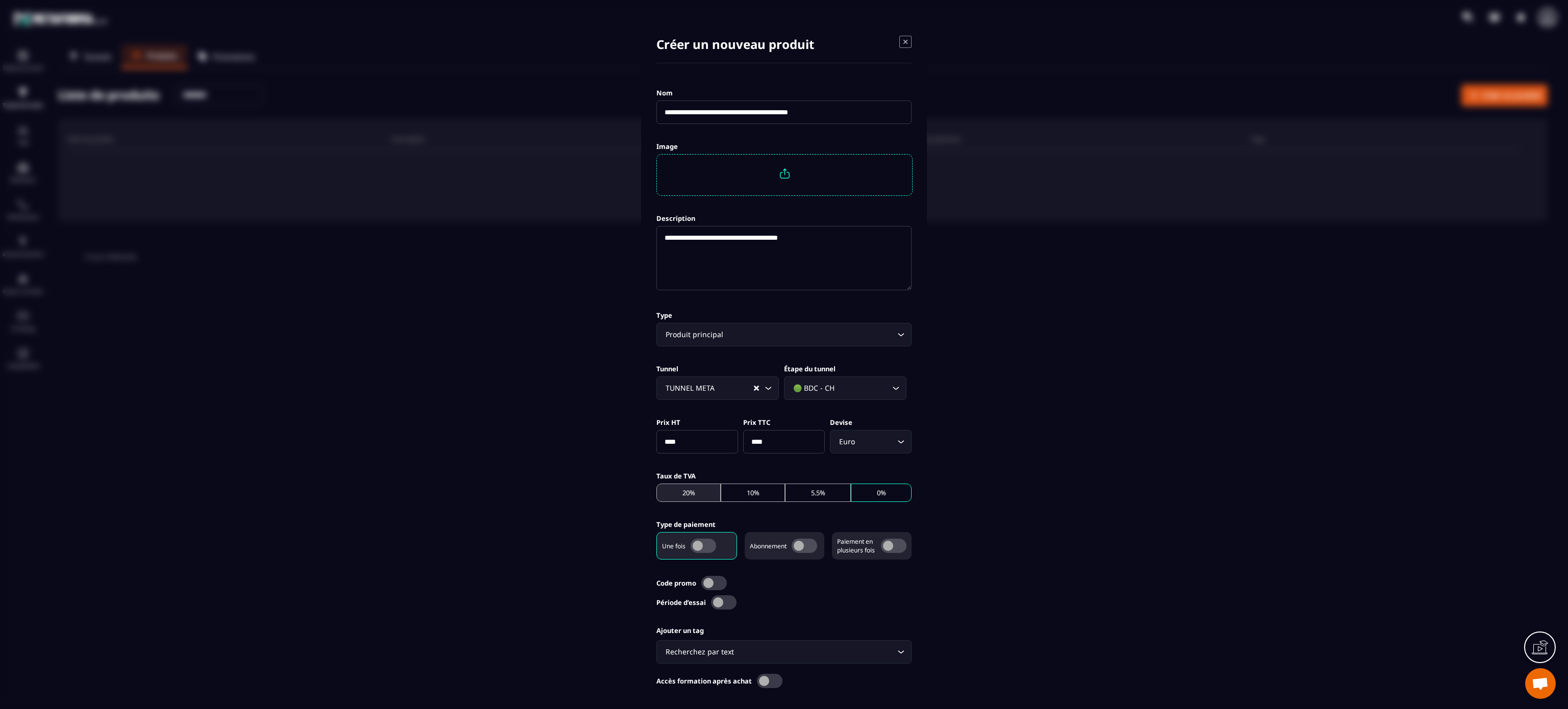 drag, startPoint x: 1039, startPoint y: 3, endPoint x: 678, endPoint y: 499, distance: 613.4631 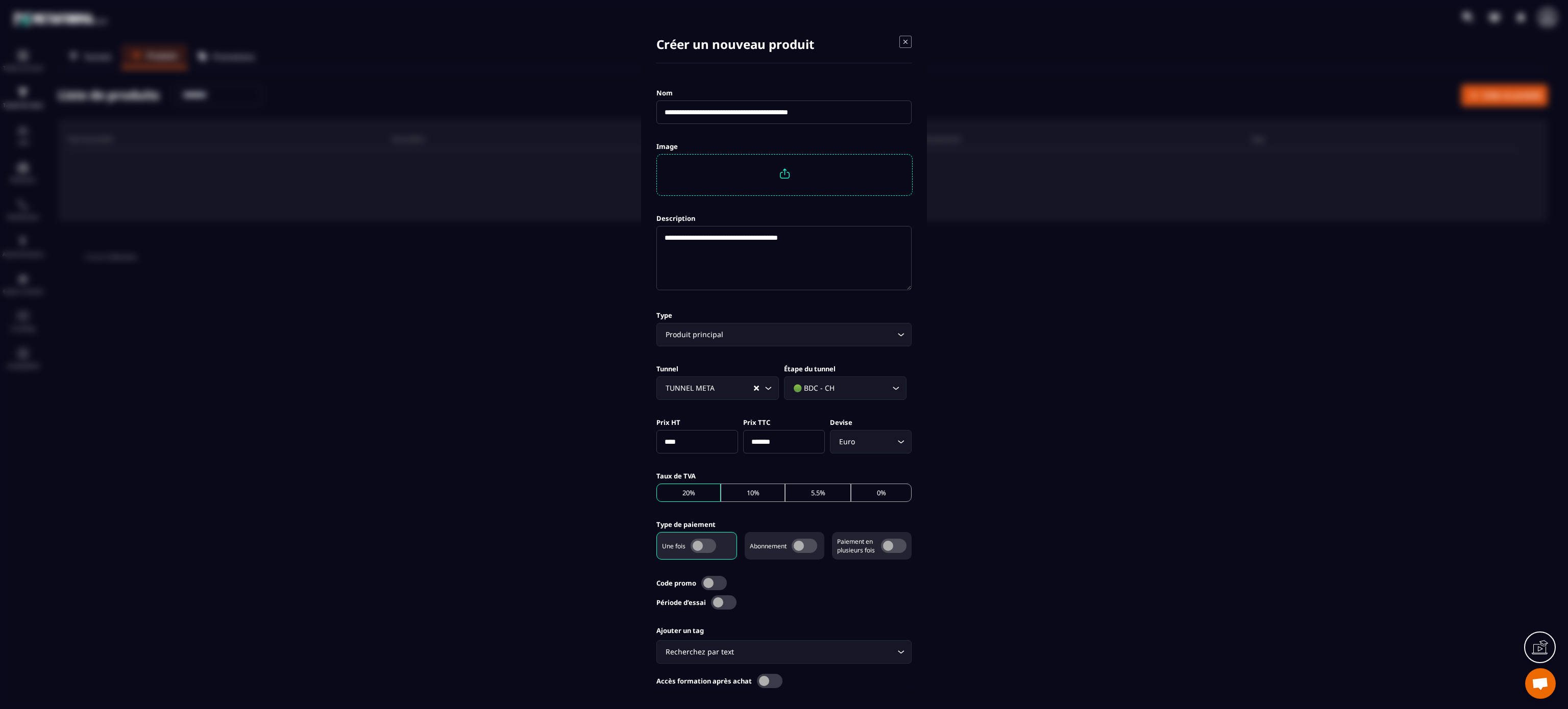 click on "****" at bounding box center [697, 442] 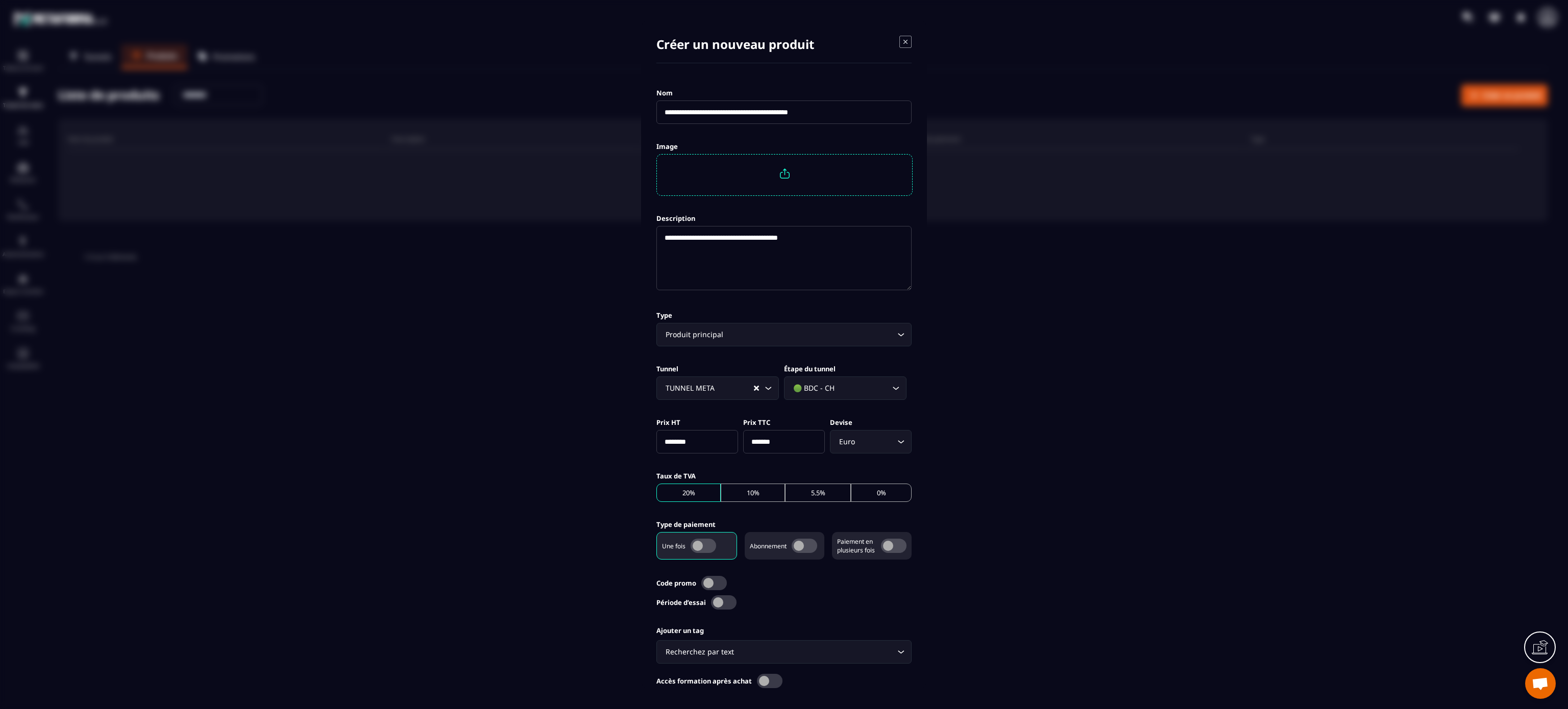 type on "********" 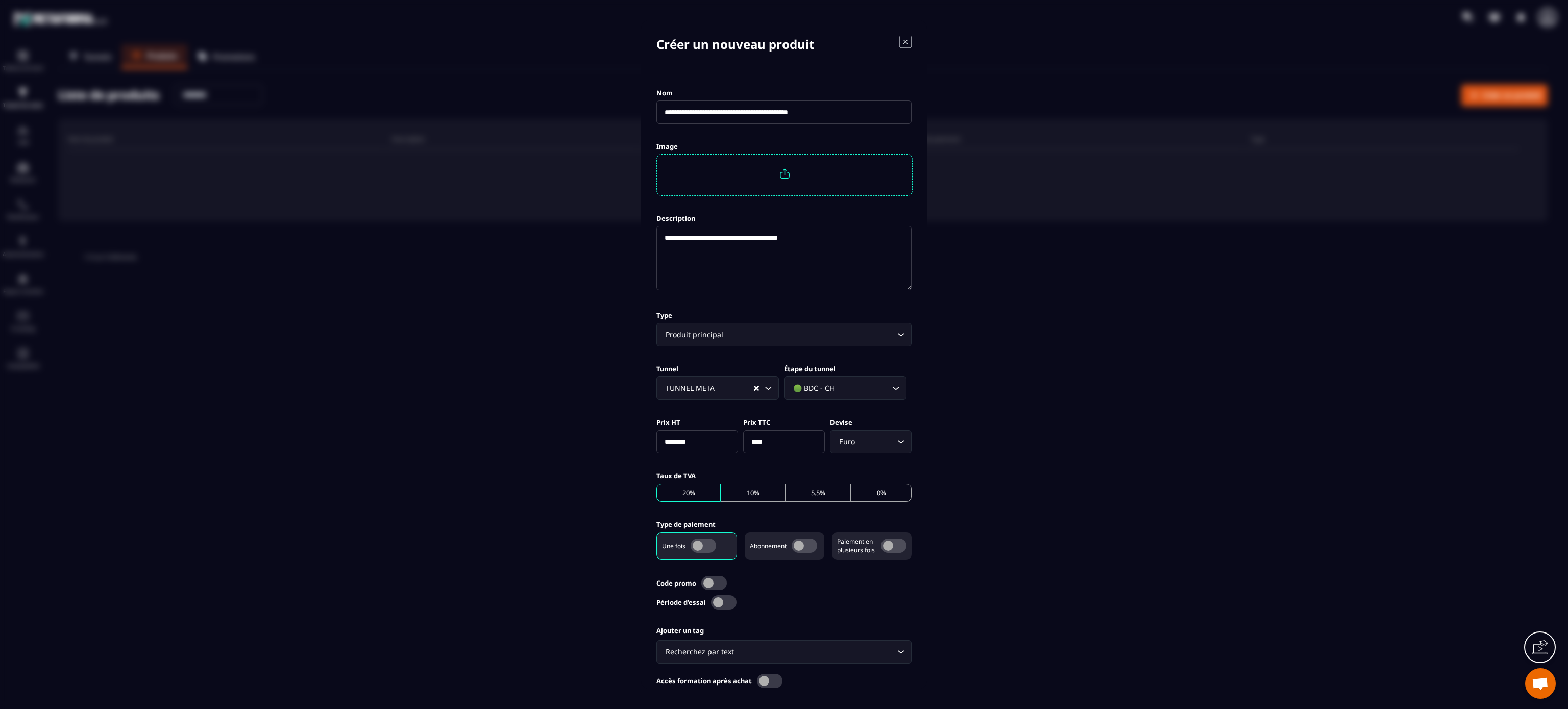 click on "**********" at bounding box center [784, 390] 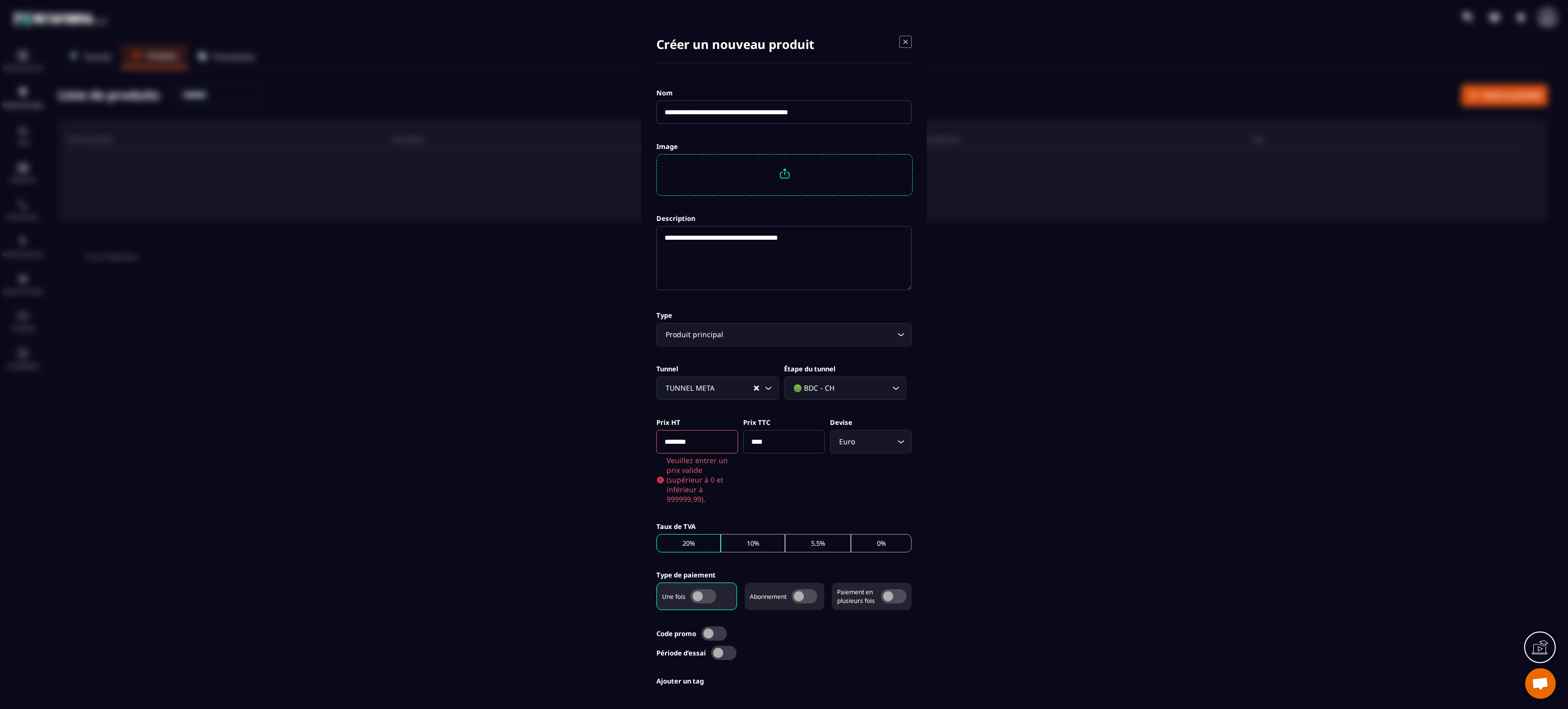 click on "********" at bounding box center [697, 442] 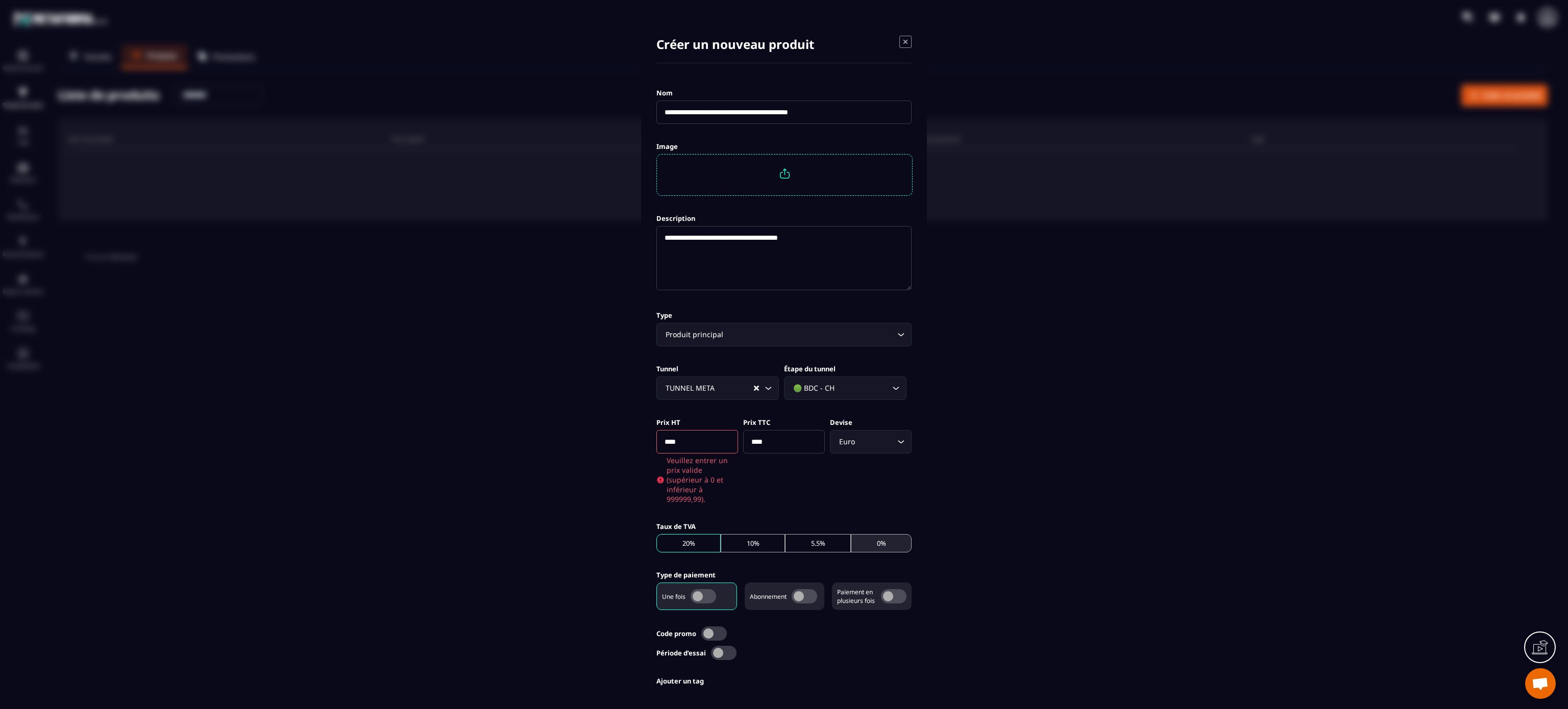 type on "****" 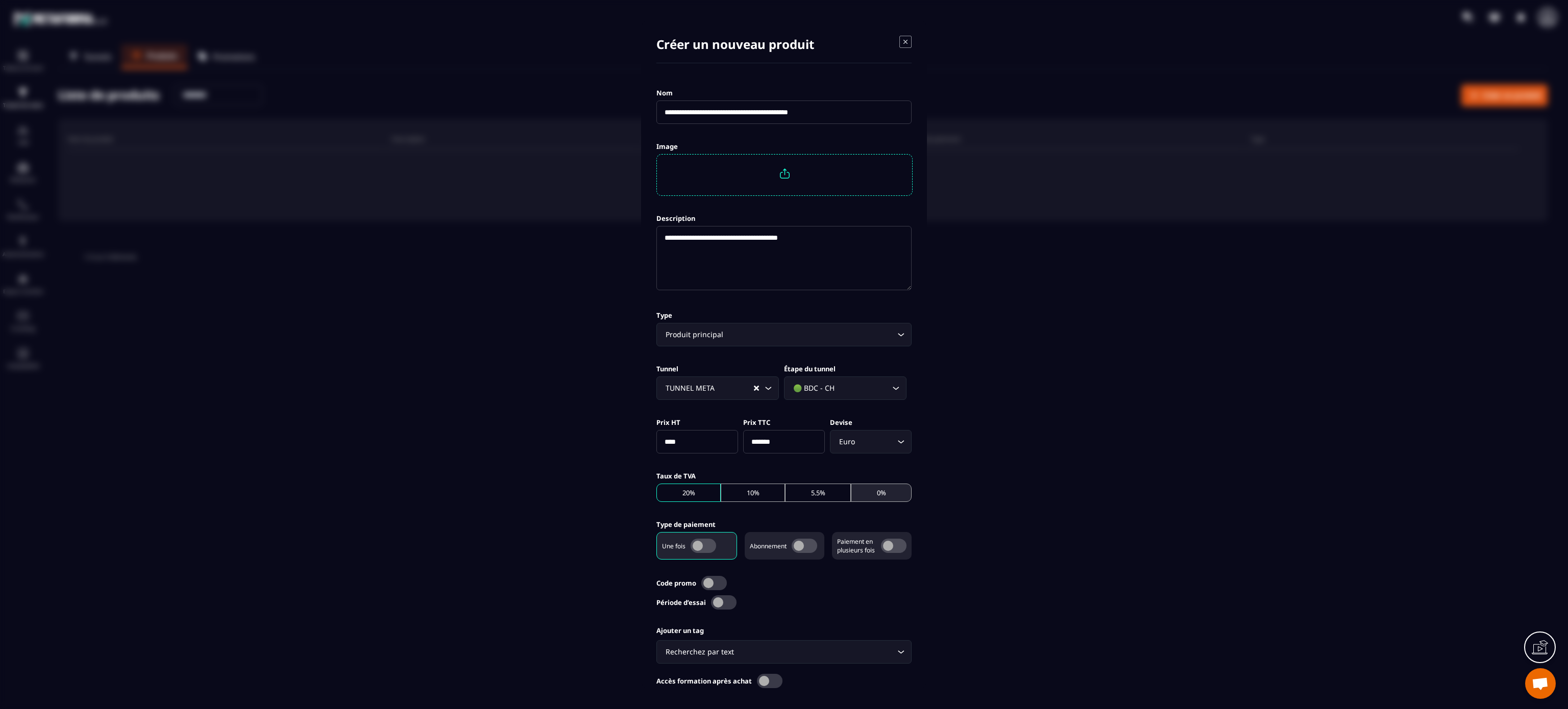 click on "**********" at bounding box center (784, 390) 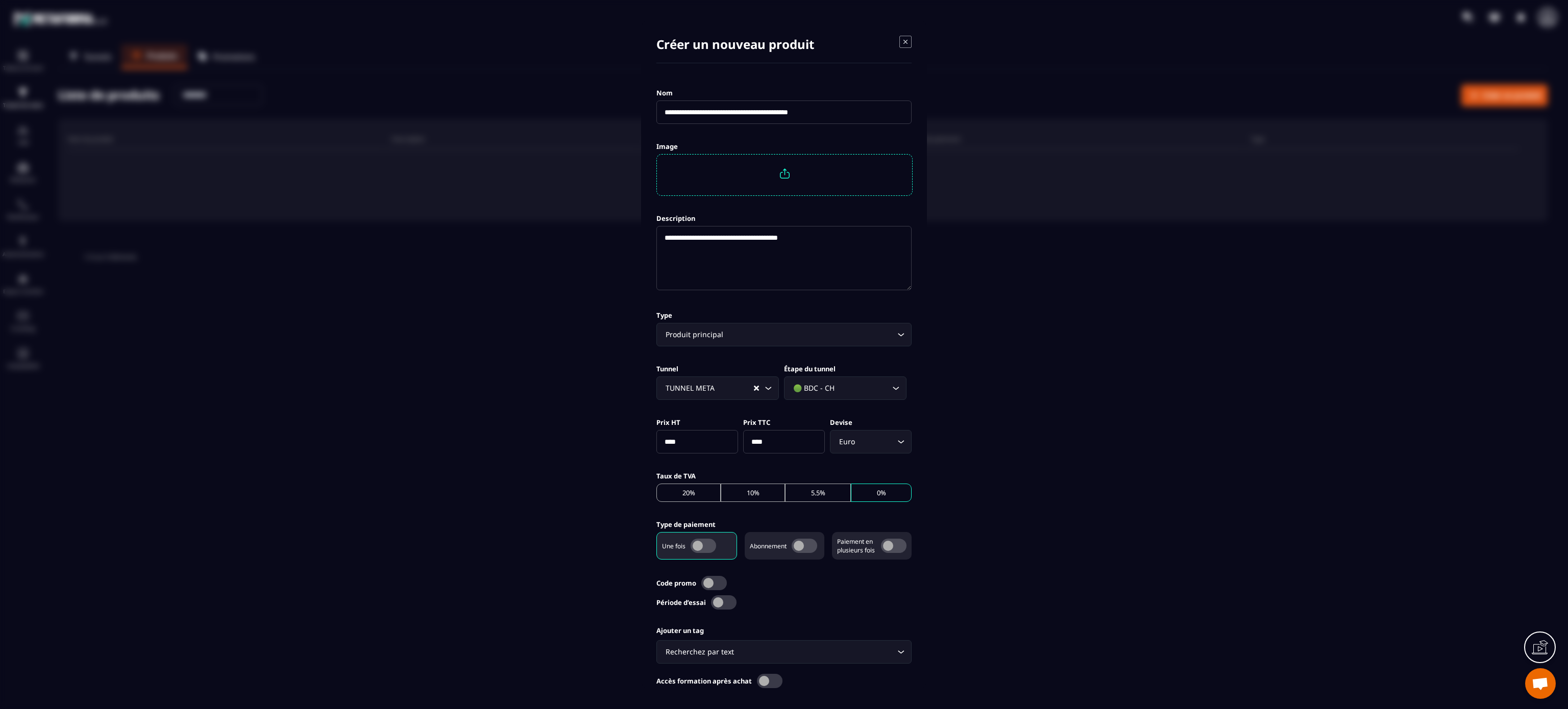 click at bounding box center (703, 546) 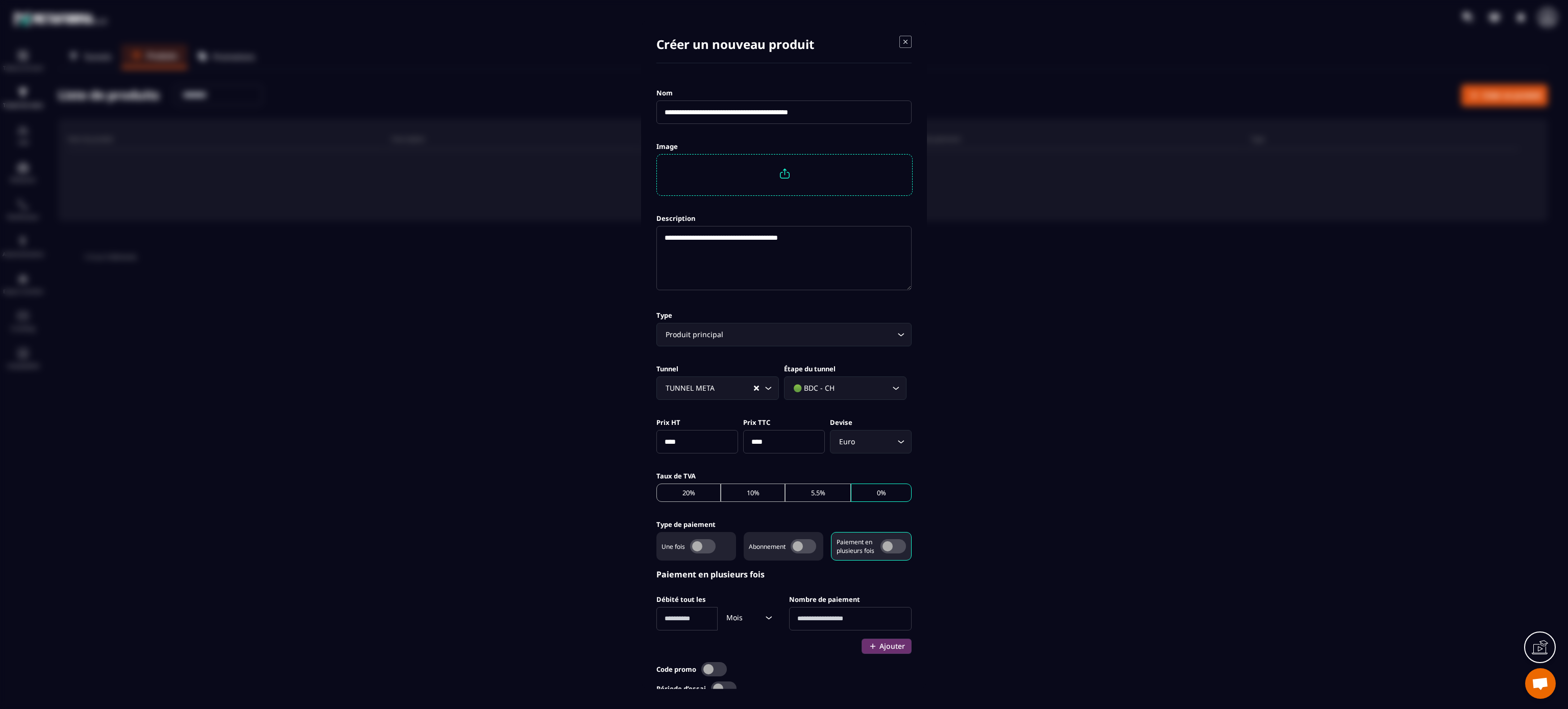 click at bounding box center [850, 619] 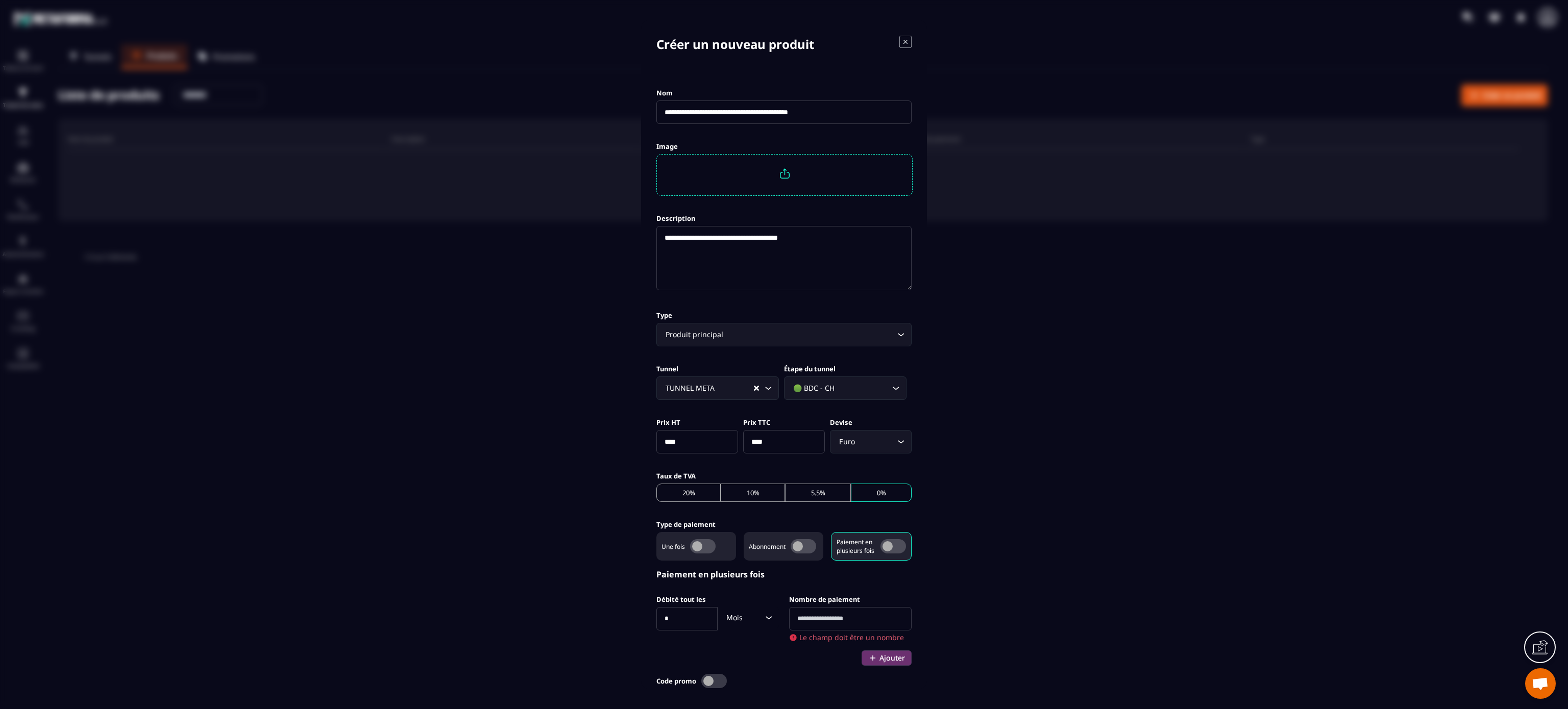type on "*" 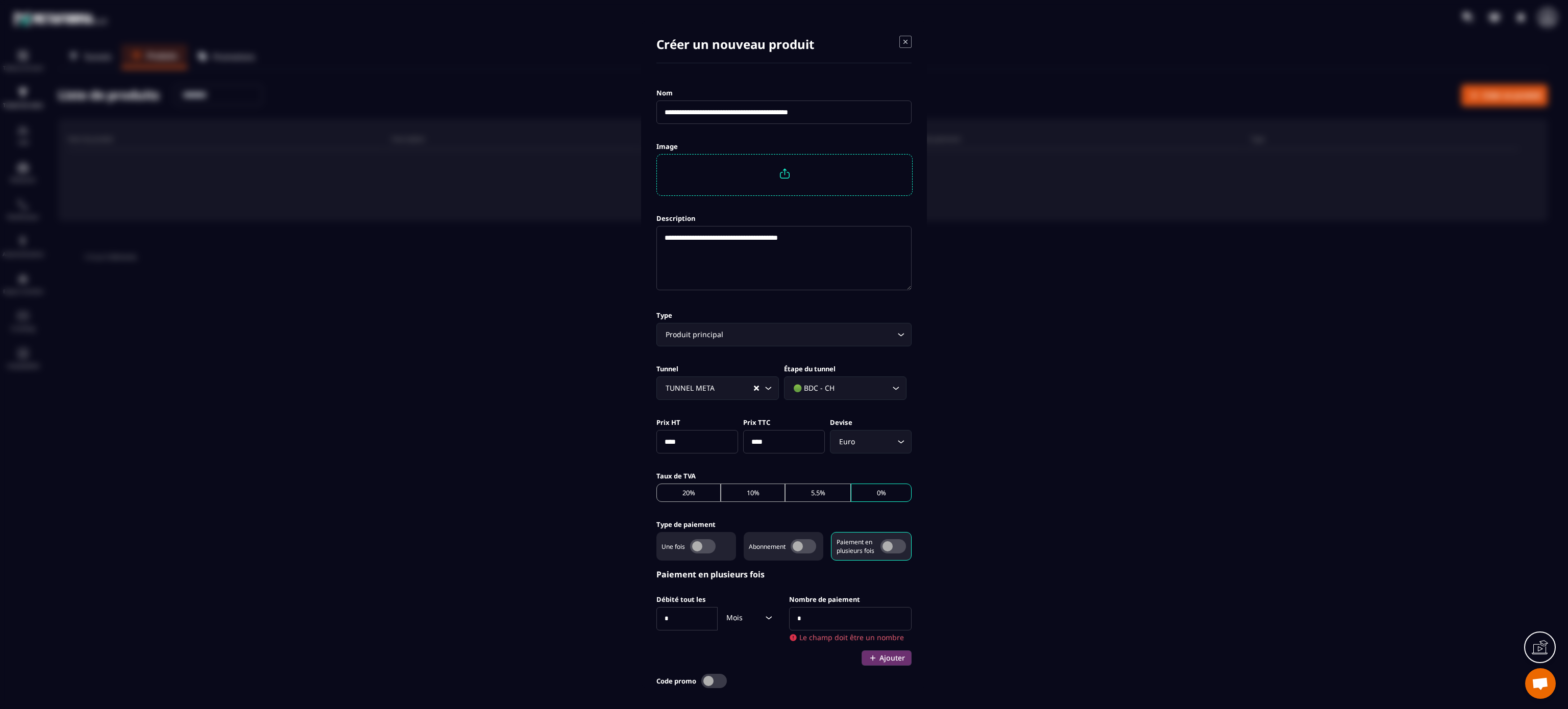 type on "*" 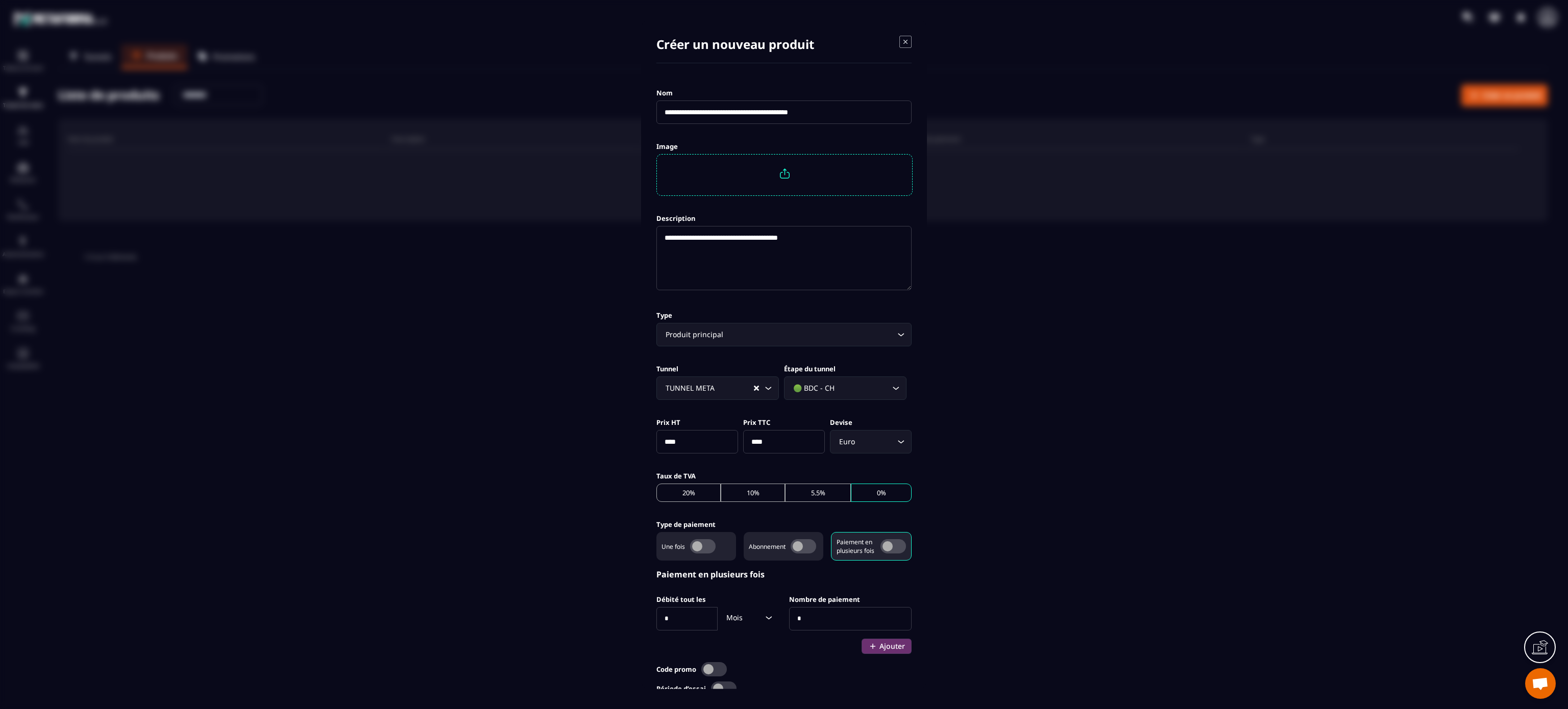 click on "**********" at bounding box center [784, 433] 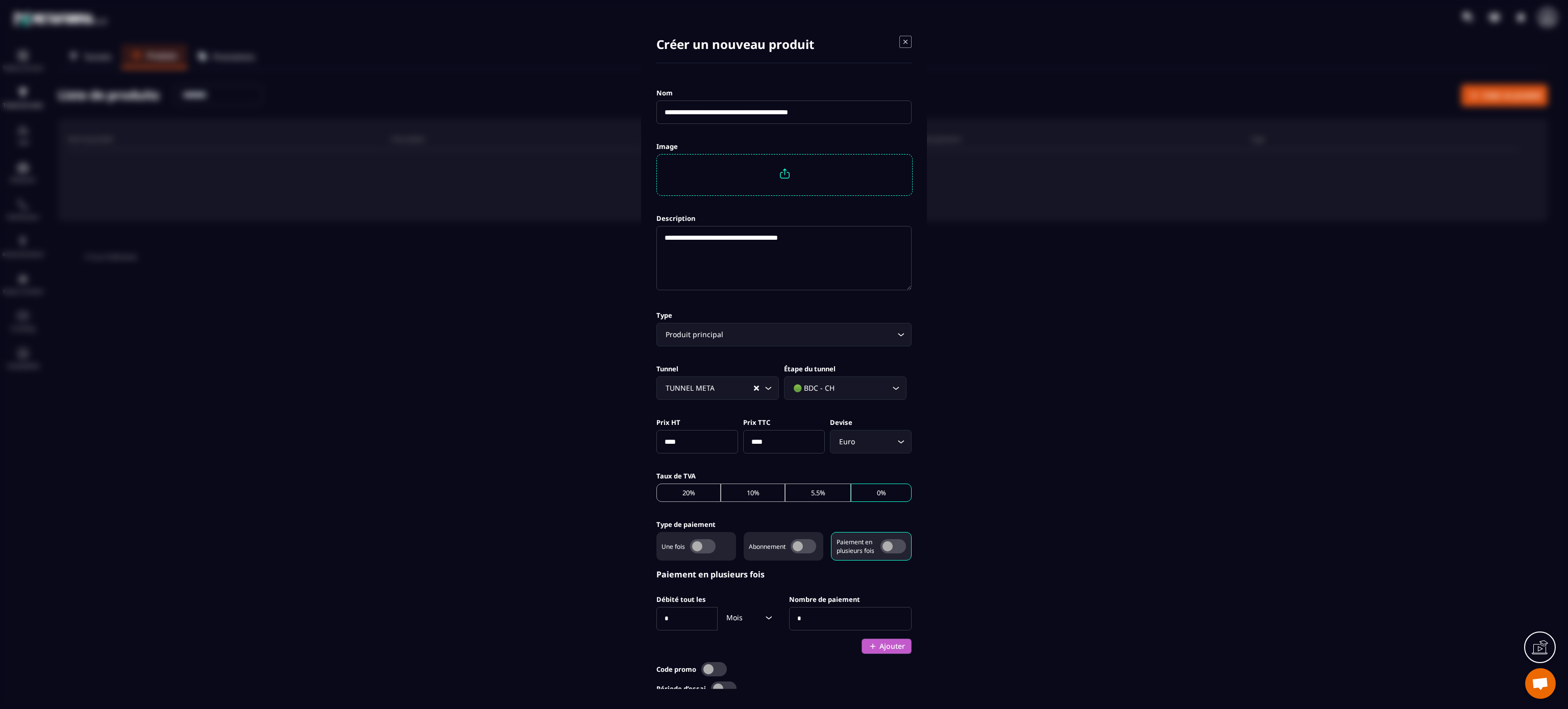 click 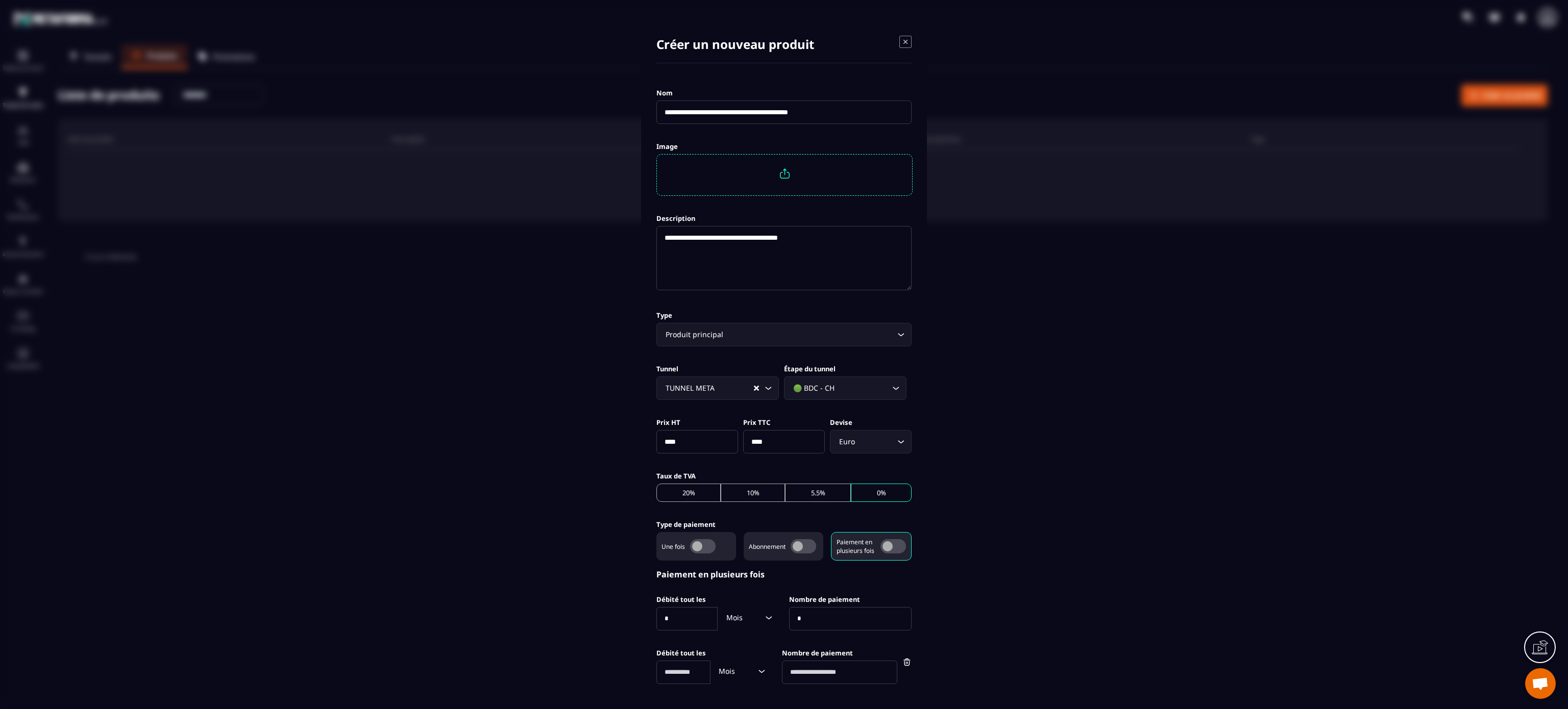 click at bounding box center [683, 672] 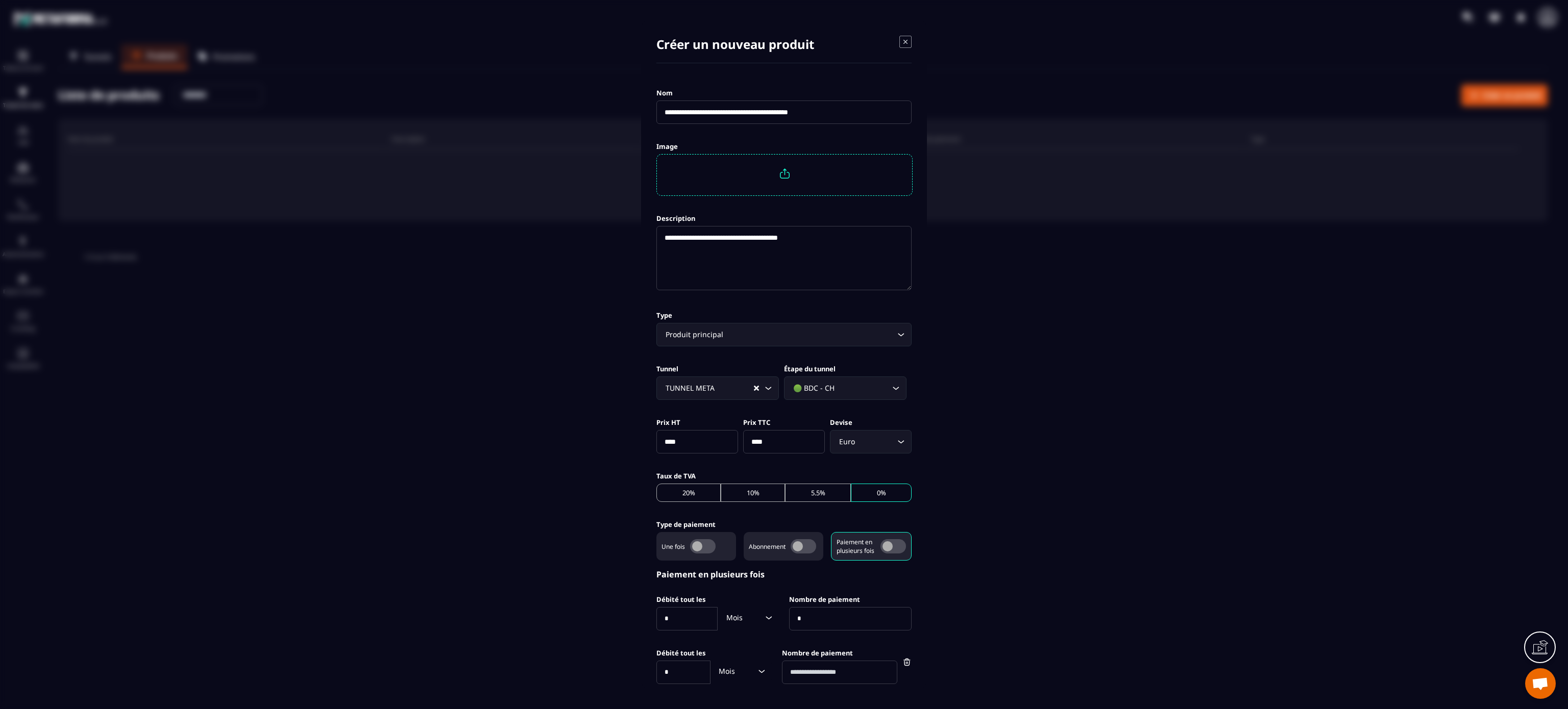 type on "*" 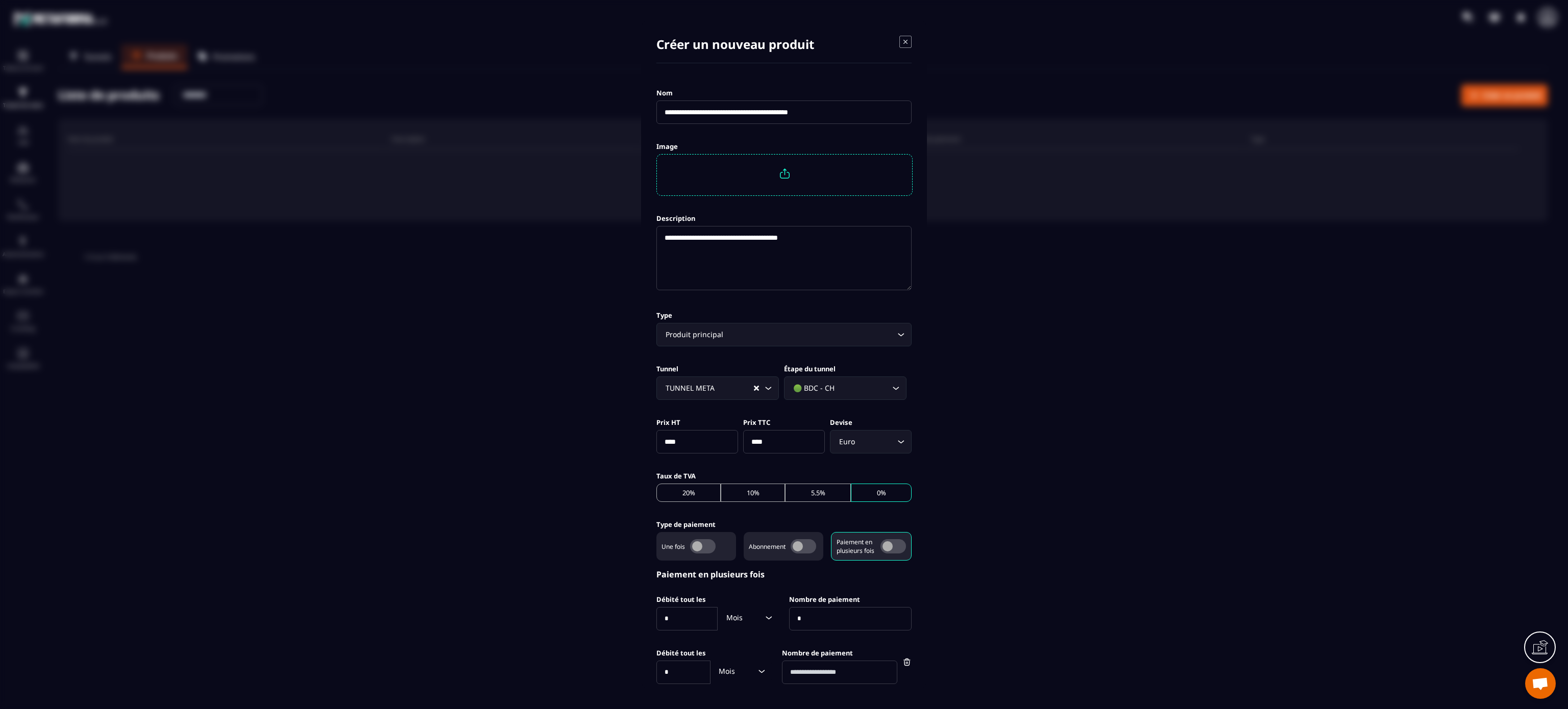 click at bounding box center (840, 672) 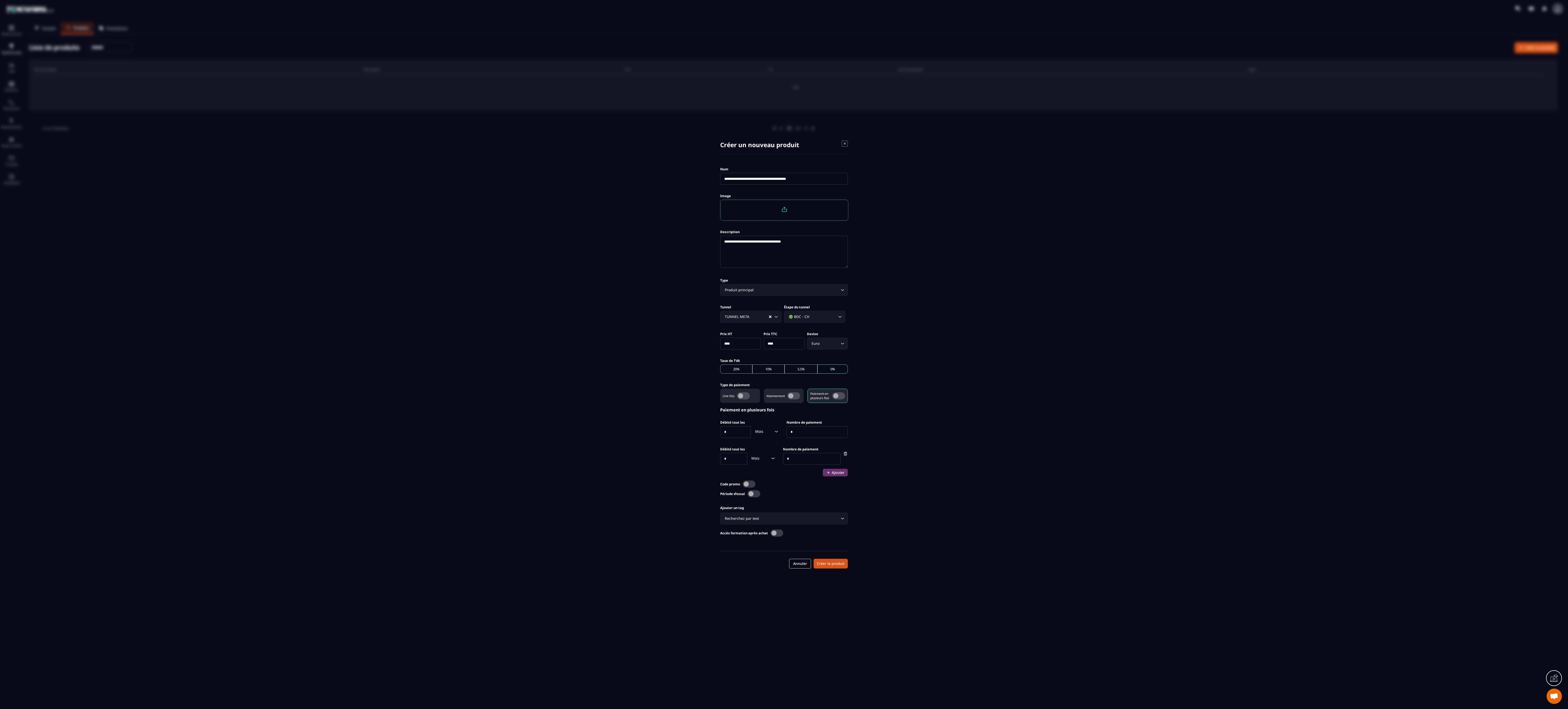 type on "*" 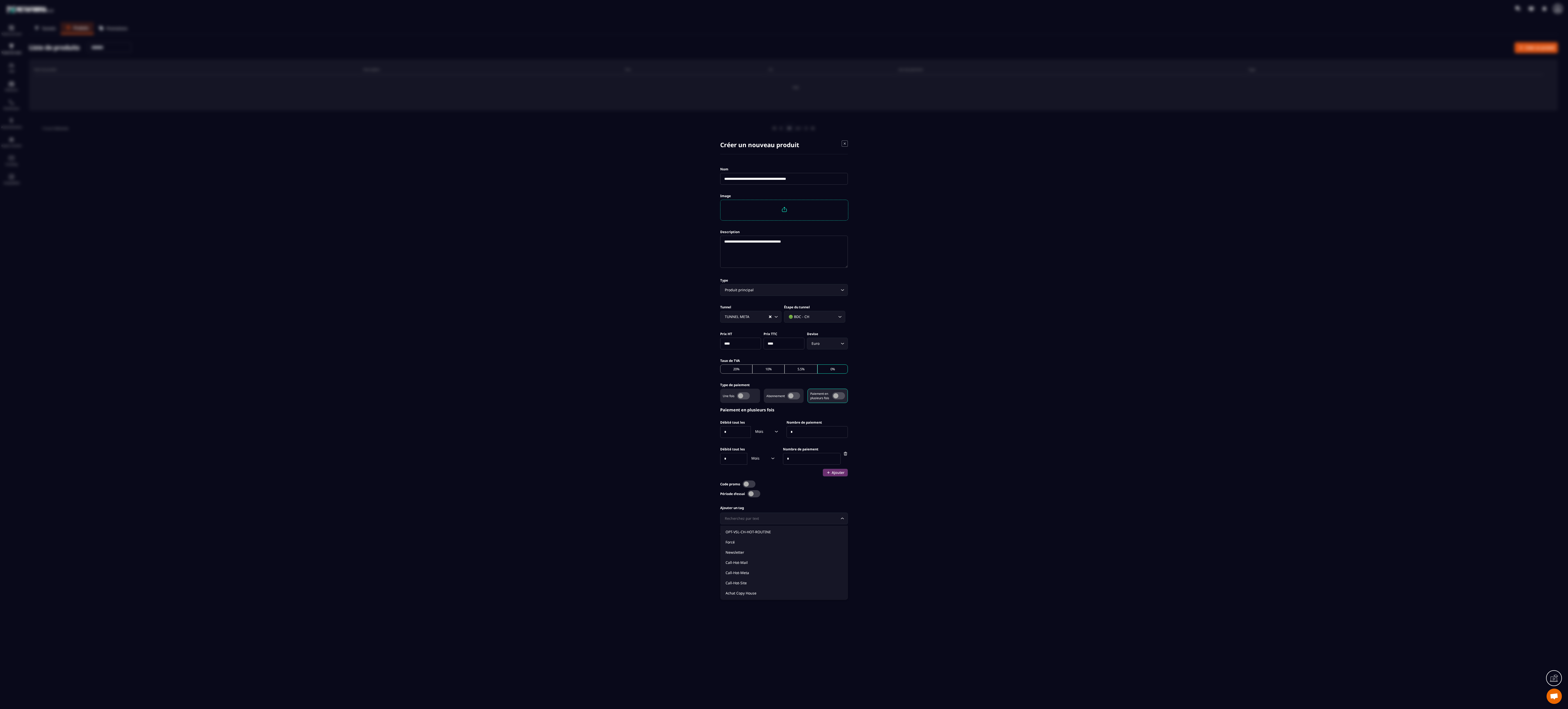 drag, startPoint x: 743, startPoint y: 6, endPoint x: 750, endPoint y: 515, distance: 509.0481 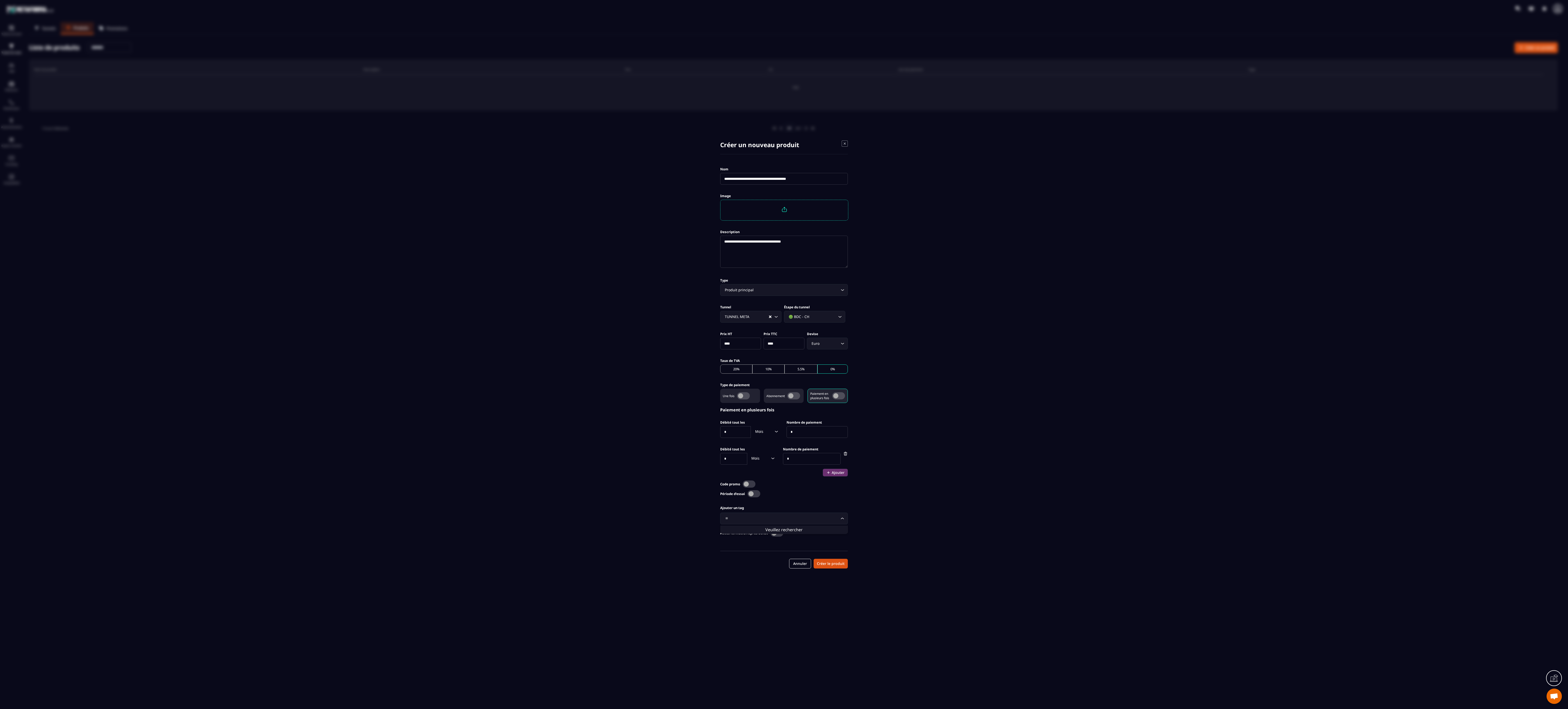 type on "*" 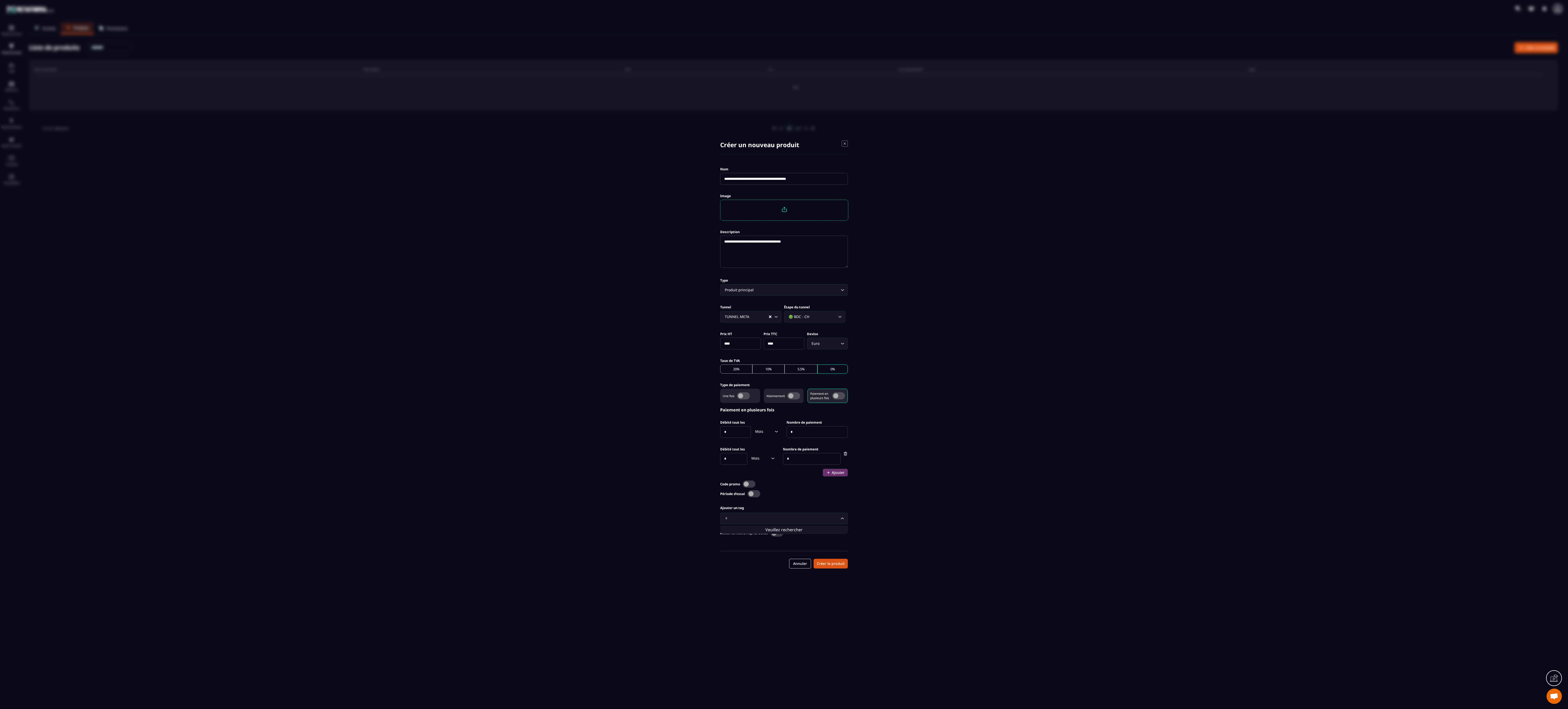 type 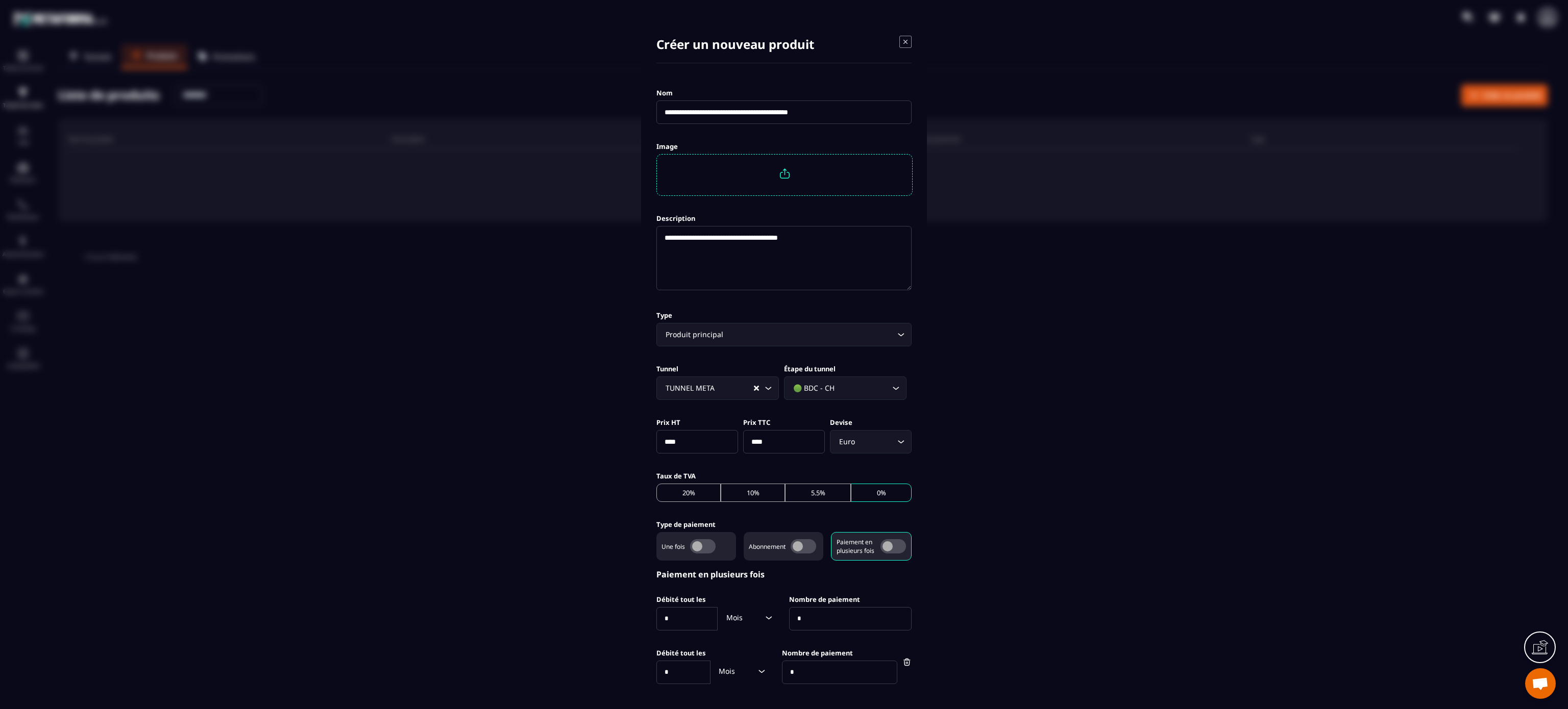 drag, startPoint x: 2703, startPoint y: 4, endPoint x: 766, endPoint y: 584, distance: 2021.9716 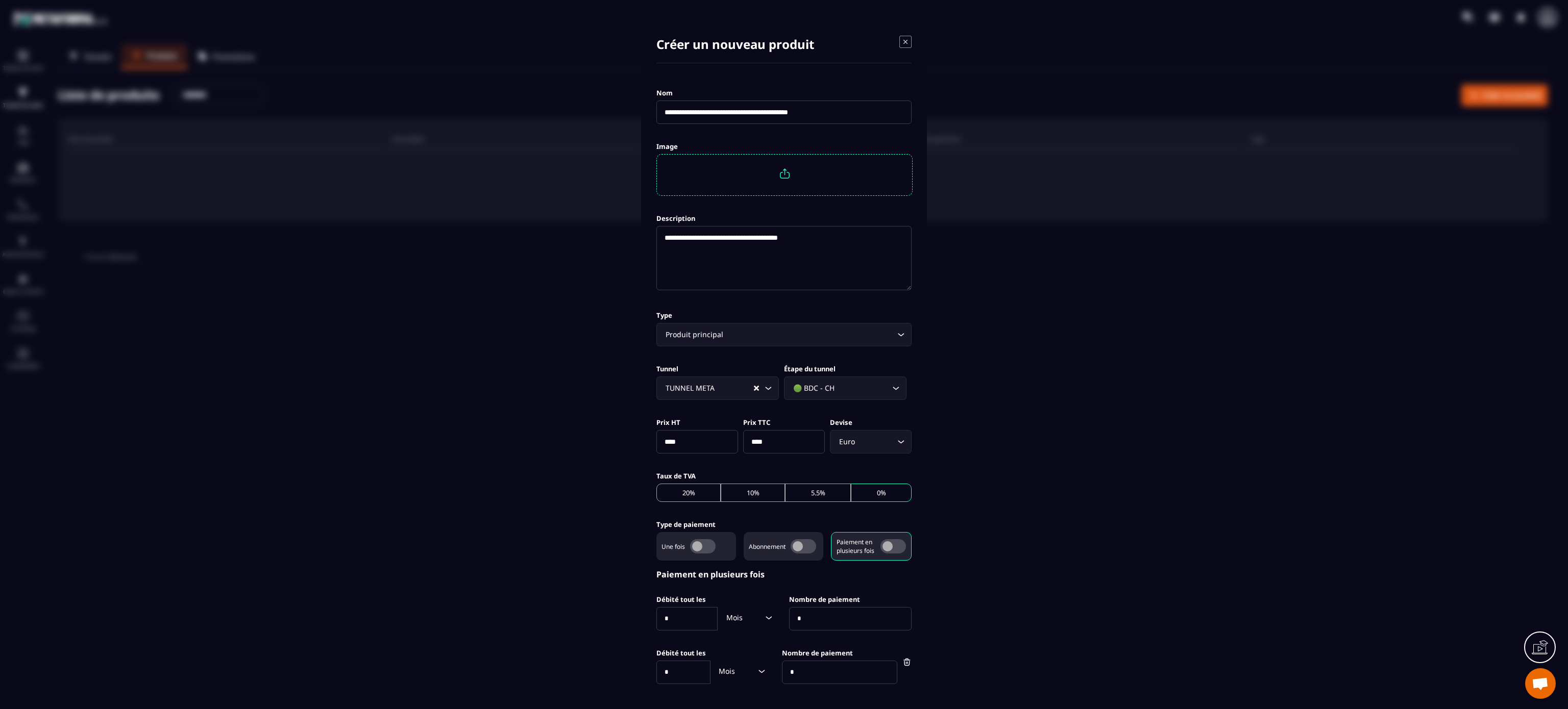 click on "Paiement en plusieurs fois Débité tout les * Mois Loading... Nombre de paiement * Débité tout les * Mois Loading... Nombre de paiement *  Ajouter" at bounding box center [784, 638] 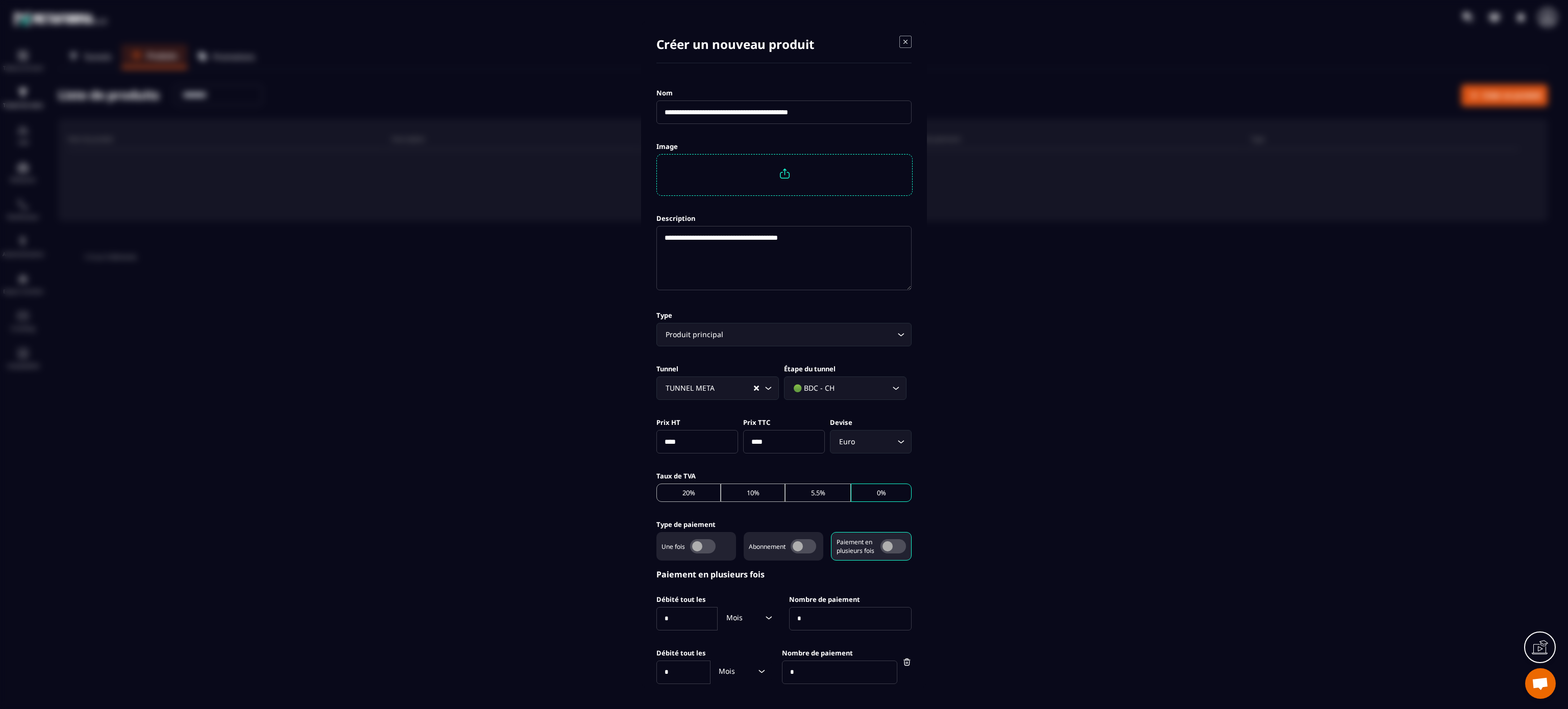 click at bounding box center [785, 175] 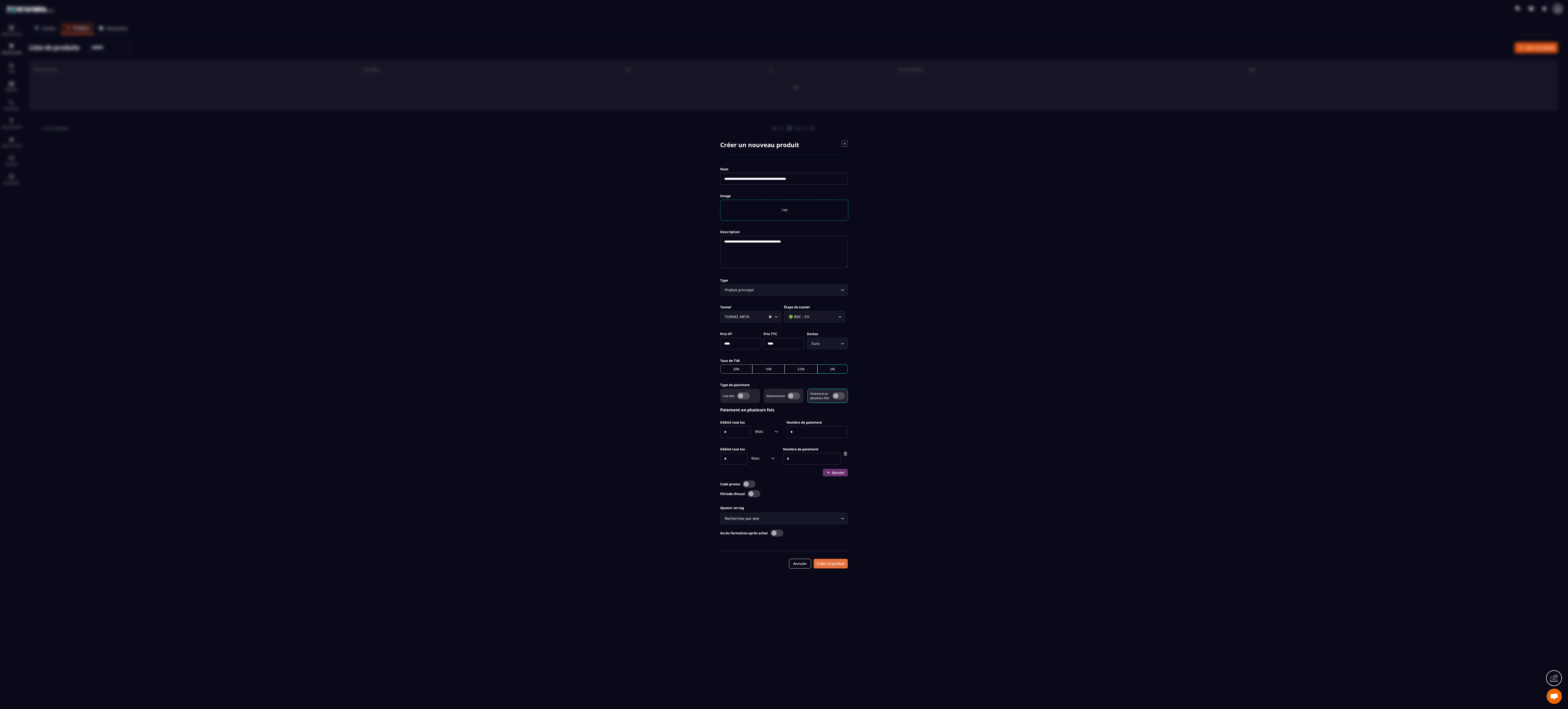 drag, startPoint x: 735, startPoint y: 0, endPoint x: 833, endPoint y: 565, distance: 573.4361 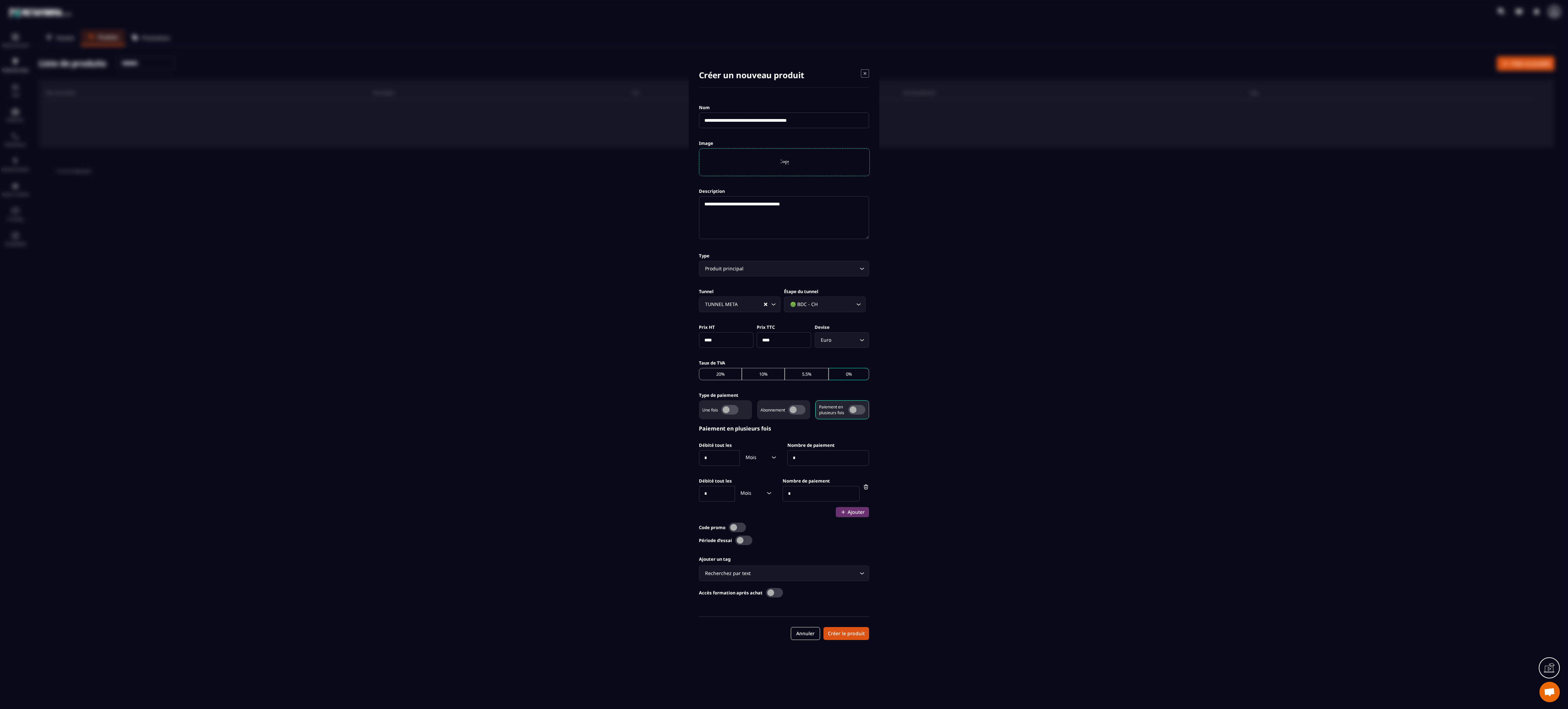 drag, startPoint x: 1977, startPoint y: 4, endPoint x: 778, endPoint y: 249, distance: 1223.7753 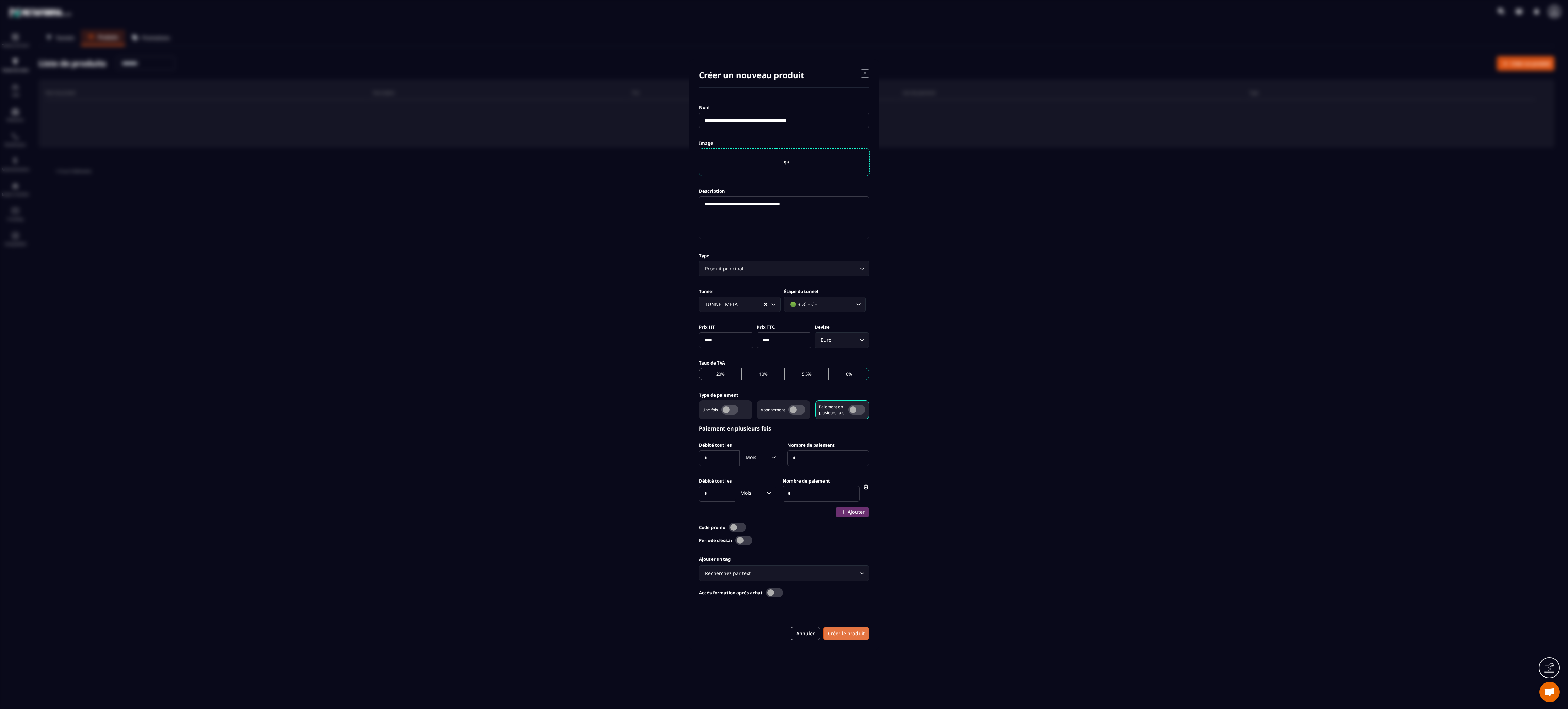 click on "Créer le produit" at bounding box center (846, 634) 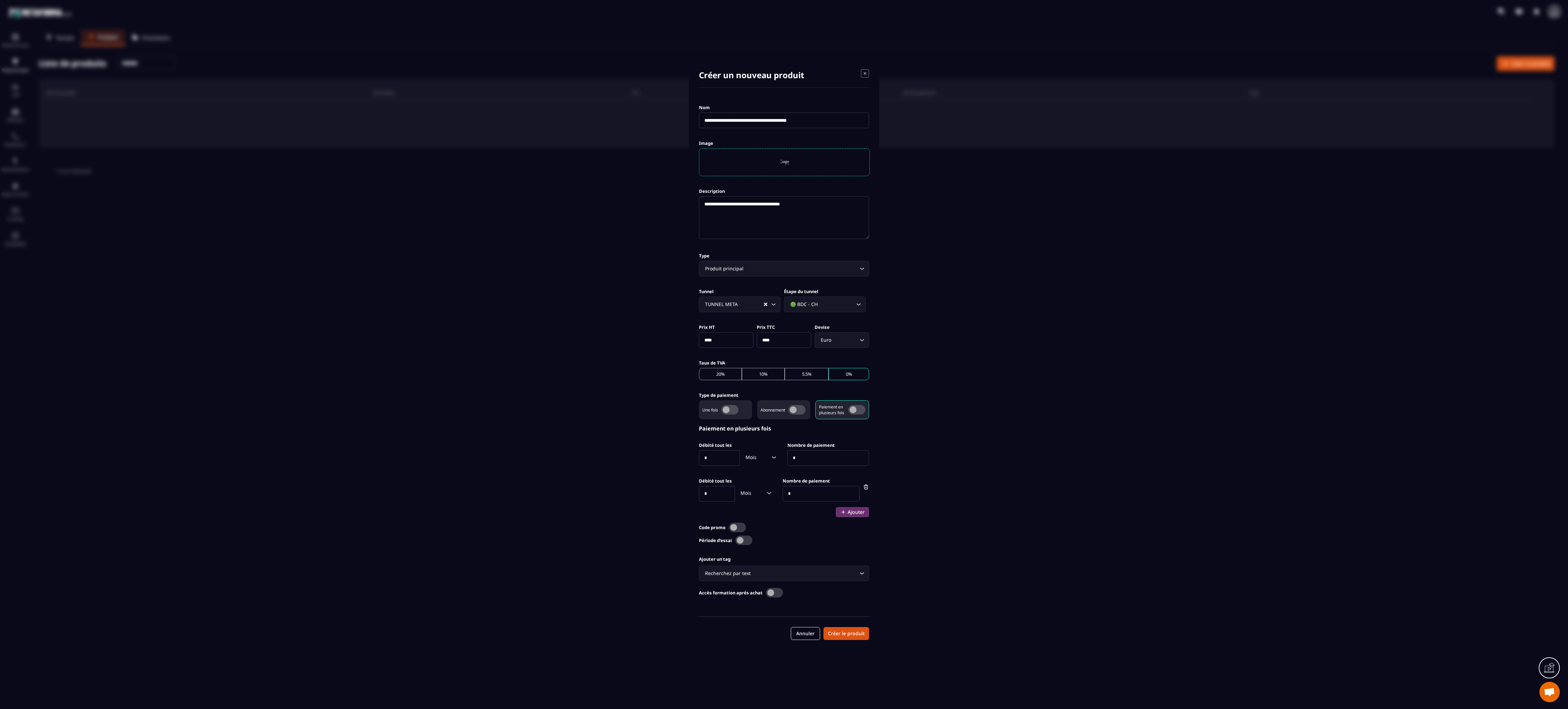 click 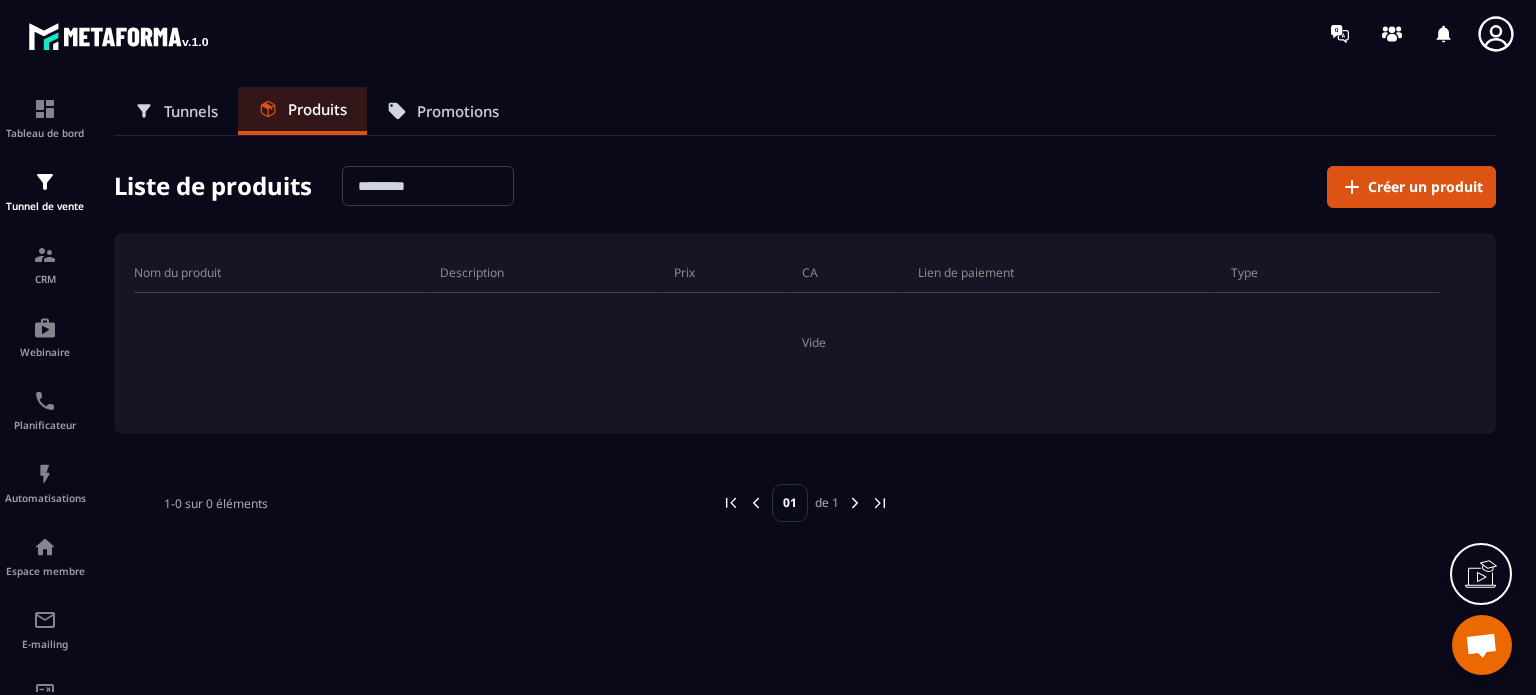drag, startPoint x: 2839, startPoint y: 8, endPoint x: 1034, endPoint y: 190, distance: 1814.1525 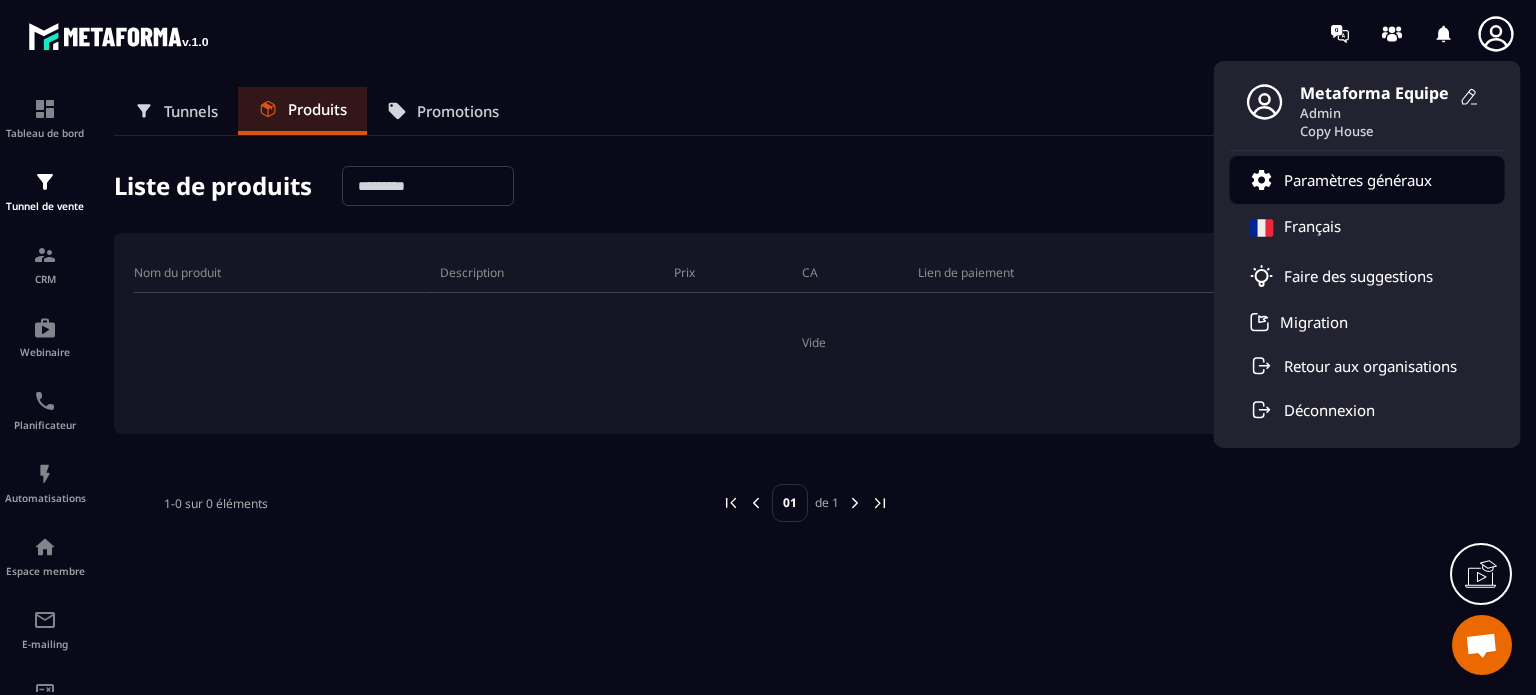 click on "Paramètres généraux" at bounding box center [1358, 180] 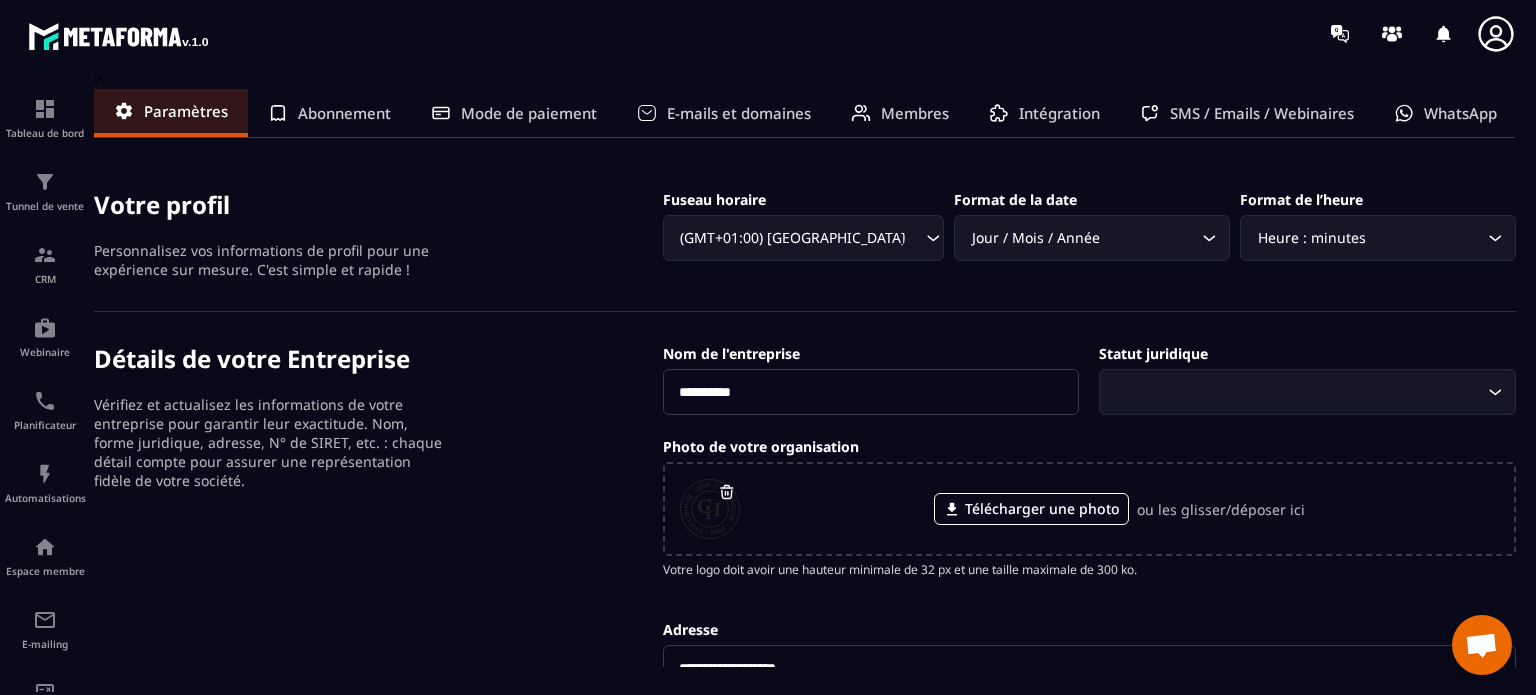 click on "E-mails et domaines" at bounding box center (739, 113) 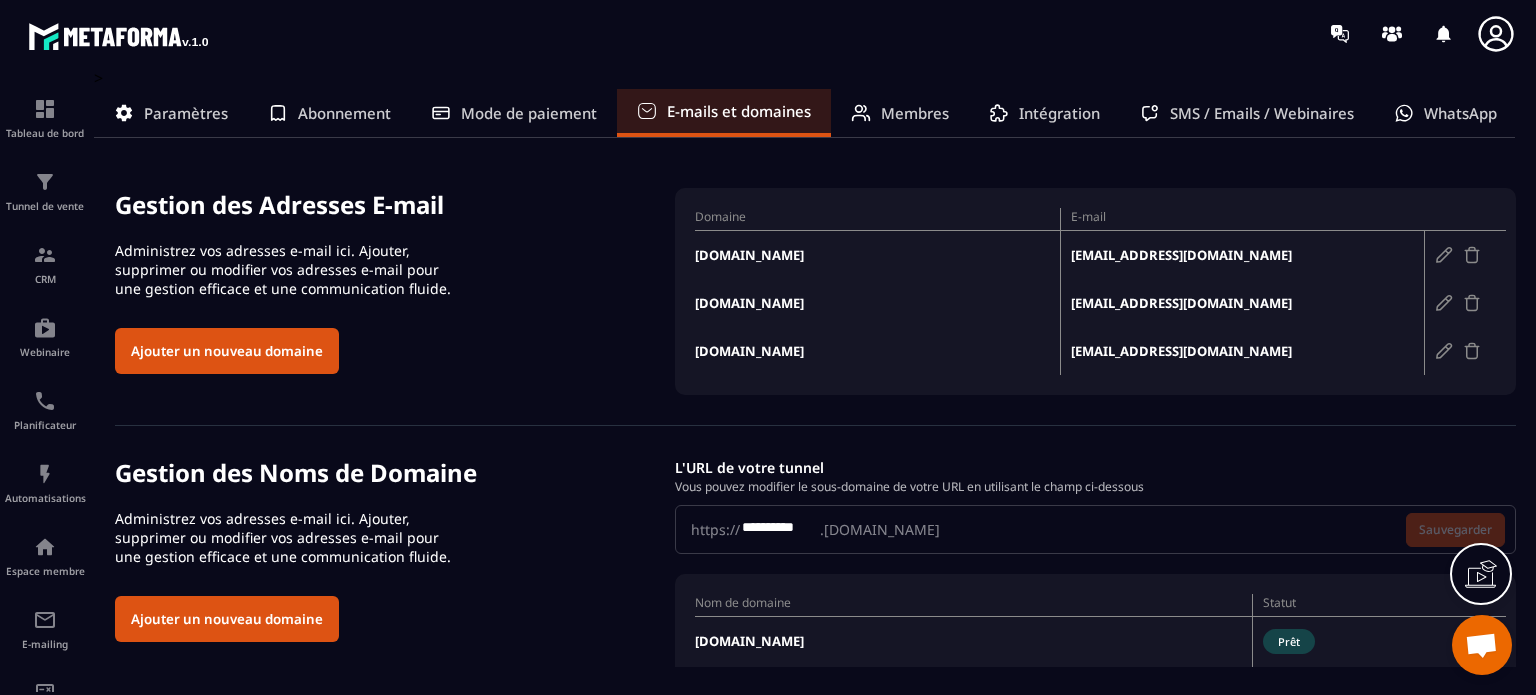 click 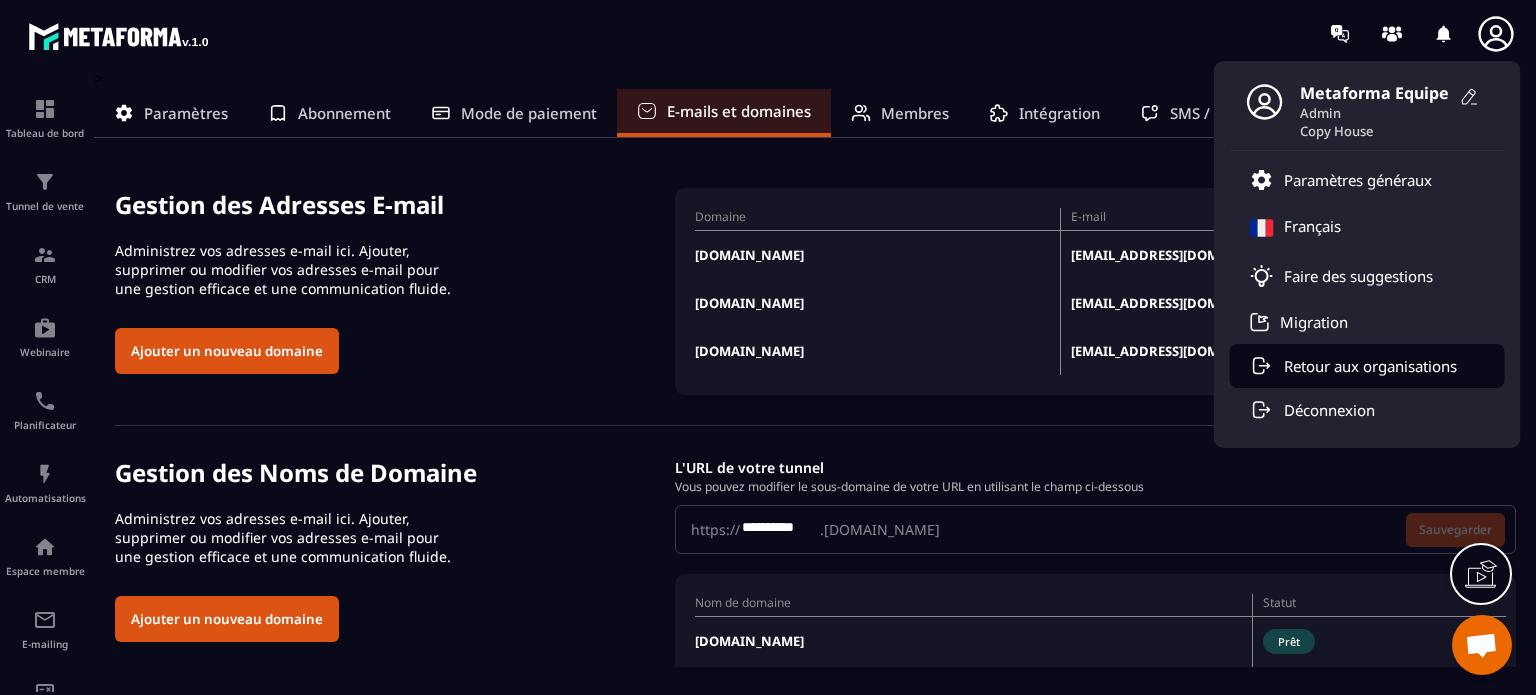 click on "Retour aux organisations" at bounding box center [1370, 366] 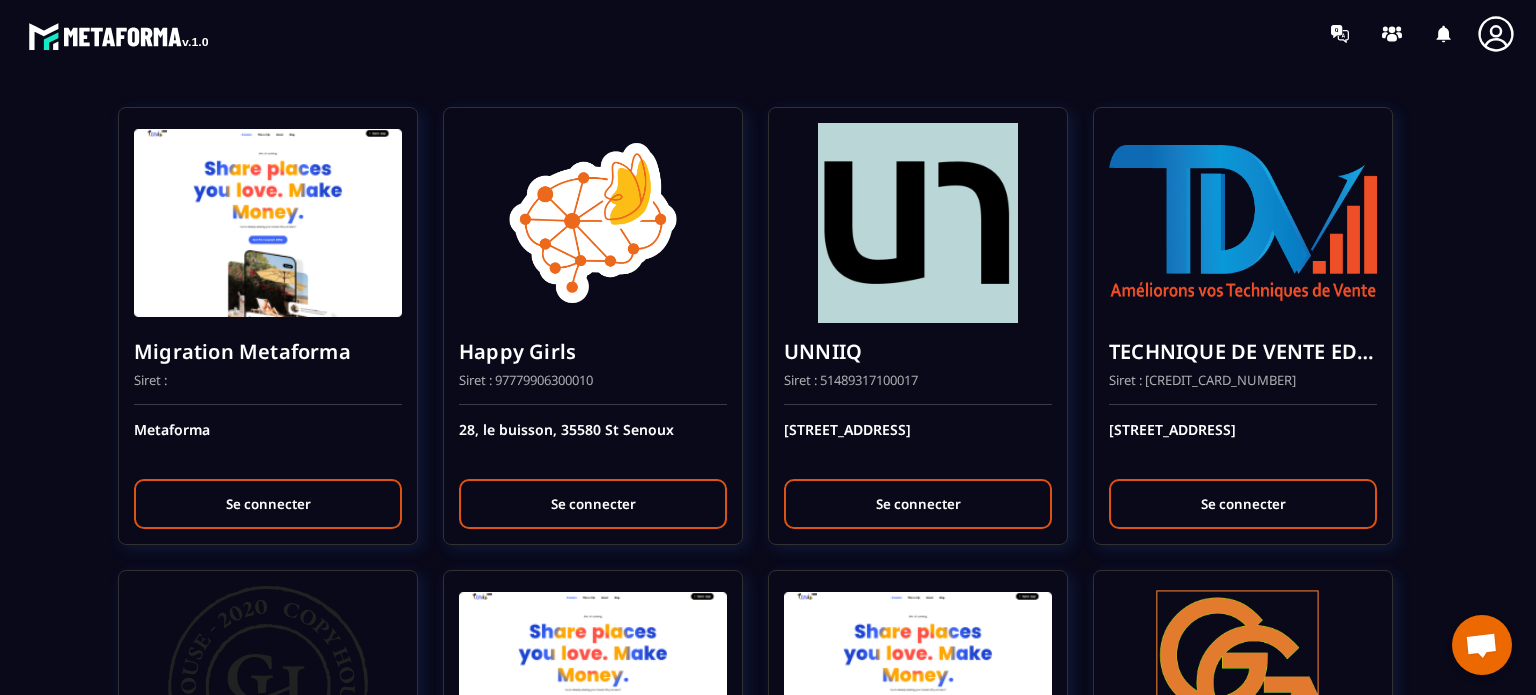 click on "Migration Metaforma  Siret :  Metaforma  Se connecter  Happy Girls  Siret : 97779906300010 28, le buisson, 35580 St Senoux  Se connecter  UNNIIQ  Siret : 51489317100017 [STREET_ADDRESS] connecter  TECHNIQUE DE VENTE EDITION  Siret : [CREDIT_CARD_NUMBER] 122 [STREET_ADDRESS] connecter  [GEOGRAPHIC_DATA]  Siret : 91121337900017 [STREET_ADDRESS] [GEOGRAPHIC_DATA]  Siret :  [GEOGRAPHIC_DATA]-Castel 10  Se connecter  SOLUTIONS ET MANAGERS  Siret : 52195291100027 613 [STREET_ADDRESS]  Siret : 97842969400018 [STREET_ADDRESS]  Se connecter  Et si on s'posait ?  Siret : 92085819800012 934 route d'oilly  Se connecter  KILUKRU  Siret : 789715935 4 Route du [GEOGRAPHIC_DATA]  Se connecter  SARL ORGONITES  Siret : 899 435 713 00016 [STREET_ADDRESS] connecter  [PERSON_NAME]  Siret : 52510184600067 [STREET_ADDRESS] connecter  Aligner  Siret : 84416062200024 254 [GEOGRAPHIC_DATA]  Se connecter  BR FORMATIONS  Siret : 91821302600019 [GEOGRAPHIC_DATA]" at bounding box center (768, 1999) 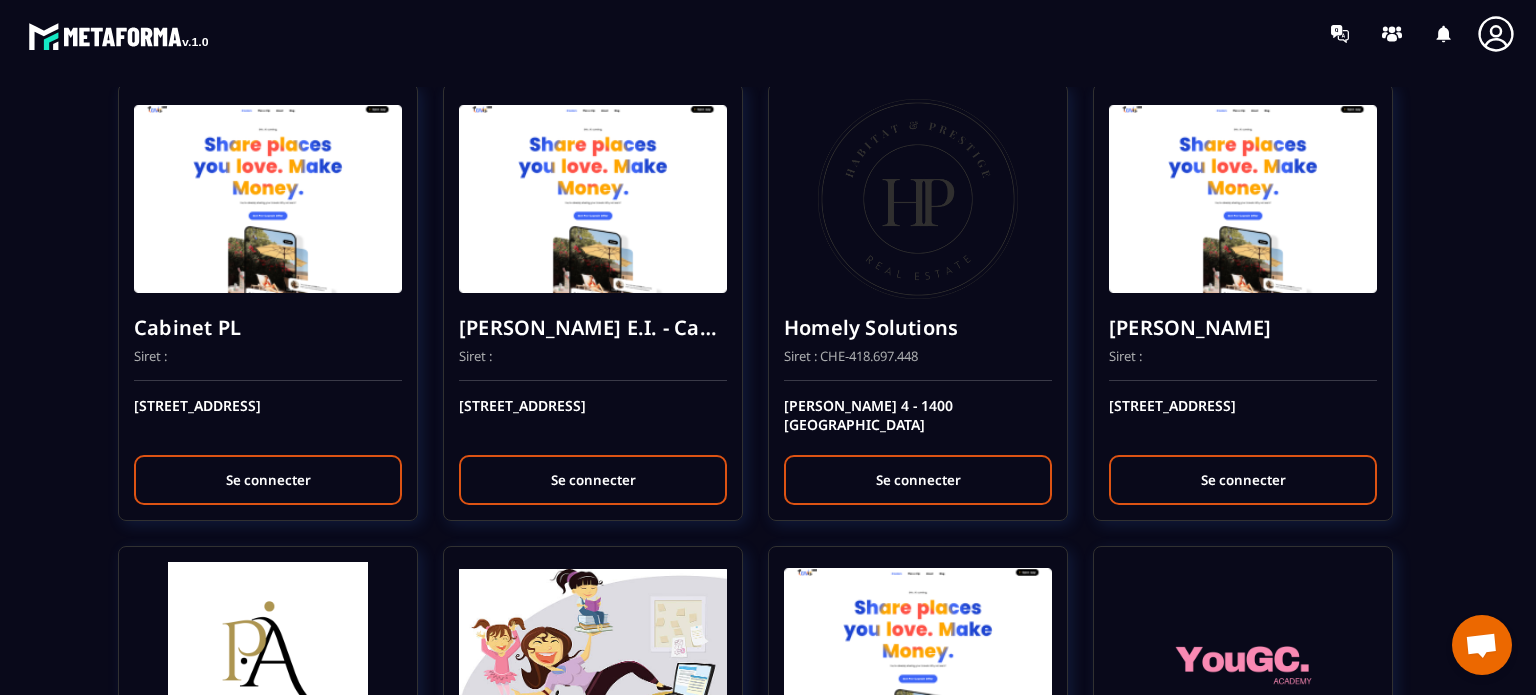 scroll, scrollTop: 1880, scrollLeft: 0, axis: vertical 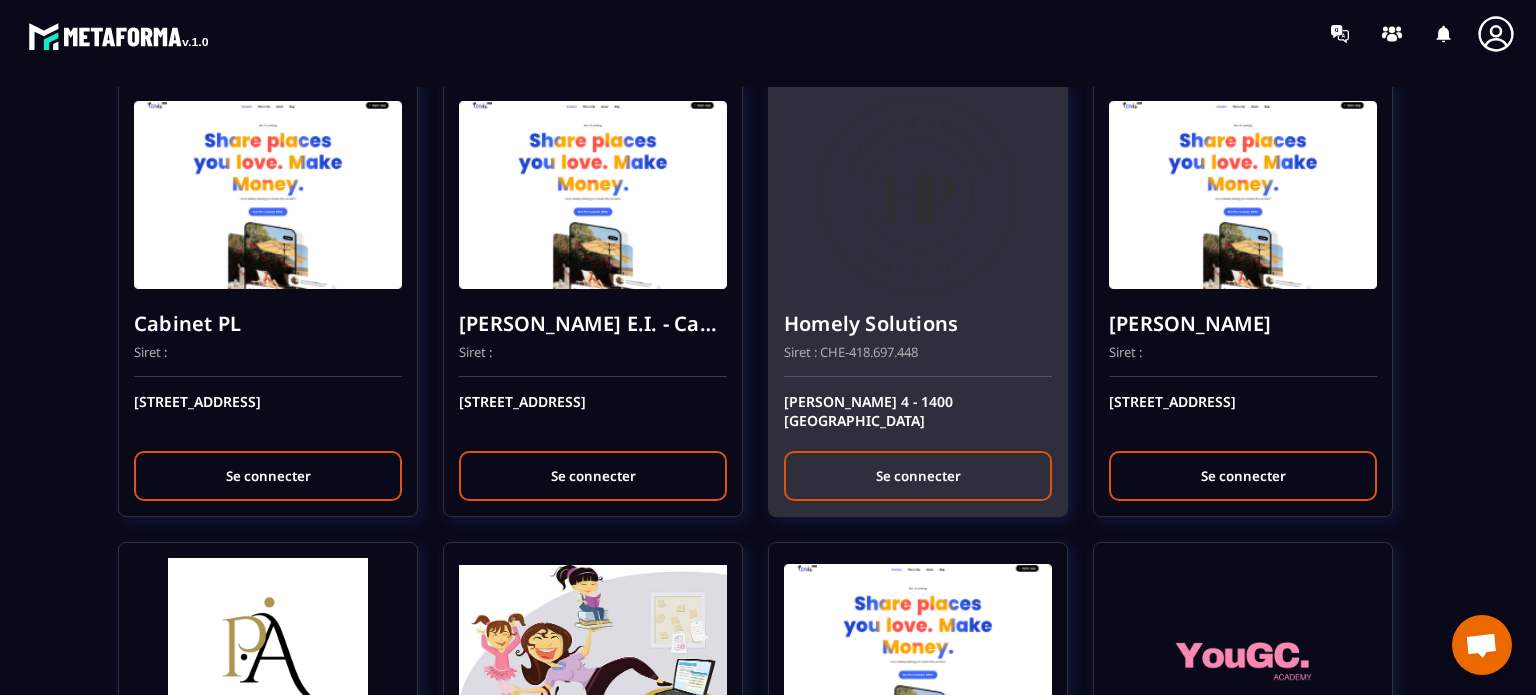 click on "Se connecter" at bounding box center (918, 476) 